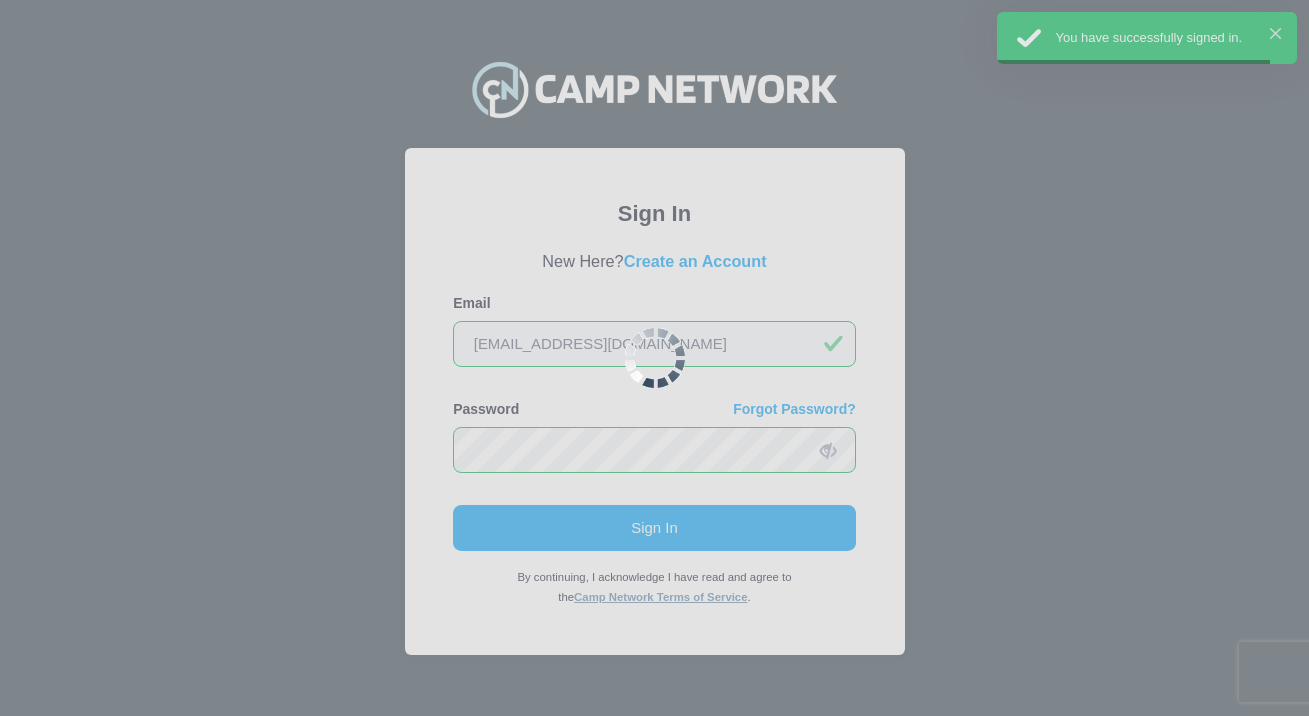 scroll, scrollTop: 0, scrollLeft: 0, axis: both 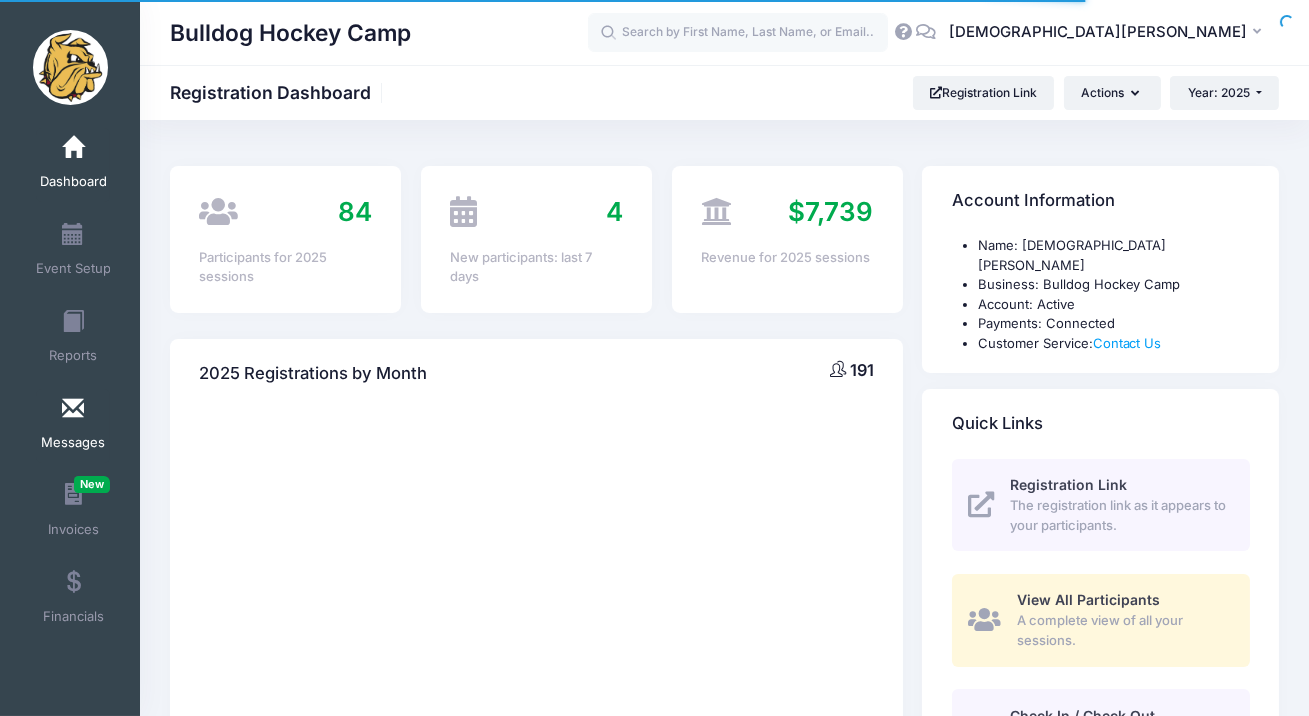 select 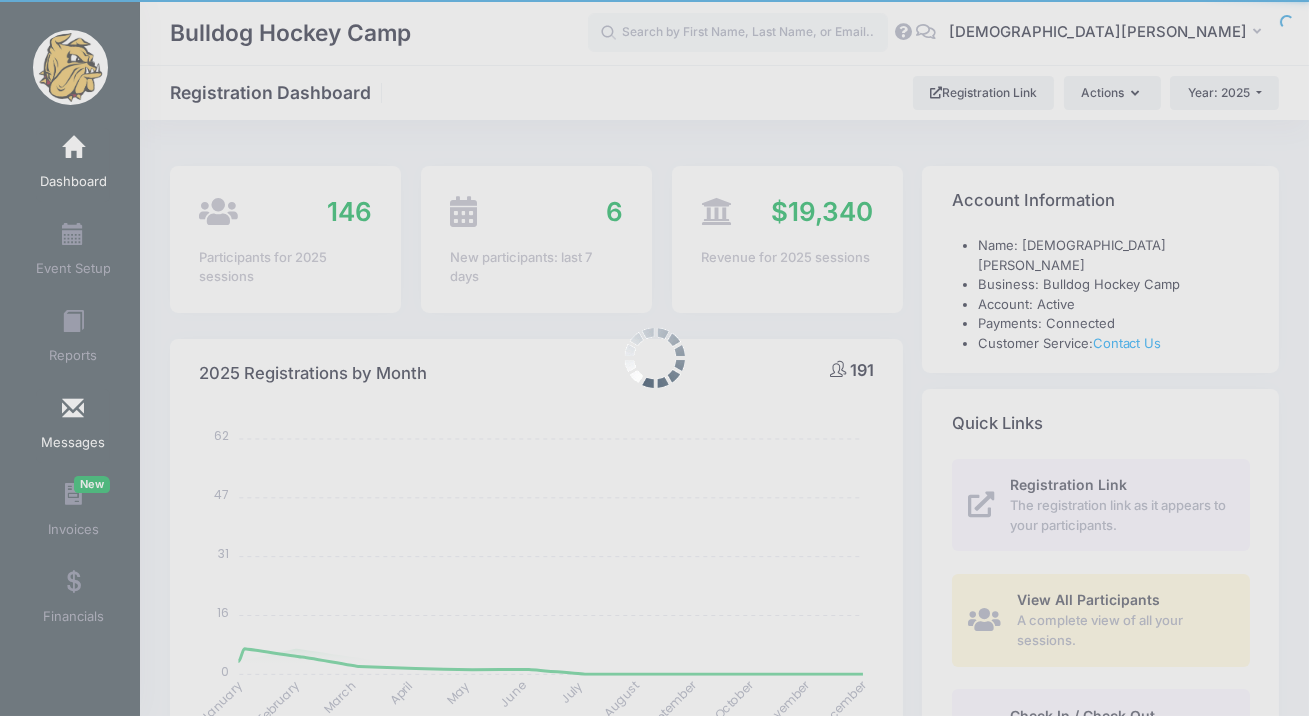 click at bounding box center [654, 358] 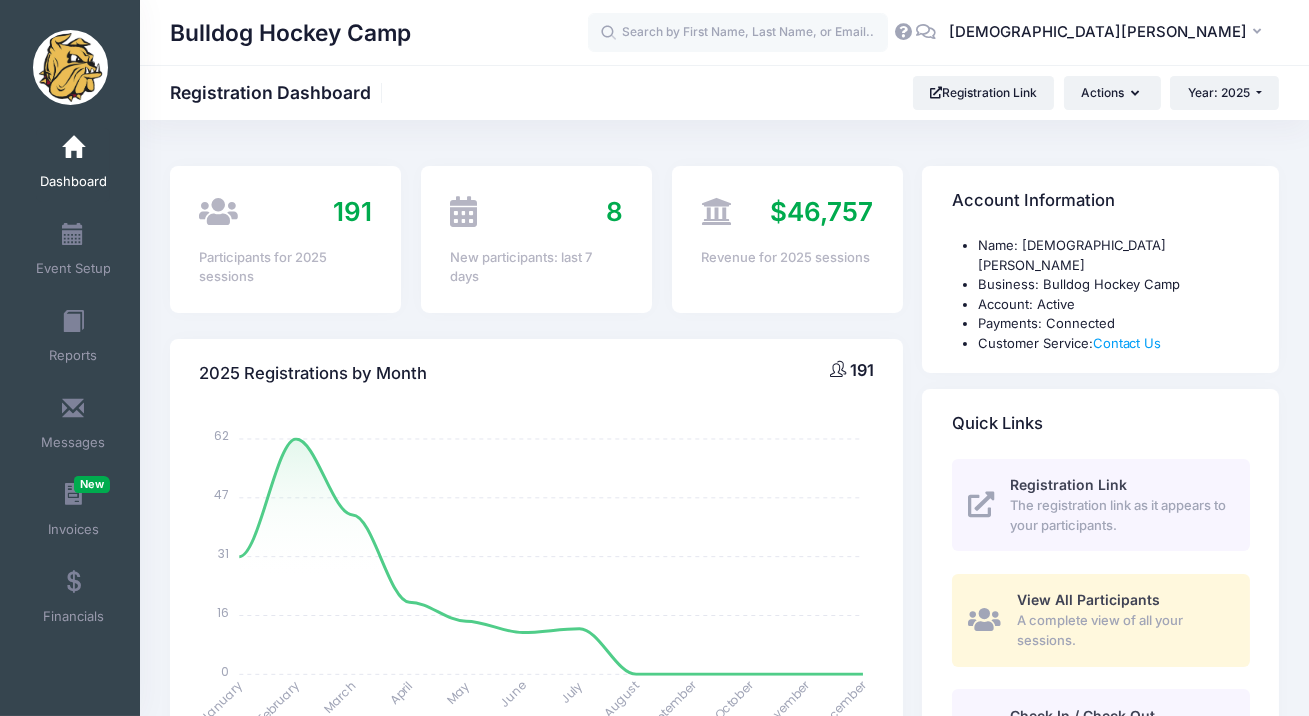 click at bounding box center [73, 148] 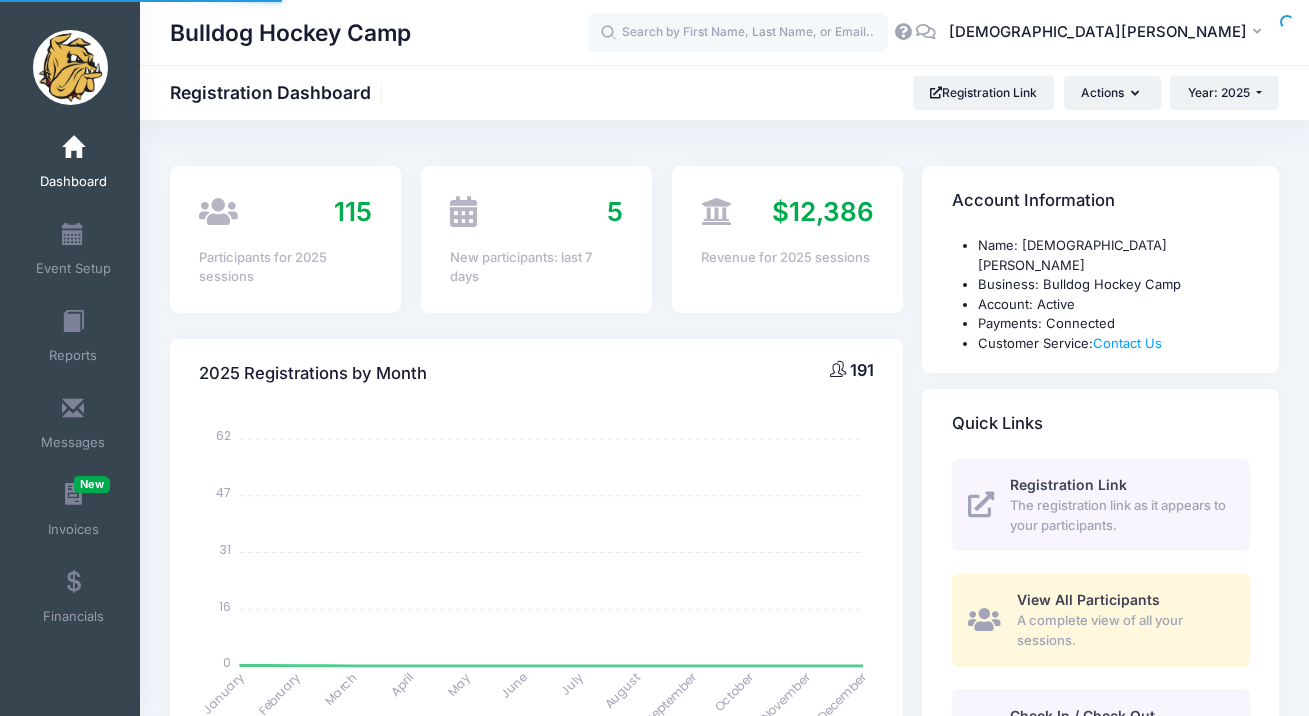 scroll, scrollTop: 380, scrollLeft: 0, axis: vertical 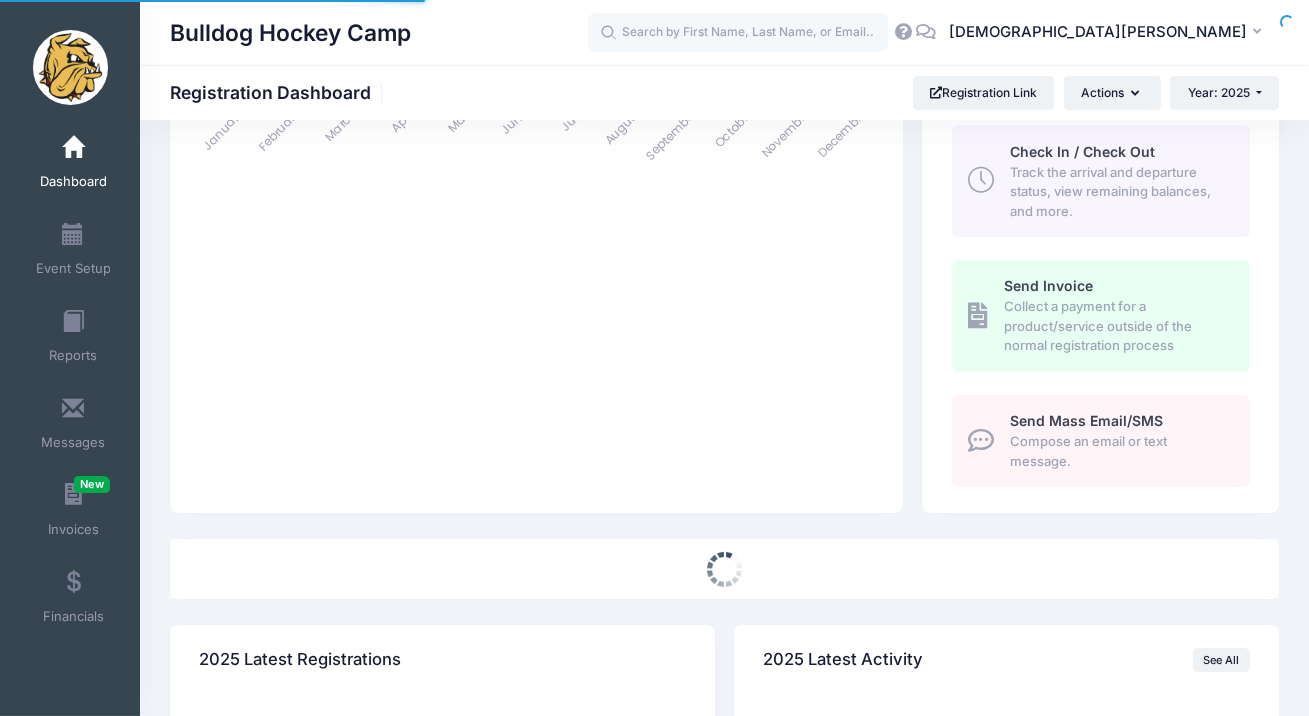 select 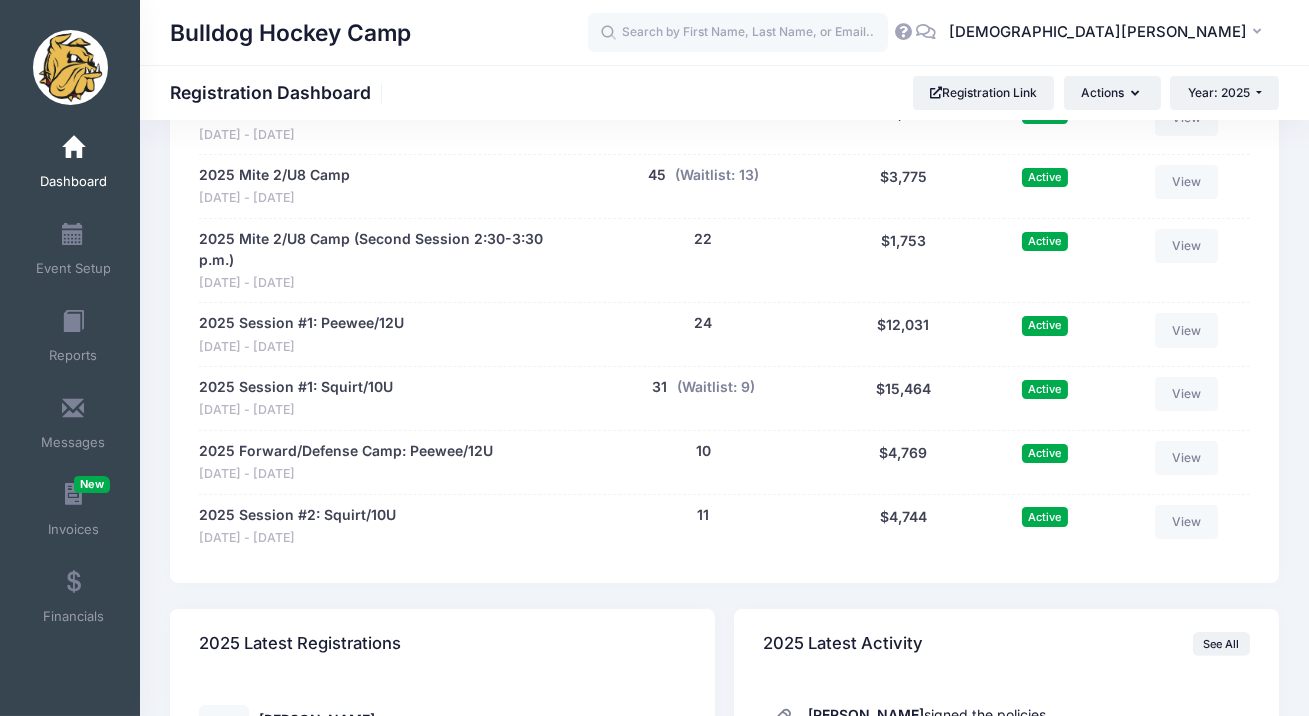 scroll, scrollTop: 1128, scrollLeft: 0, axis: vertical 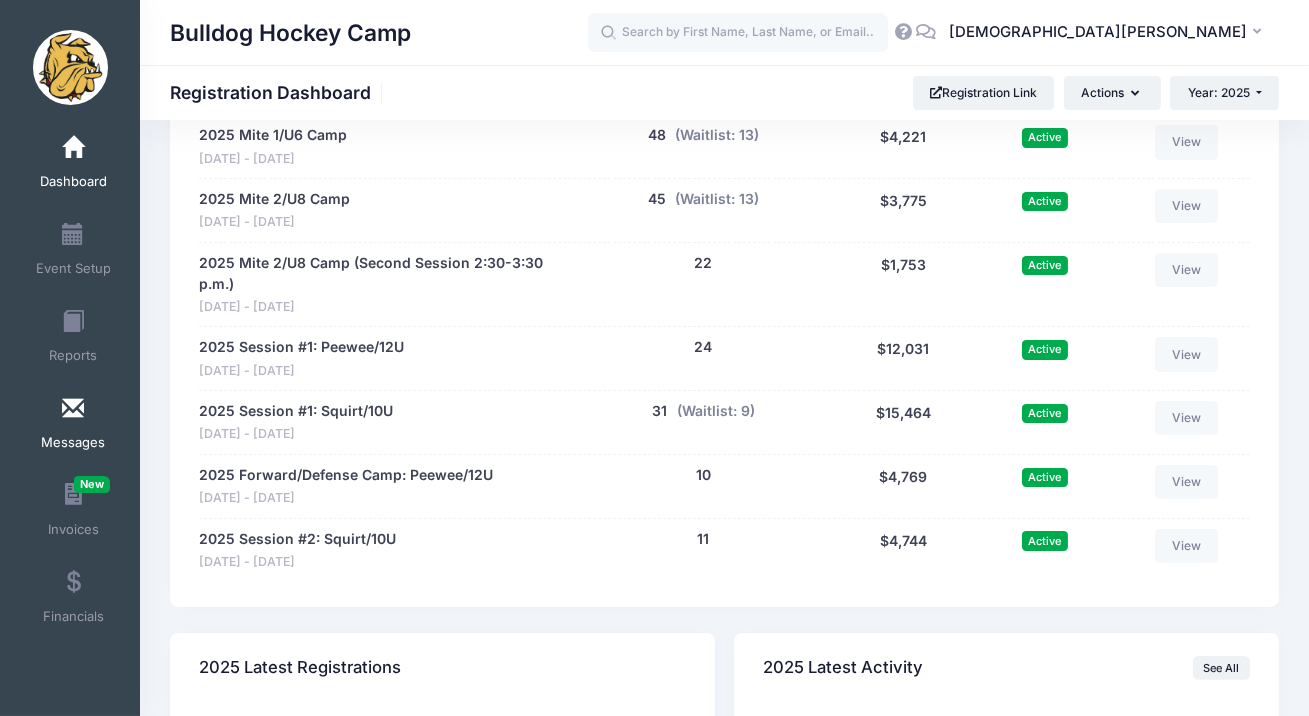 click at bounding box center (73, 409) 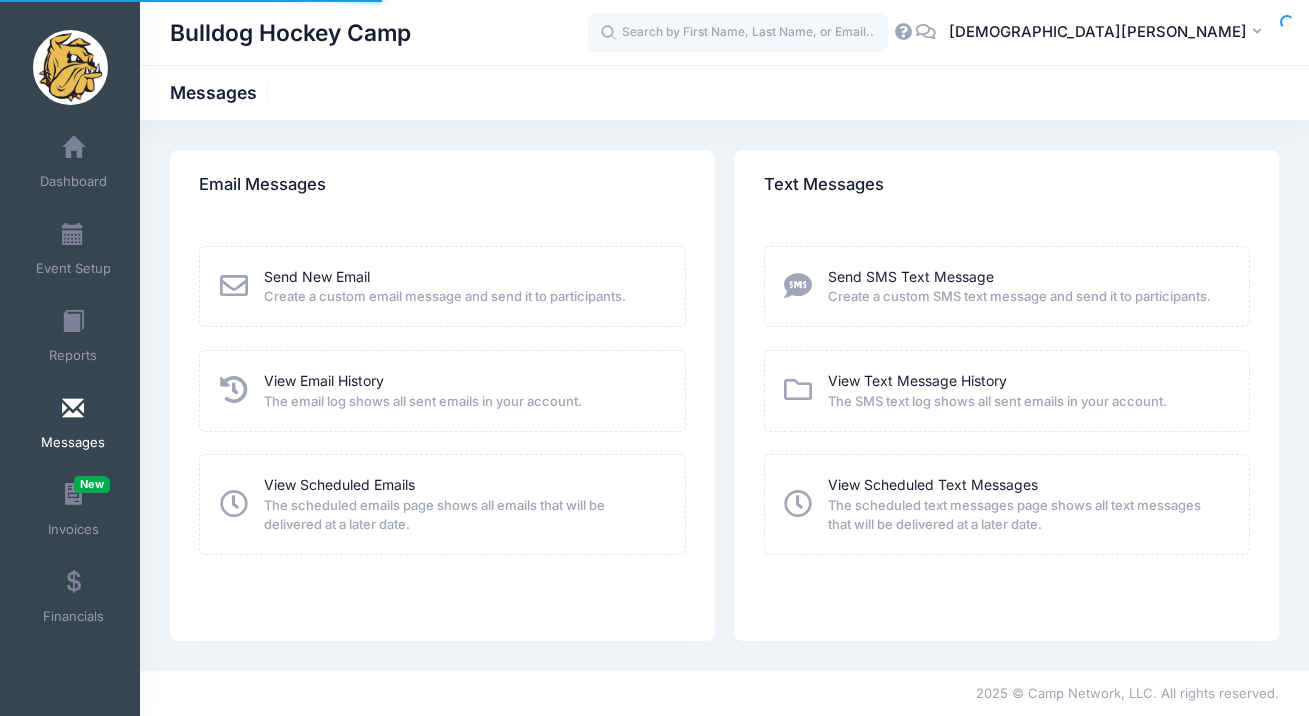 scroll, scrollTop: 0, scrollLeft: 0, axis: both 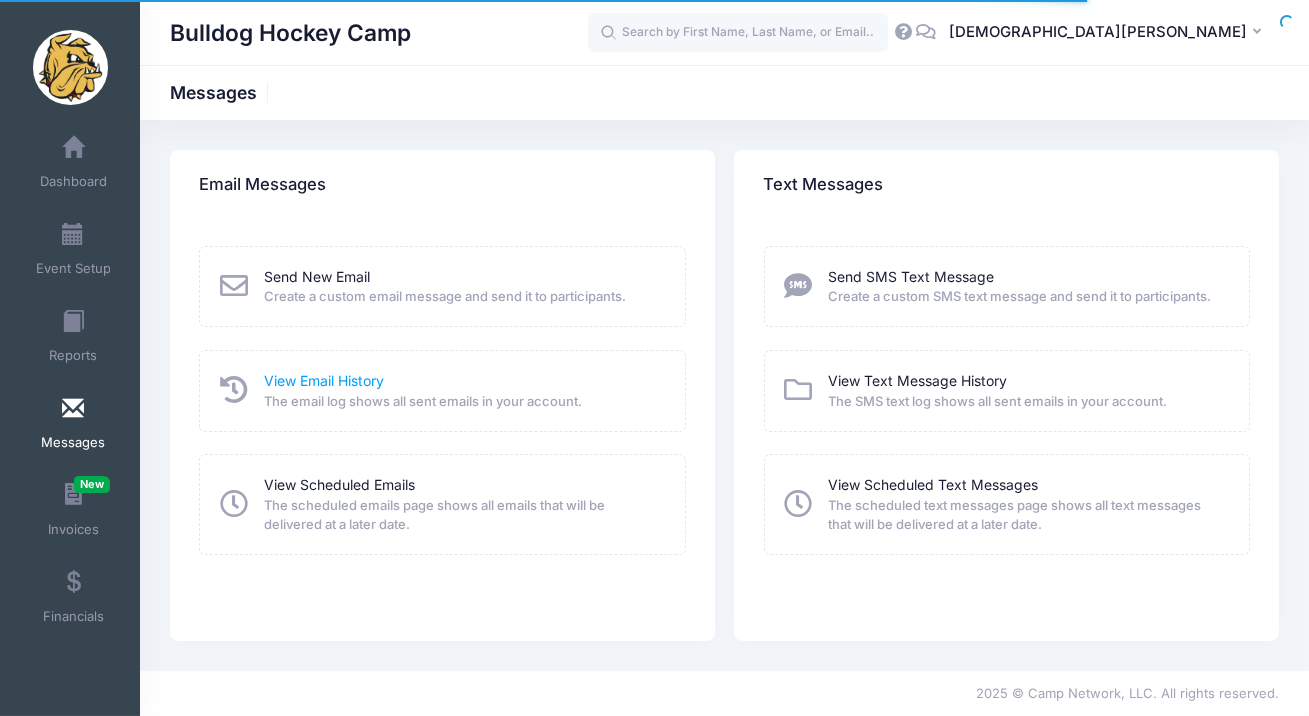 click on "View Email History" at bounding box center [324, 380] 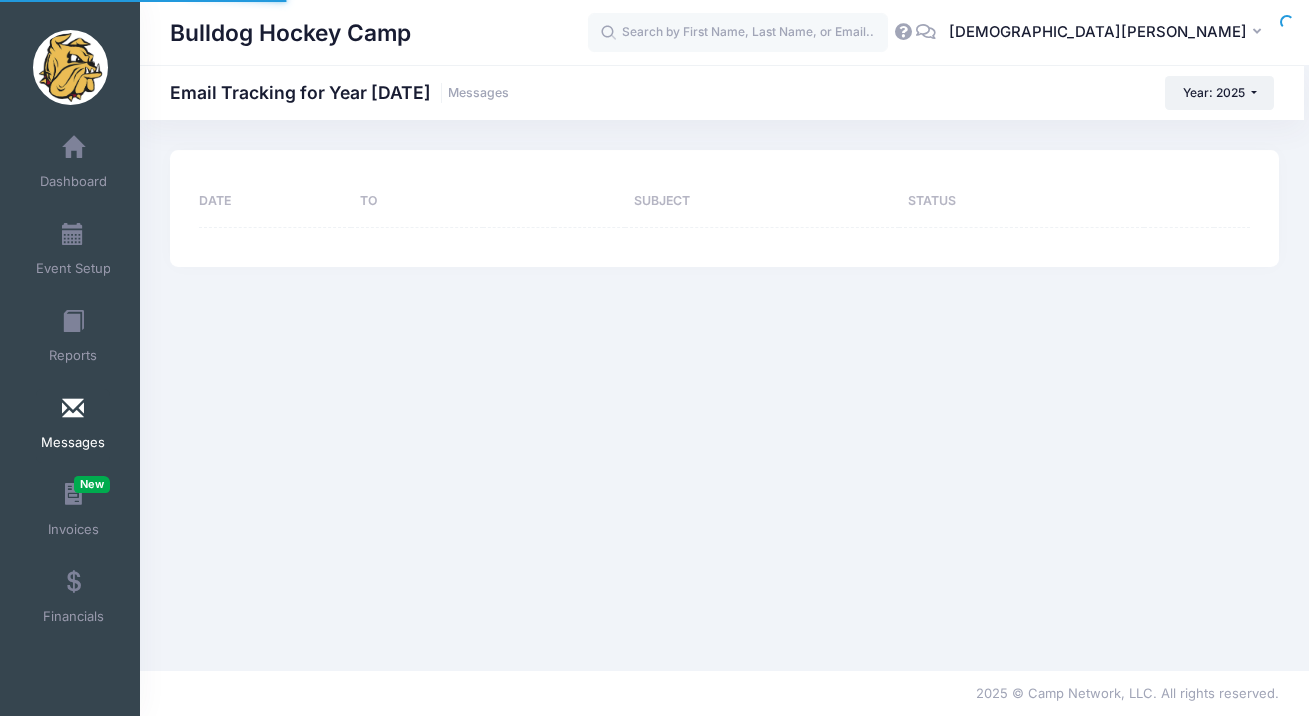 scroll, scrollTop: 0, scrollLeft: 0, axis: both 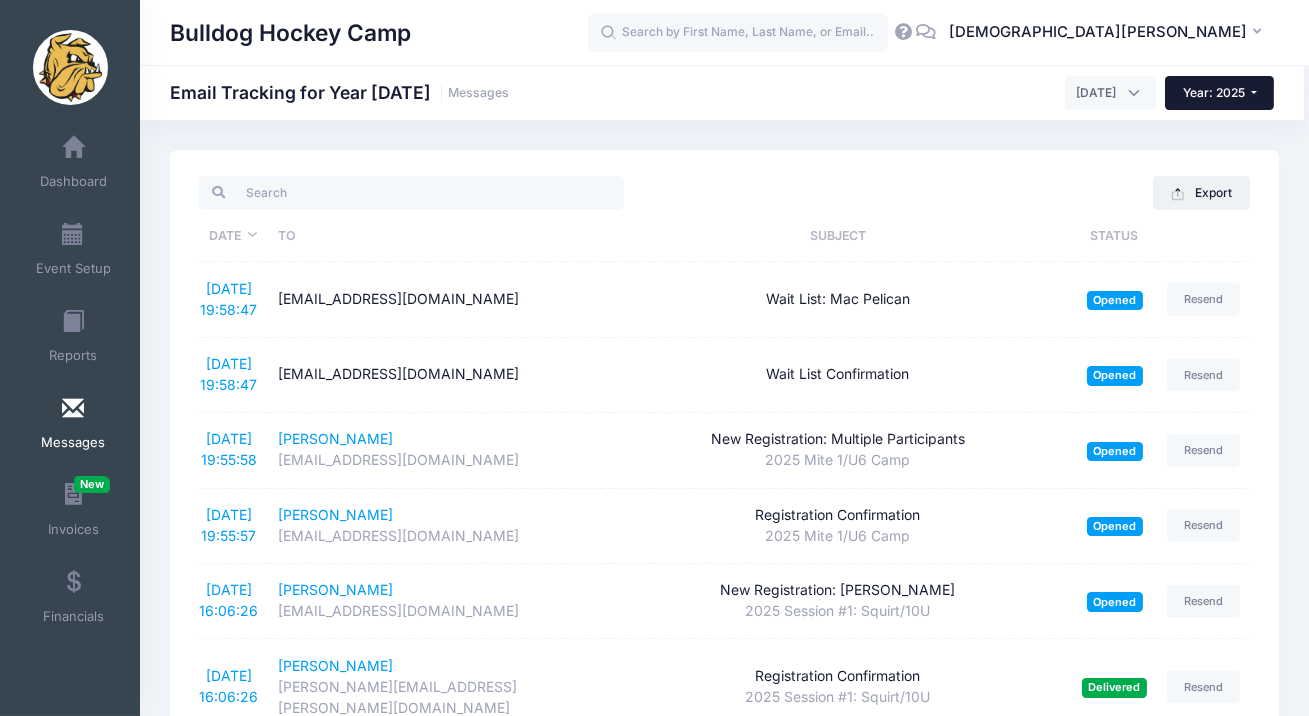 click on "Year: 2025" at bounding box center (1214, 92) 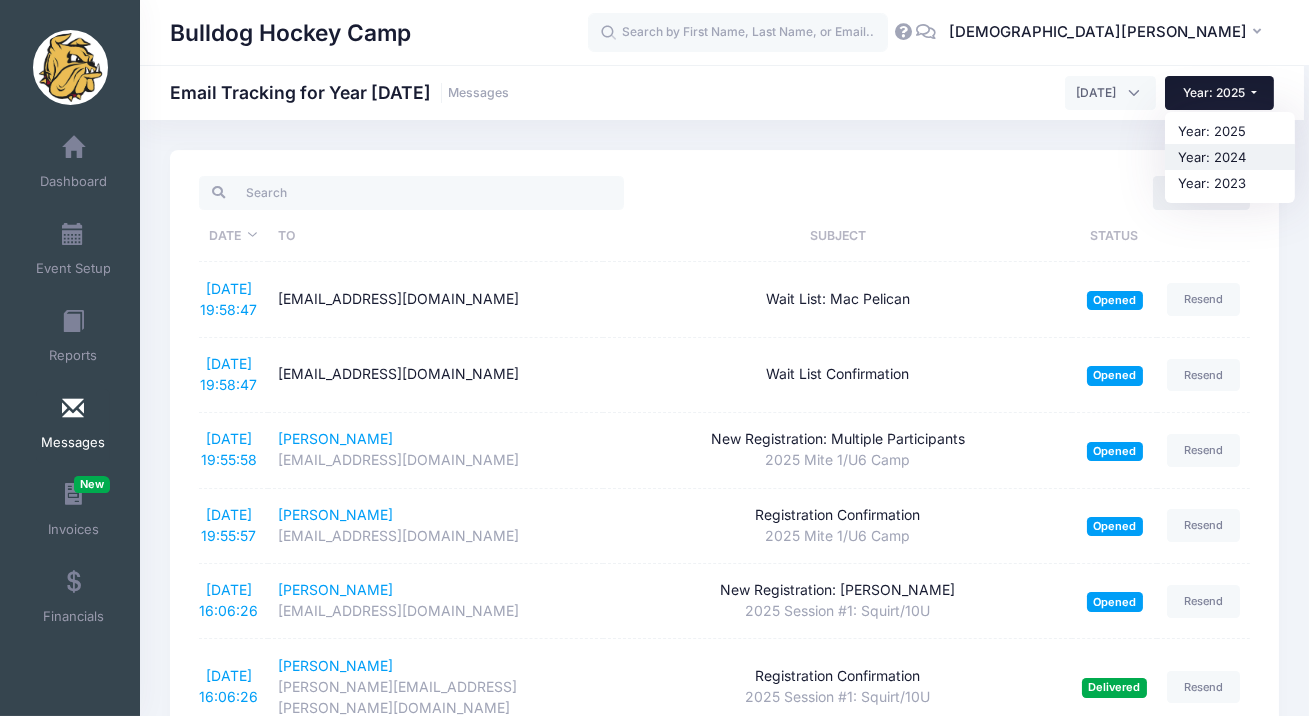 click on "Year: 2024" at bounding box center [1230, 157] 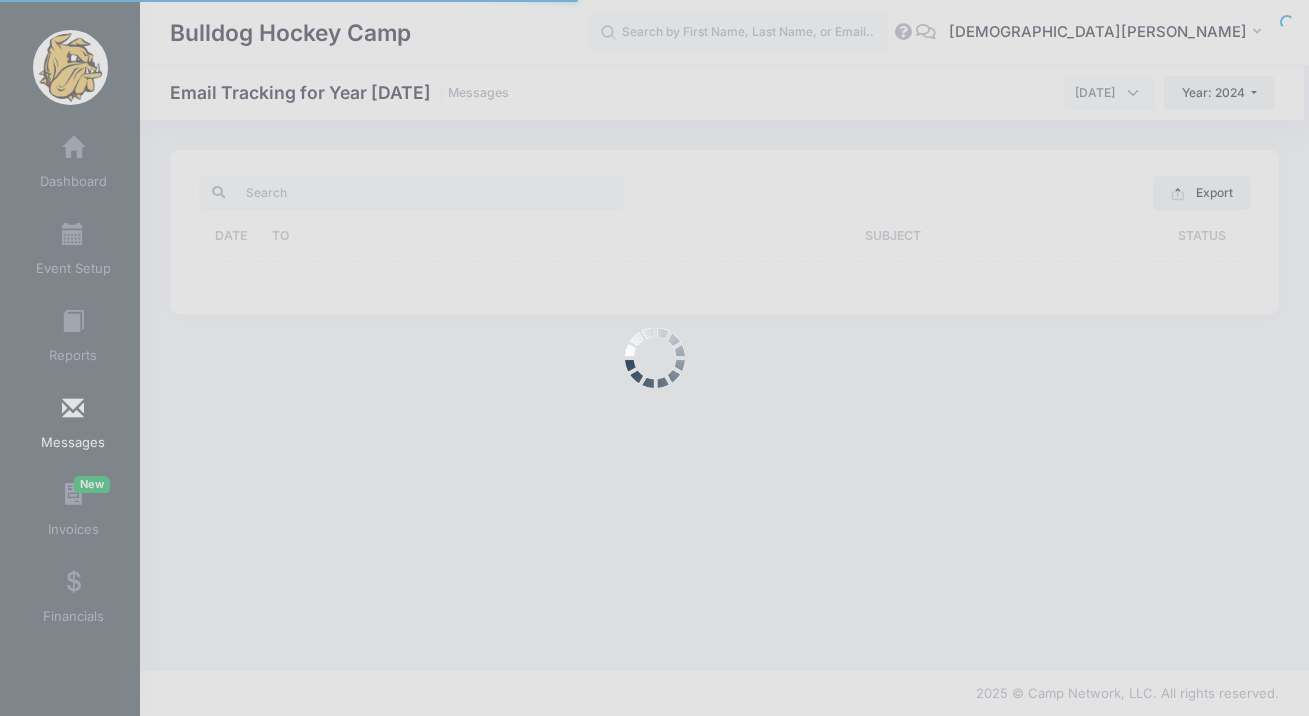 scroll, scrollTop: 0, scrollLeft: 0, axis: both 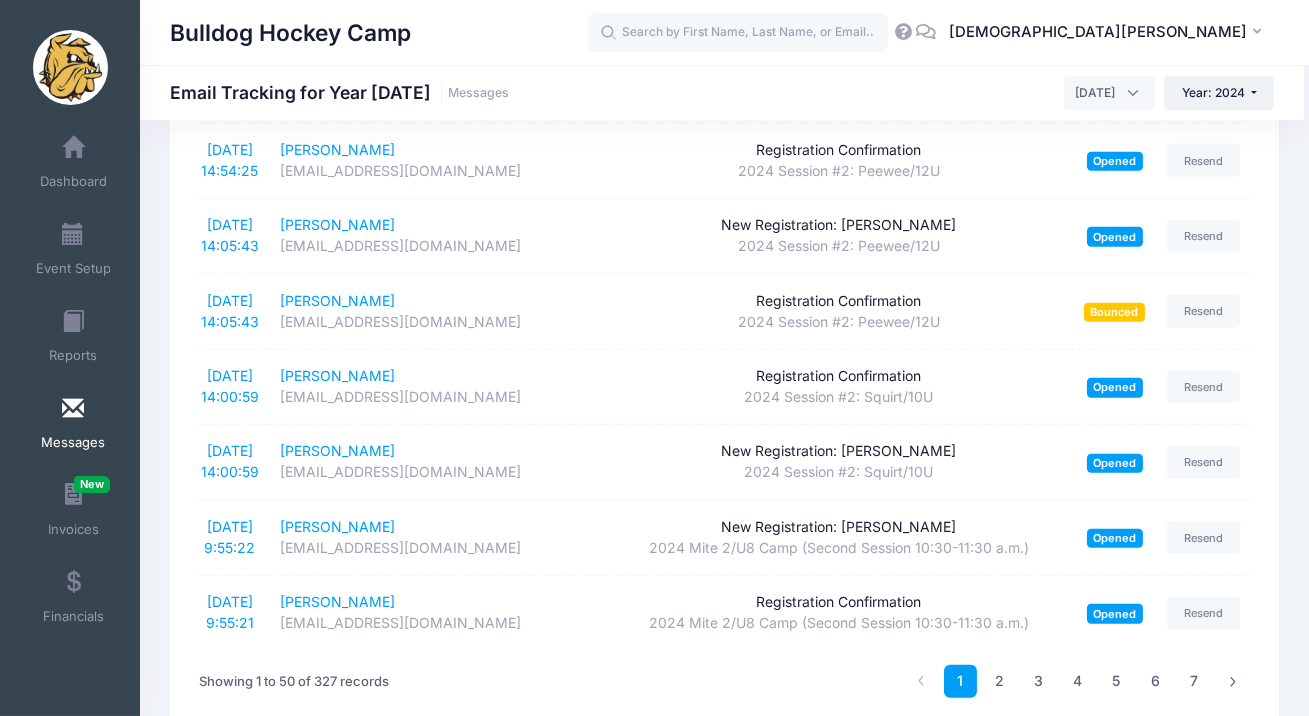 click at bounding box center [1233, 681] 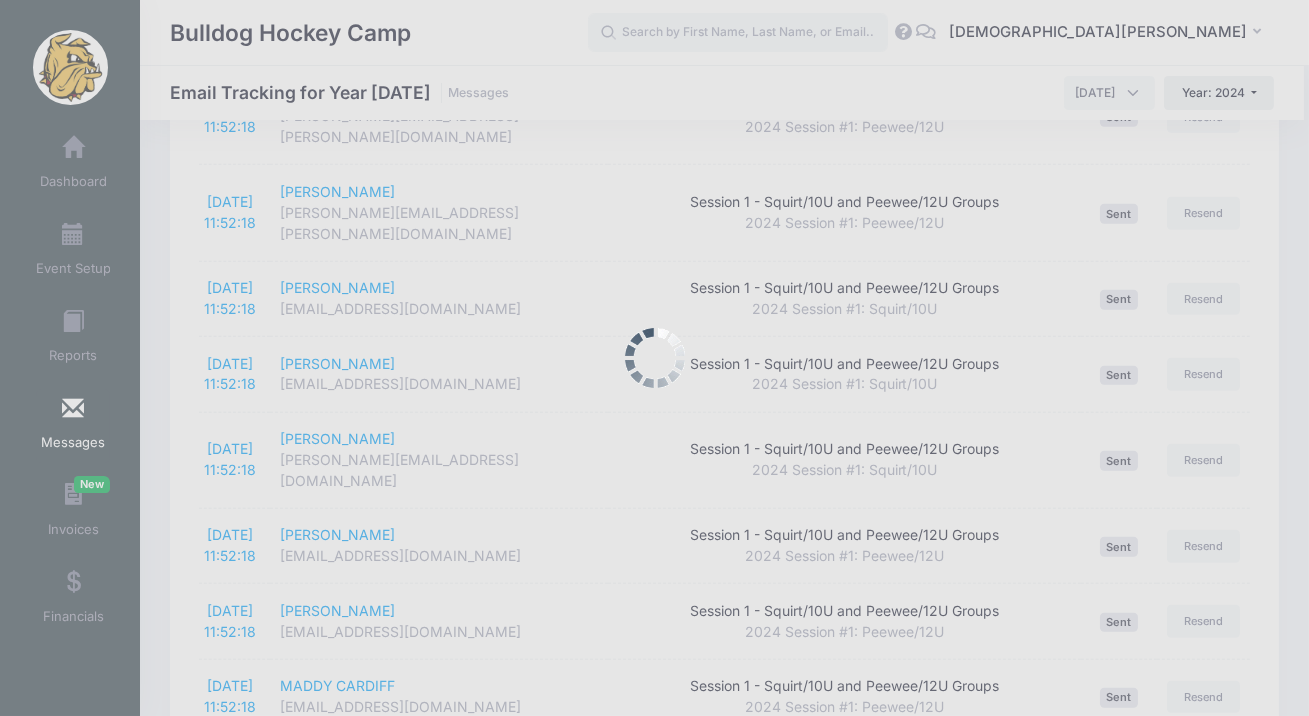 scroll, scrollTop: 3475, scrollLeft: 0, axis: vertical 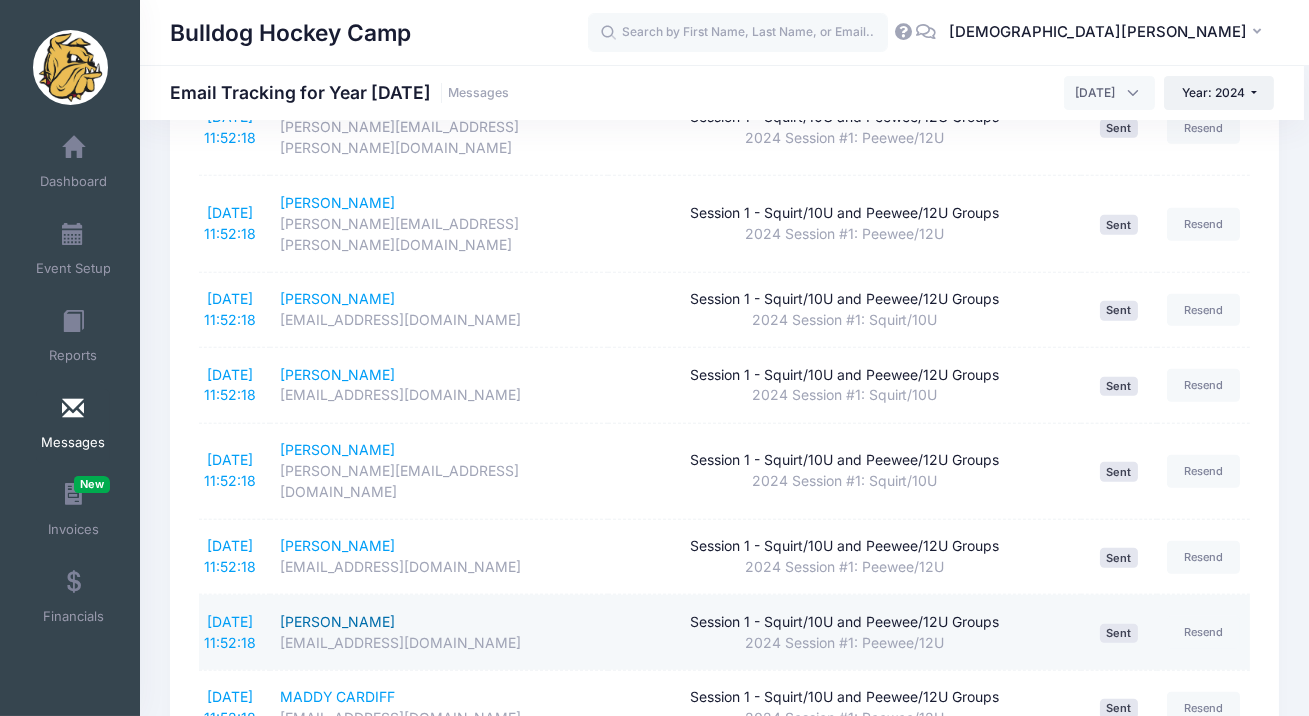 click on "Luke Stellmaker" at bounding box center (439, 622) 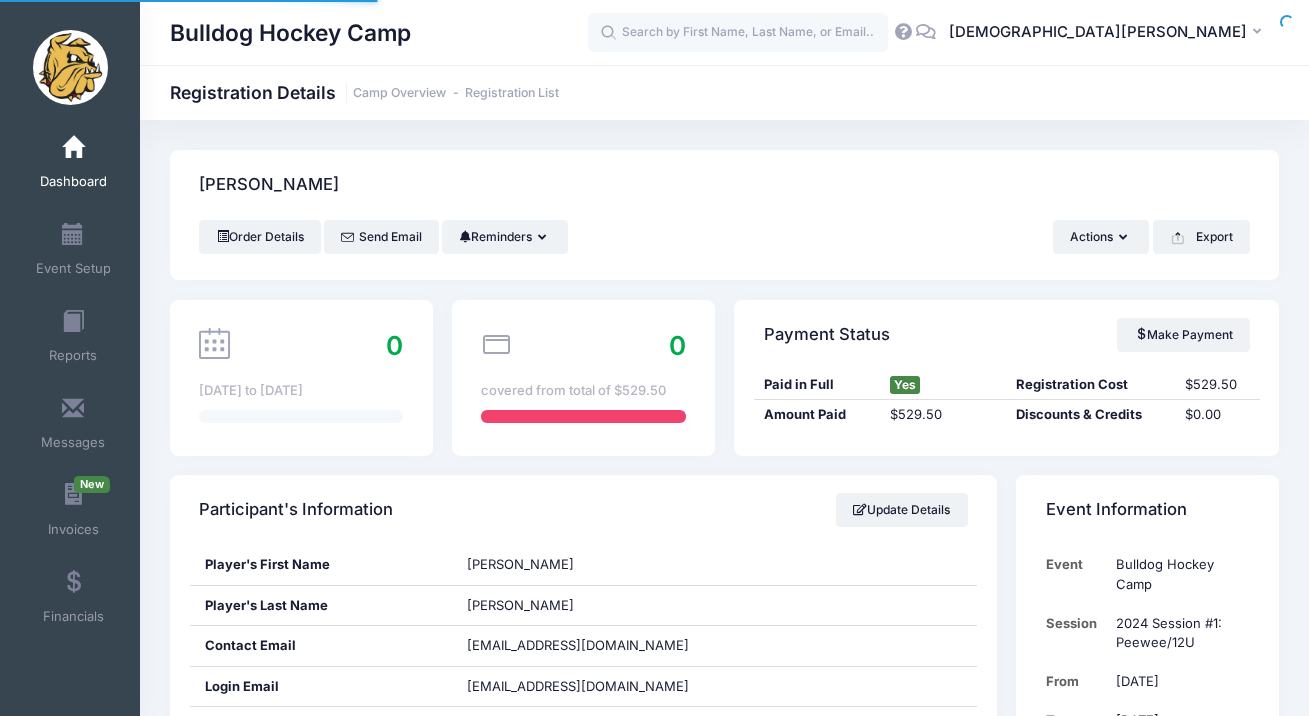 scroll, scrollTop: 0, scrollLeft: 0, axis: both 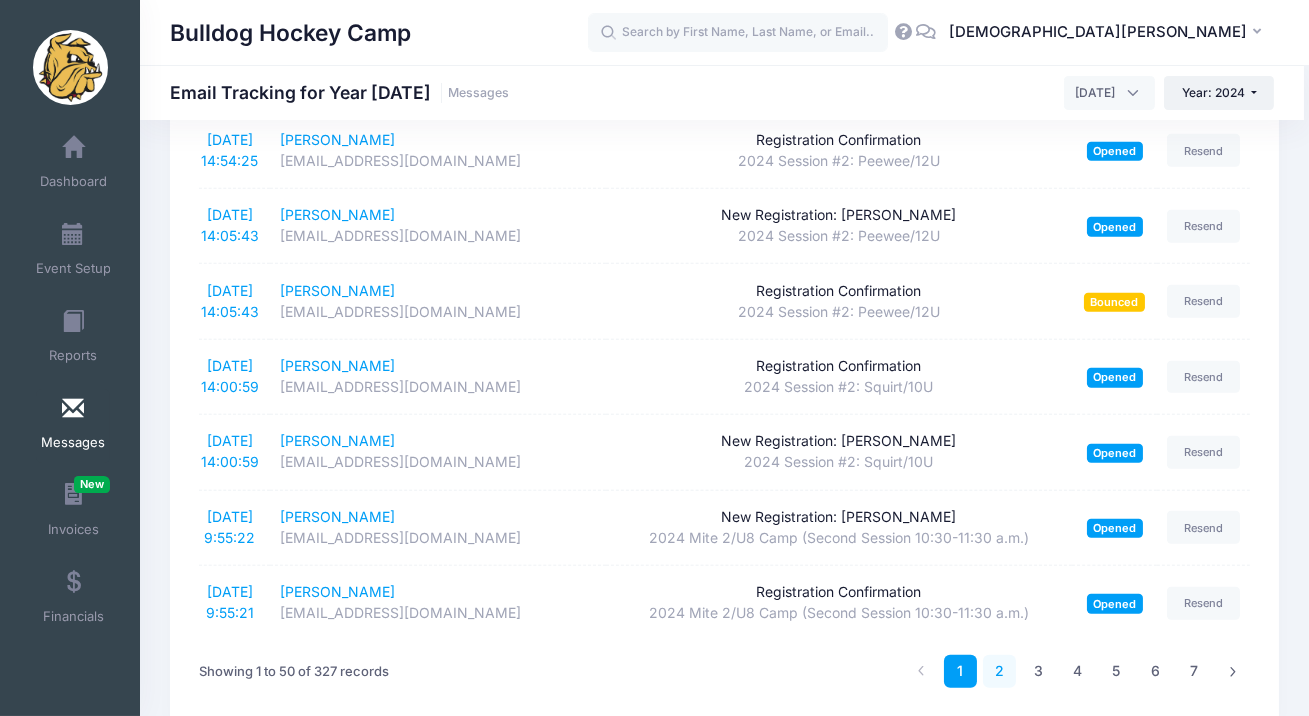 click on "2" at bounding box center [999, 671] 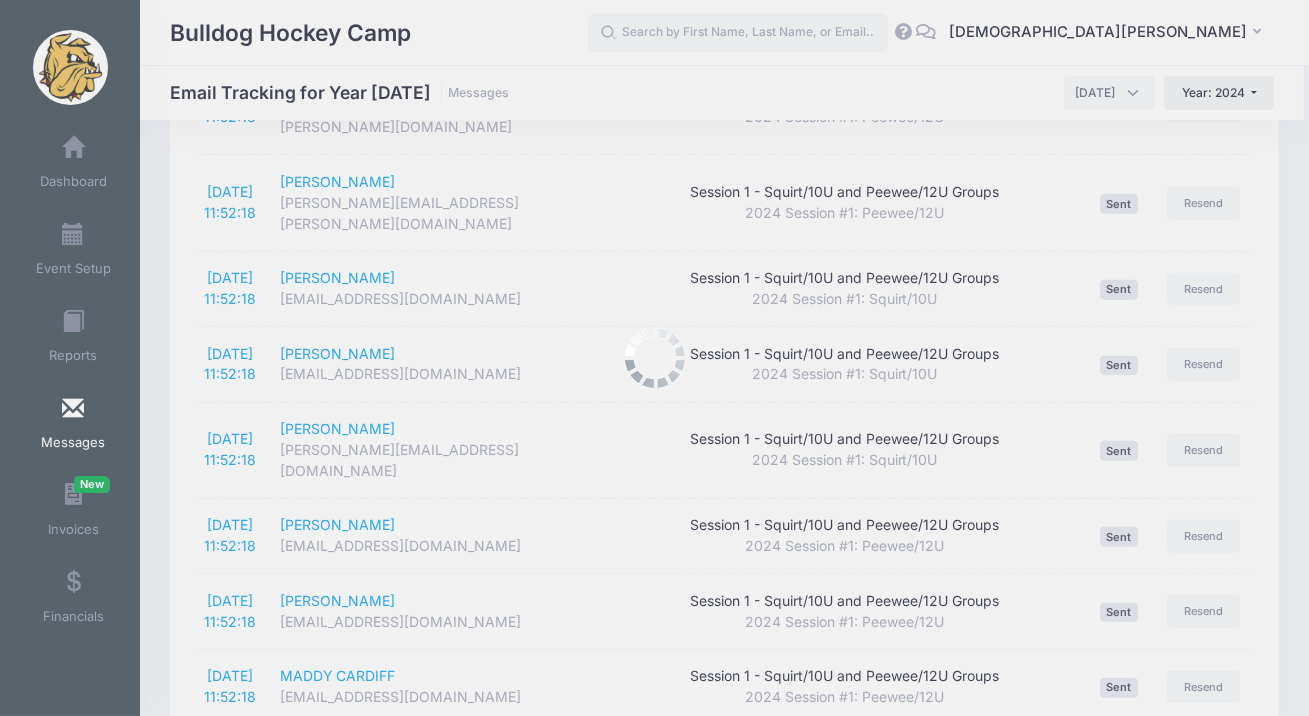 scroll, scrollTop: 3475, scrollLeft: 0, axis: vertical 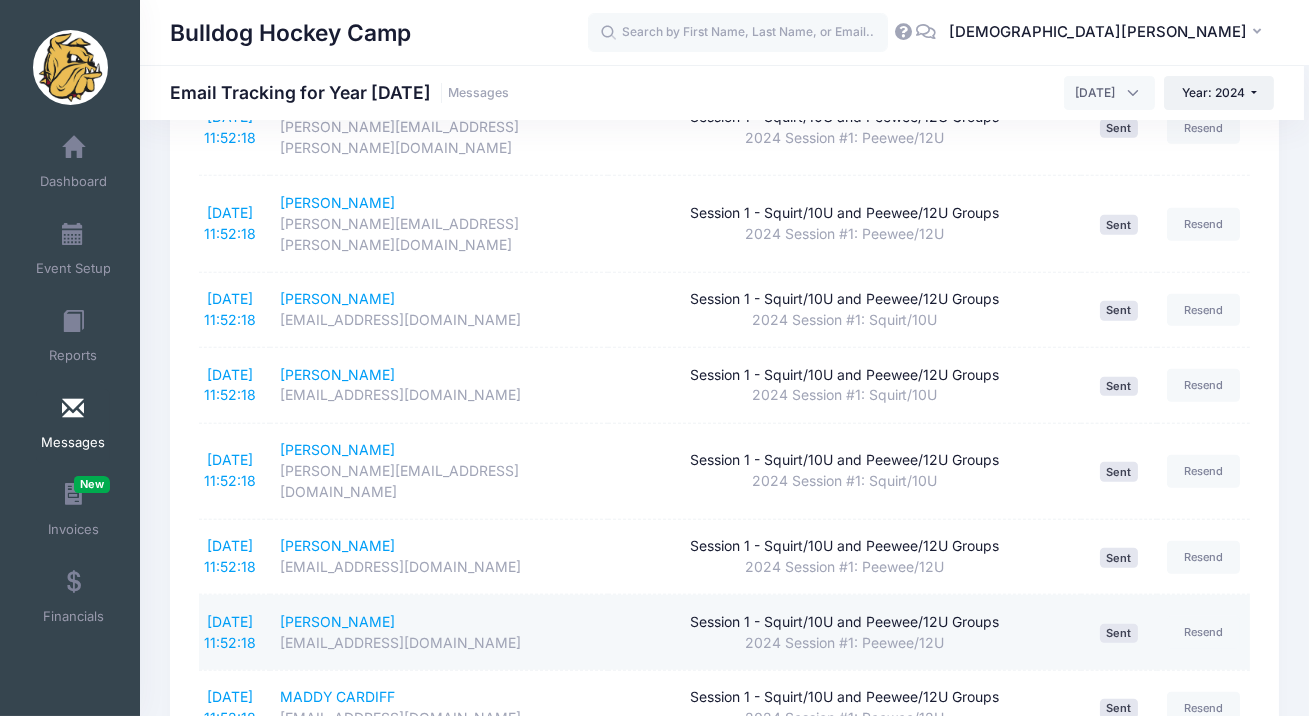 click on "Session 1 - Squirt/10U and Peewee/12U Groups" at bounding box center [845, 622] 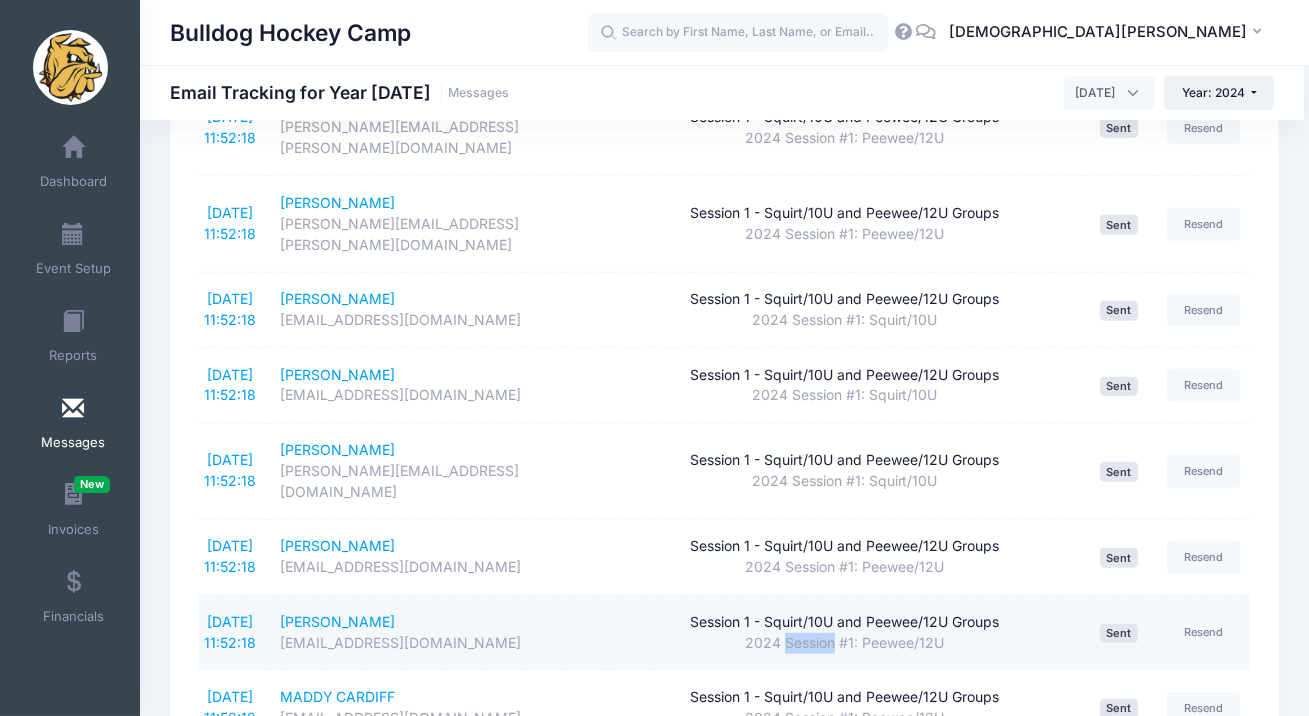 click on "2024 Session #1: Peewee/12U" at bounding box center [845, 643] 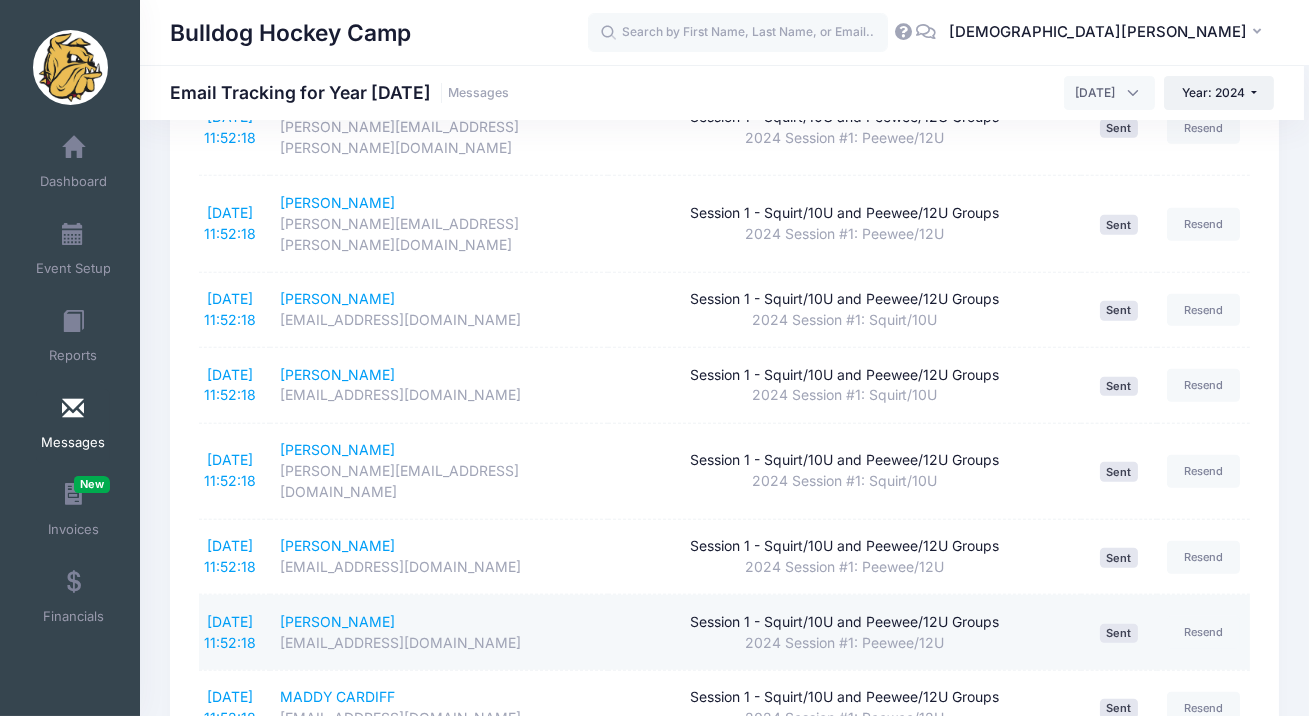 click on "Session 1 - Squirt/10U and Peewee/12U Groups" at bounding box center [845, 622] 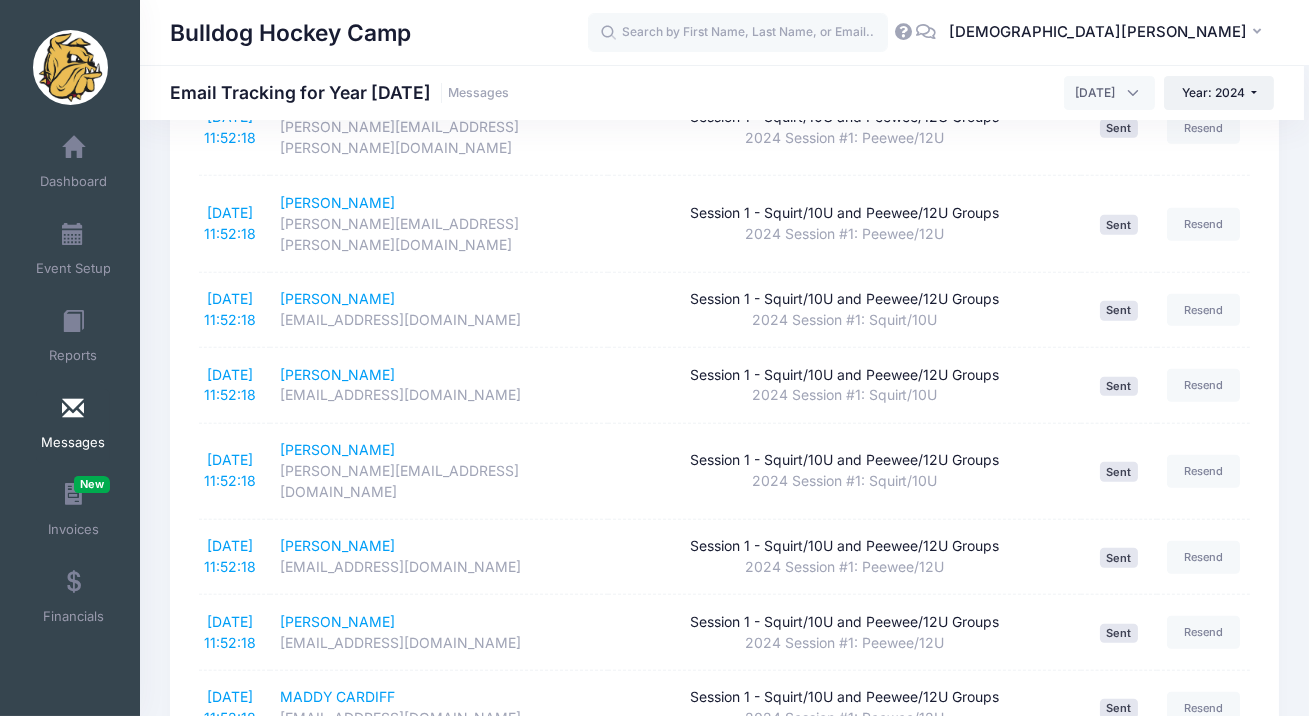 click on "7/9/2024 11:52:18" at bounding box center (230, 632) 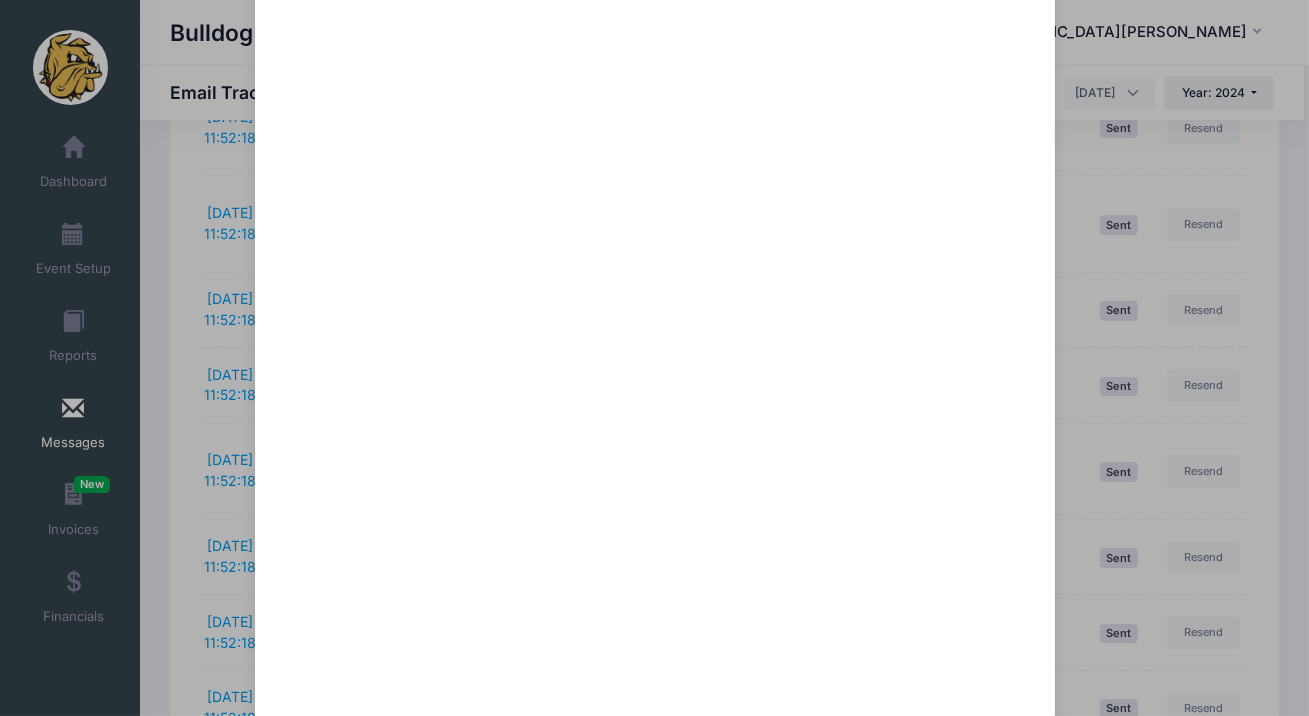 scroll, scrollTop: 342, scrollLeft: 0, axis: vertical 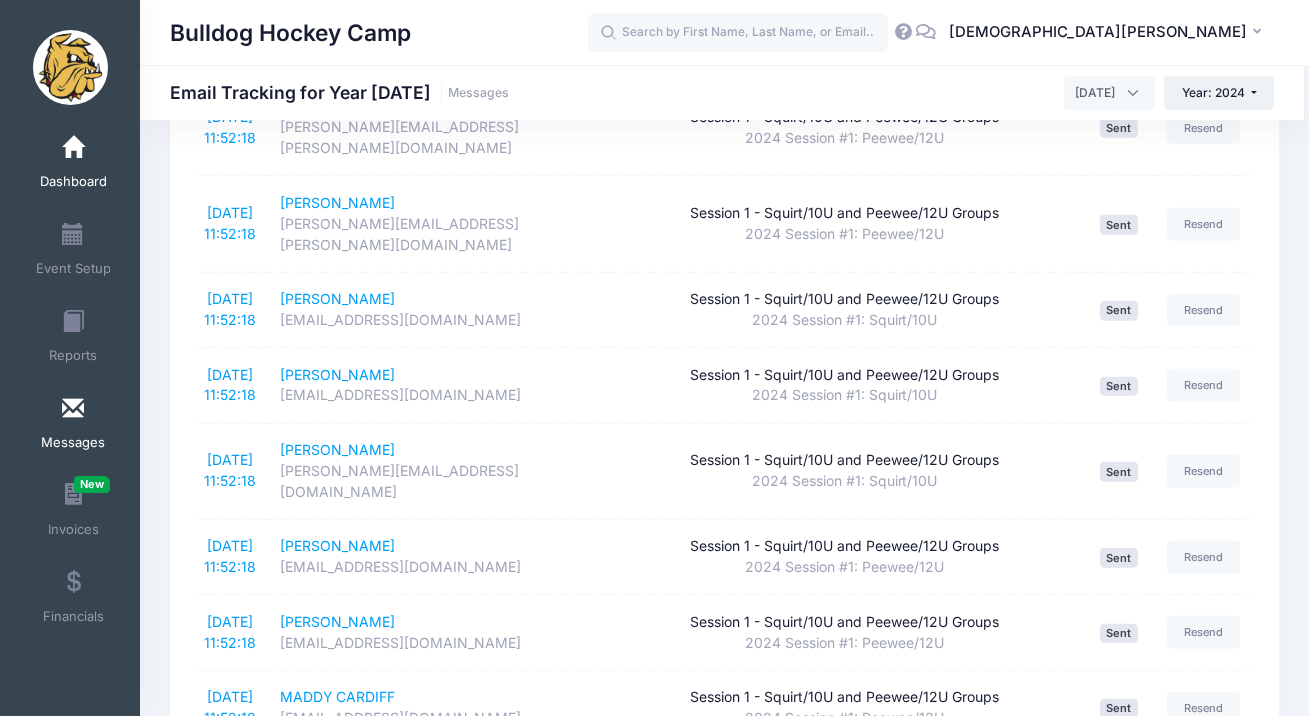 click on "Dashboard" at bounding box center [73, 165] 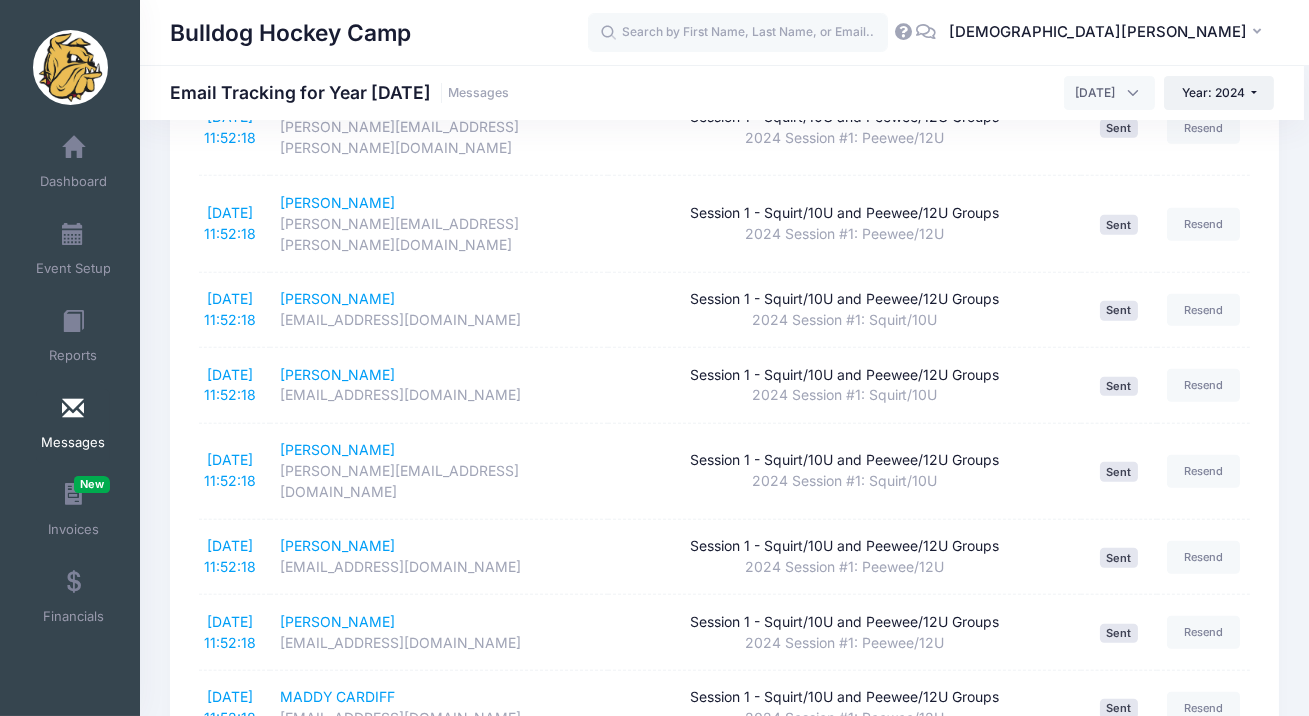 click on "Messages" at bounding box center [73, 426] 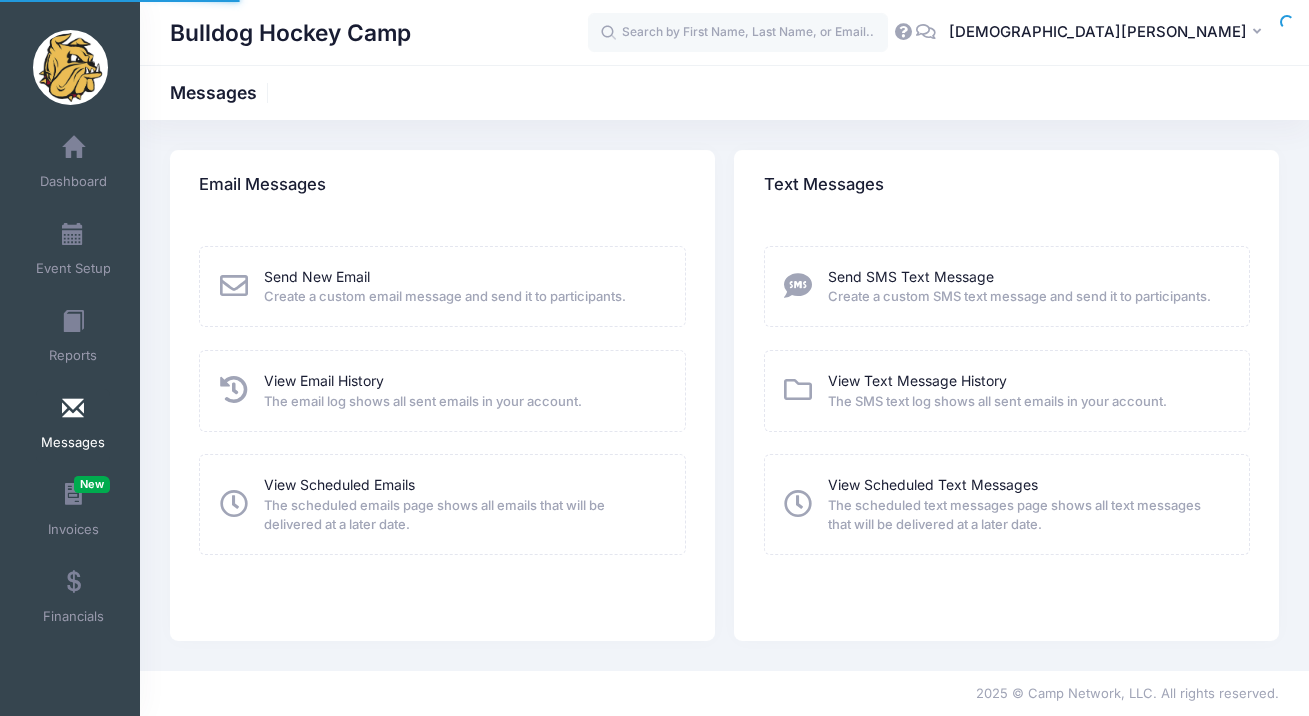 scroll, scrollTop: 0, scrollLeft: 0, axis: both 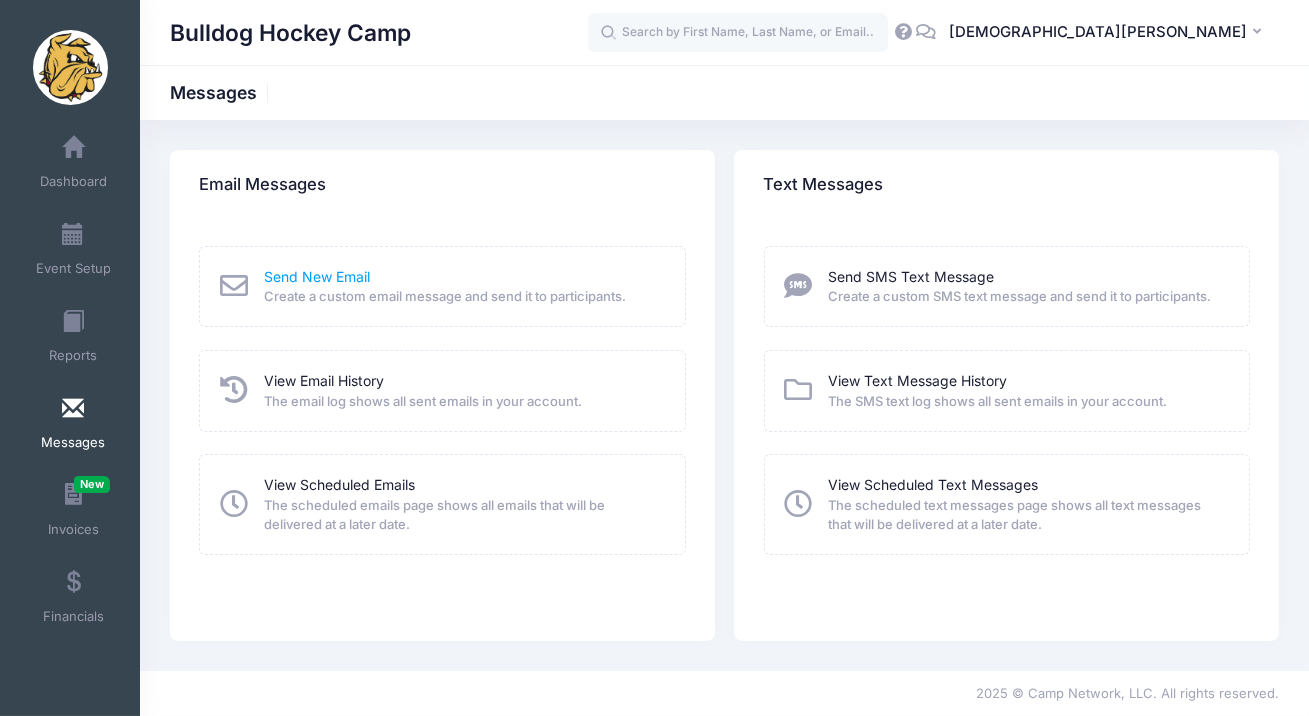 click on "Send New Email" at bounding box center [317, 276] 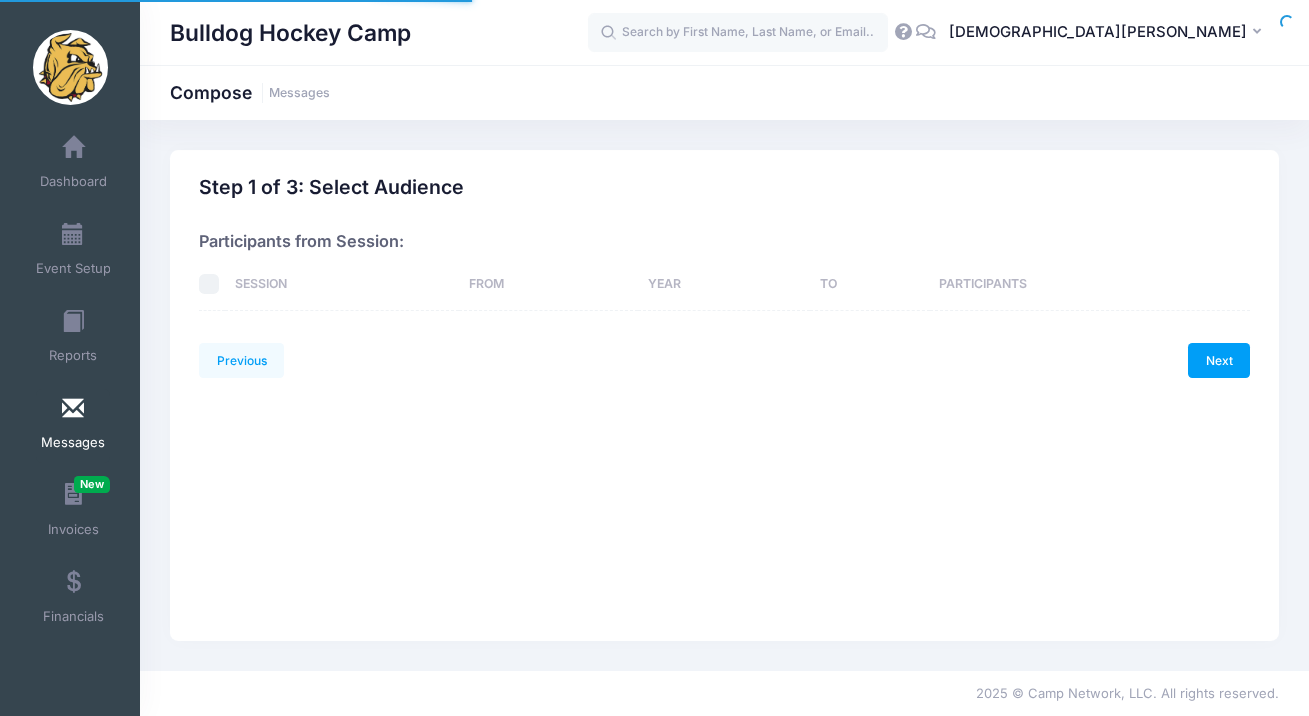scroll, scrollTop: 0, scrollLeft: 0, axis: both 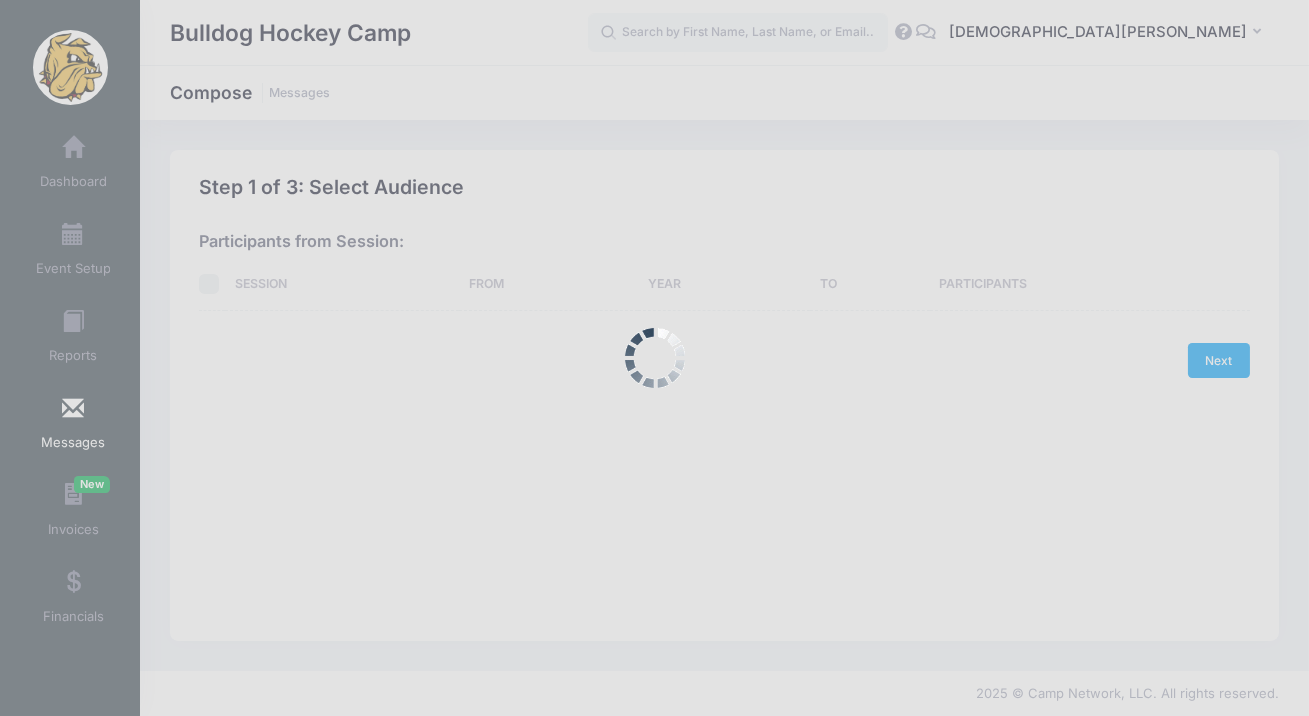 select on "2024" 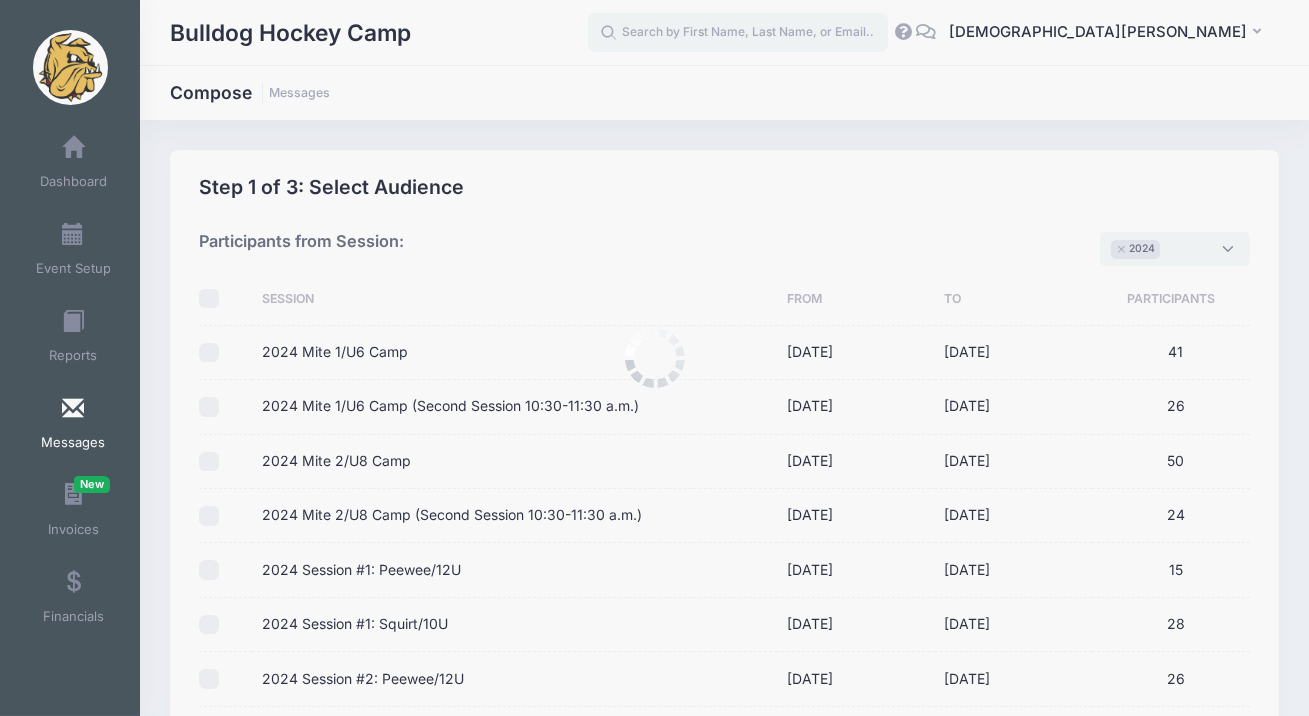 scroll, scrollTop: 15, scrollLeft: 0, axis: vertical 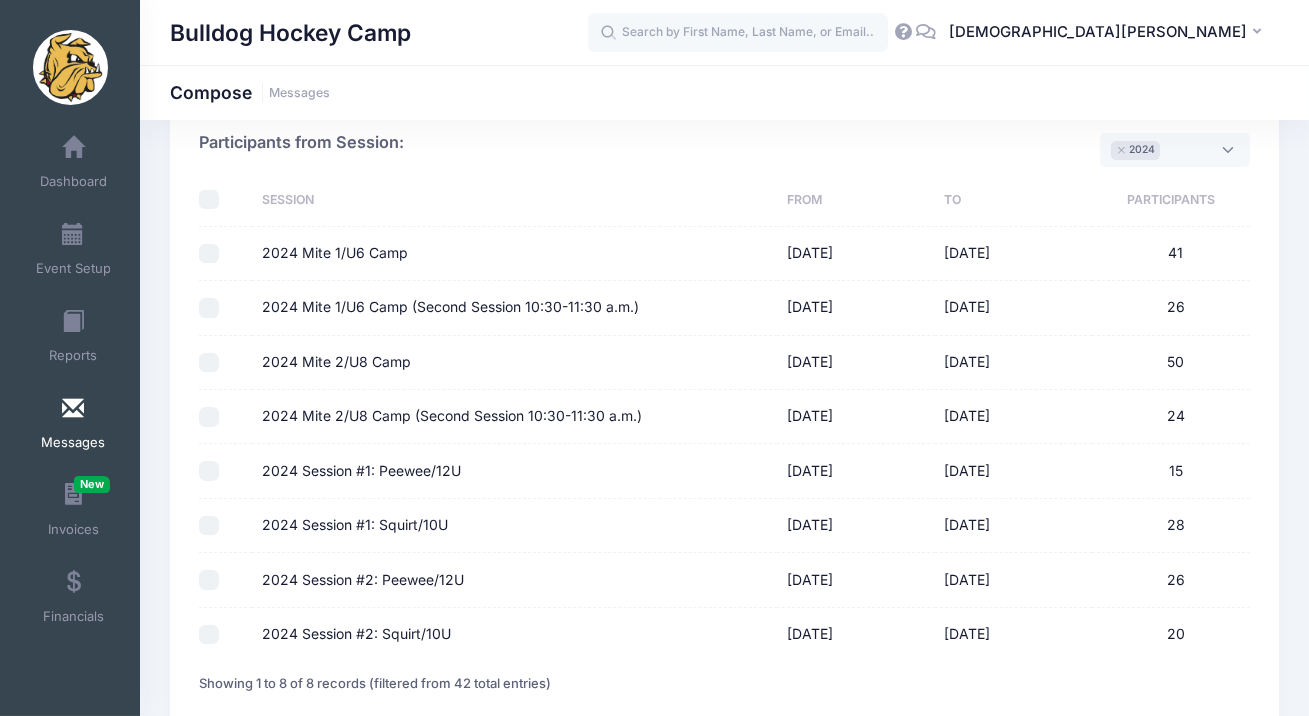 click on "2024 Session #1: Peewee/12U" at bounding box center (209, 471) 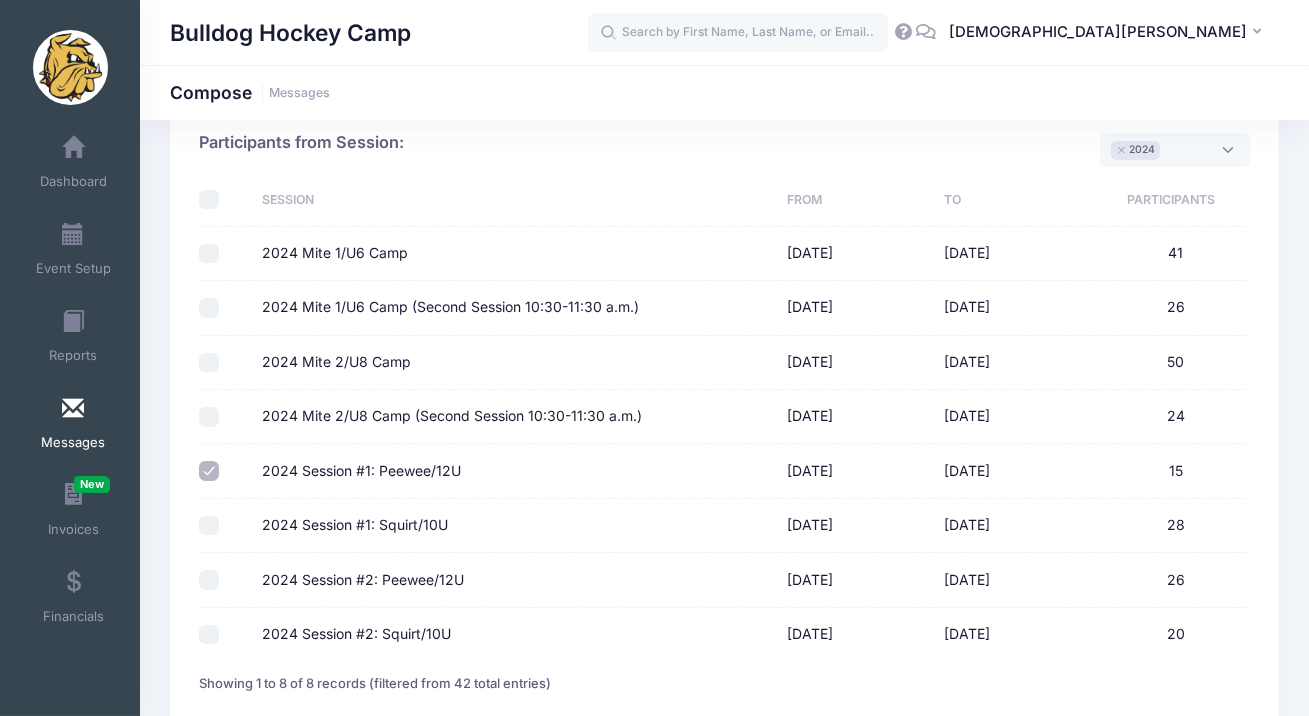 click on "2024 Session #1: Squirt/10U" at bounding box center (209, 526) 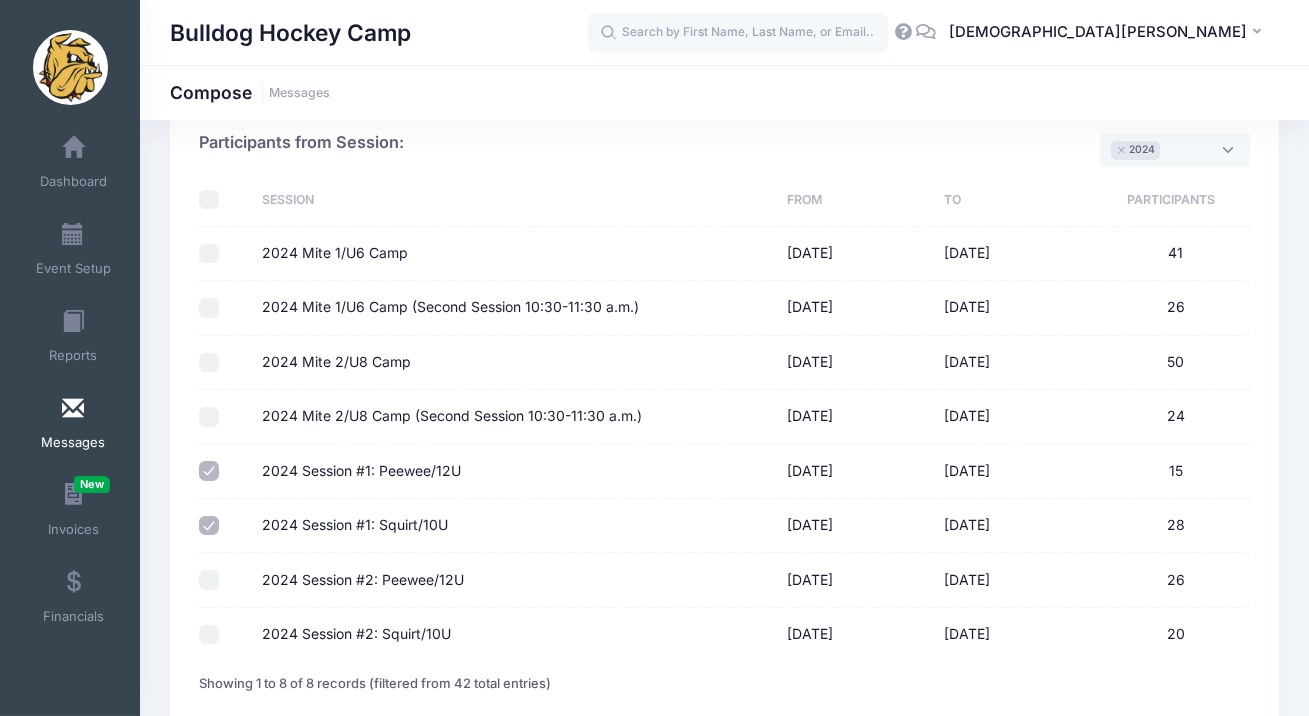 click on "× 2024" at bounding box center (1175, 150) 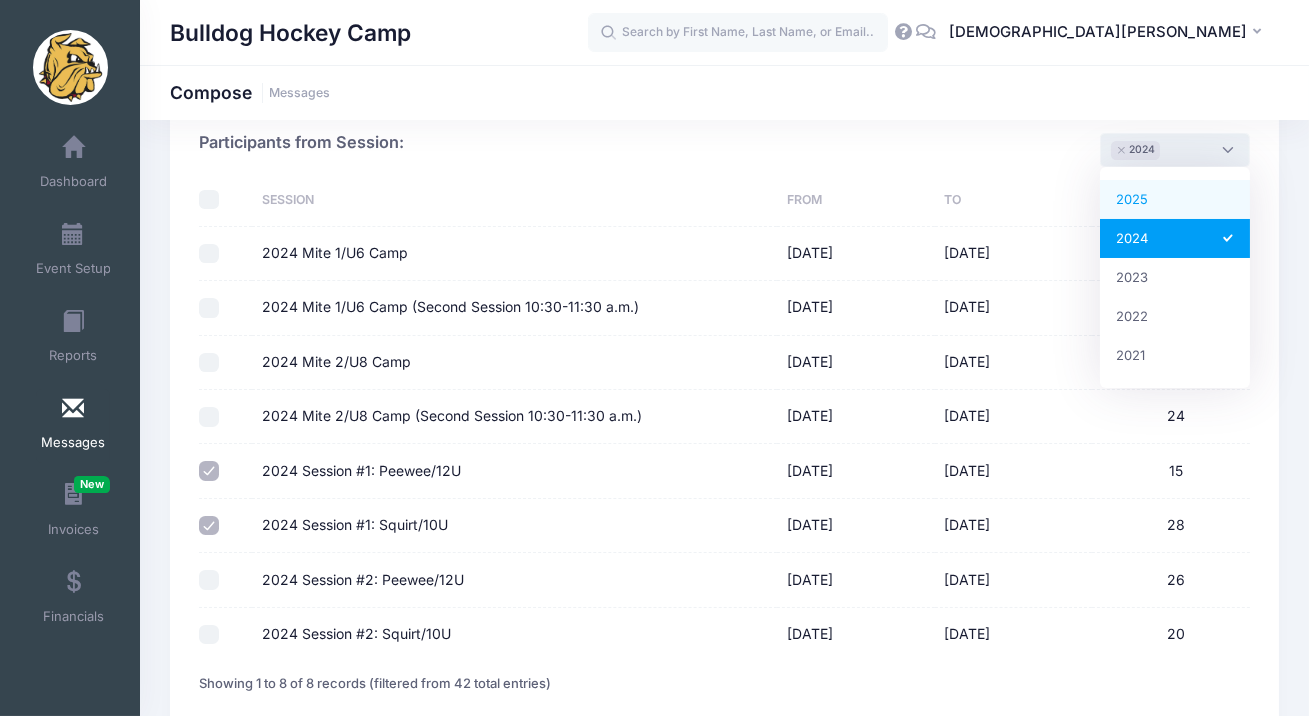 select on "2025" 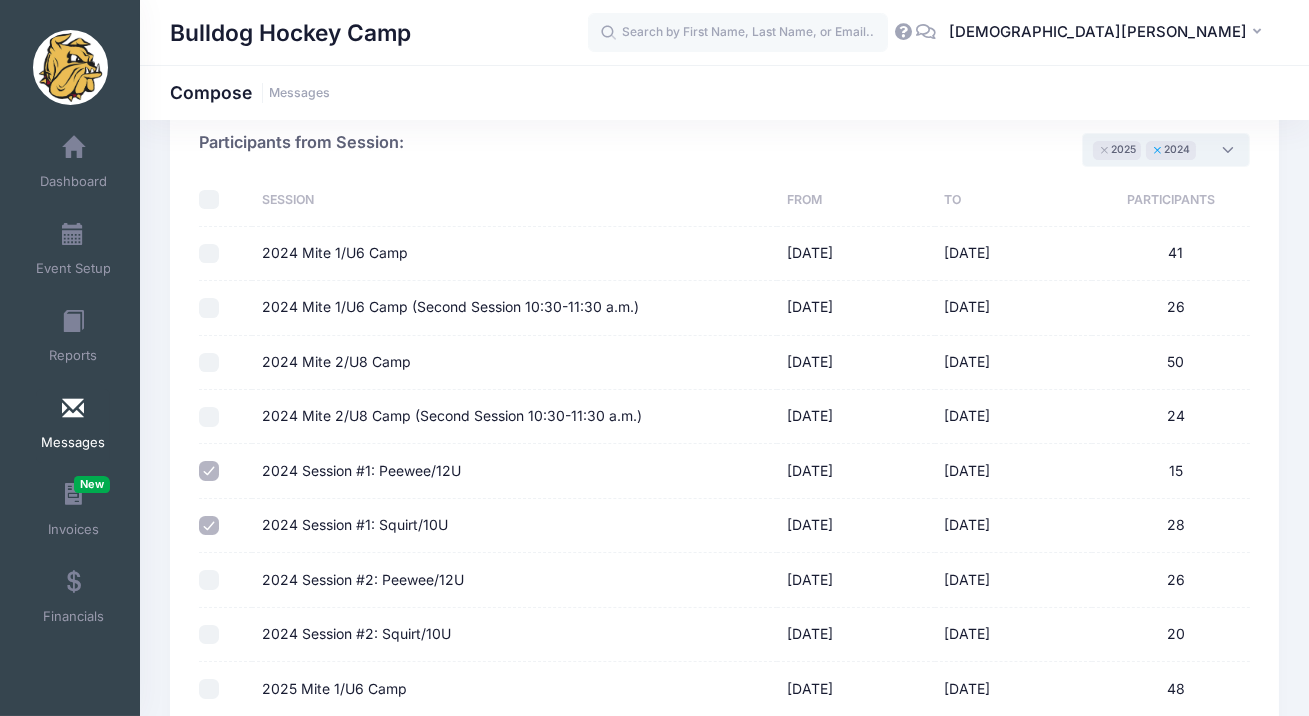 click on "×" at bounding box center [1157, 150] 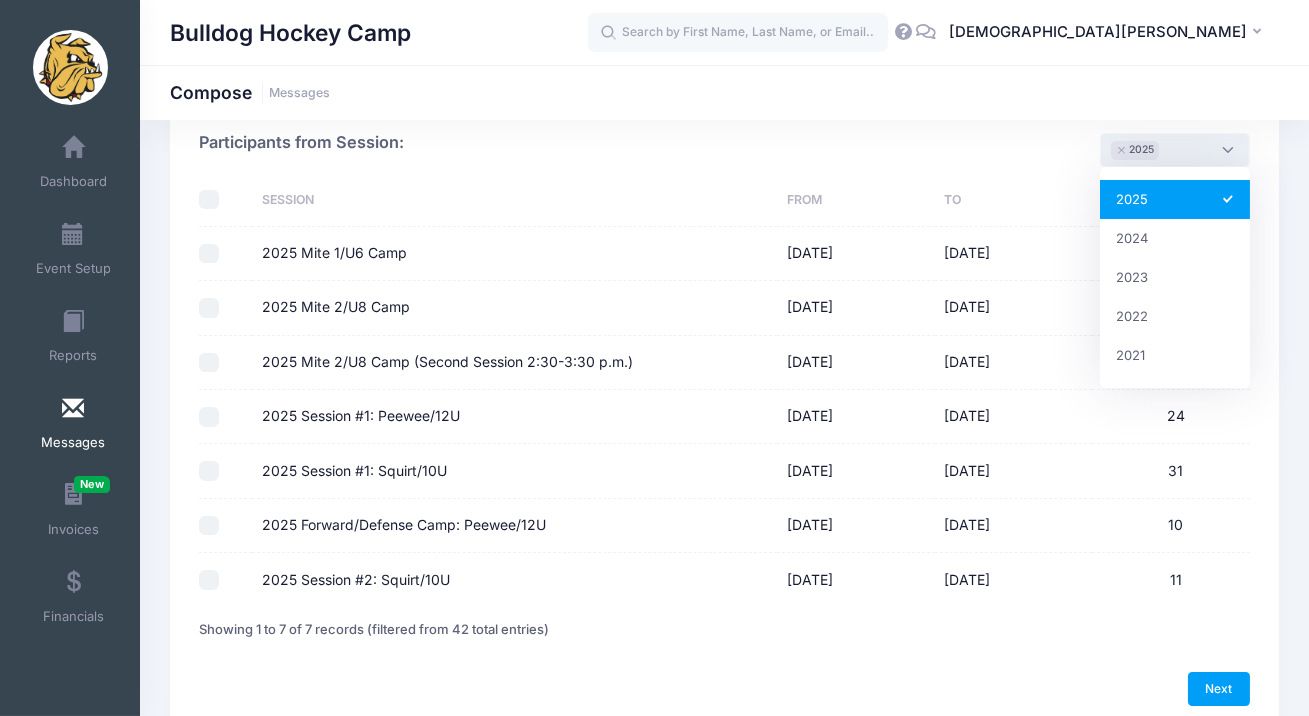 click on "Session" at bounding box center (514, 200) 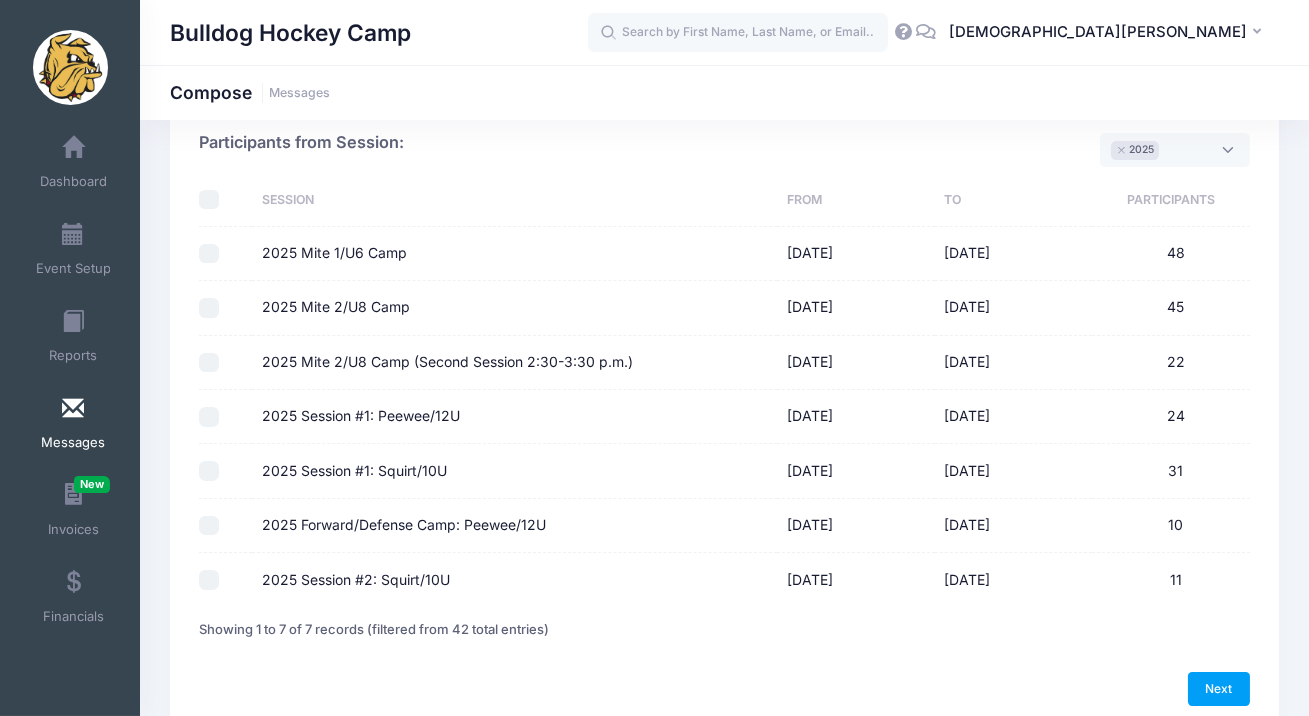 click on "2025 Session #1: Peewee/12U" at bounding box center [209, 417] 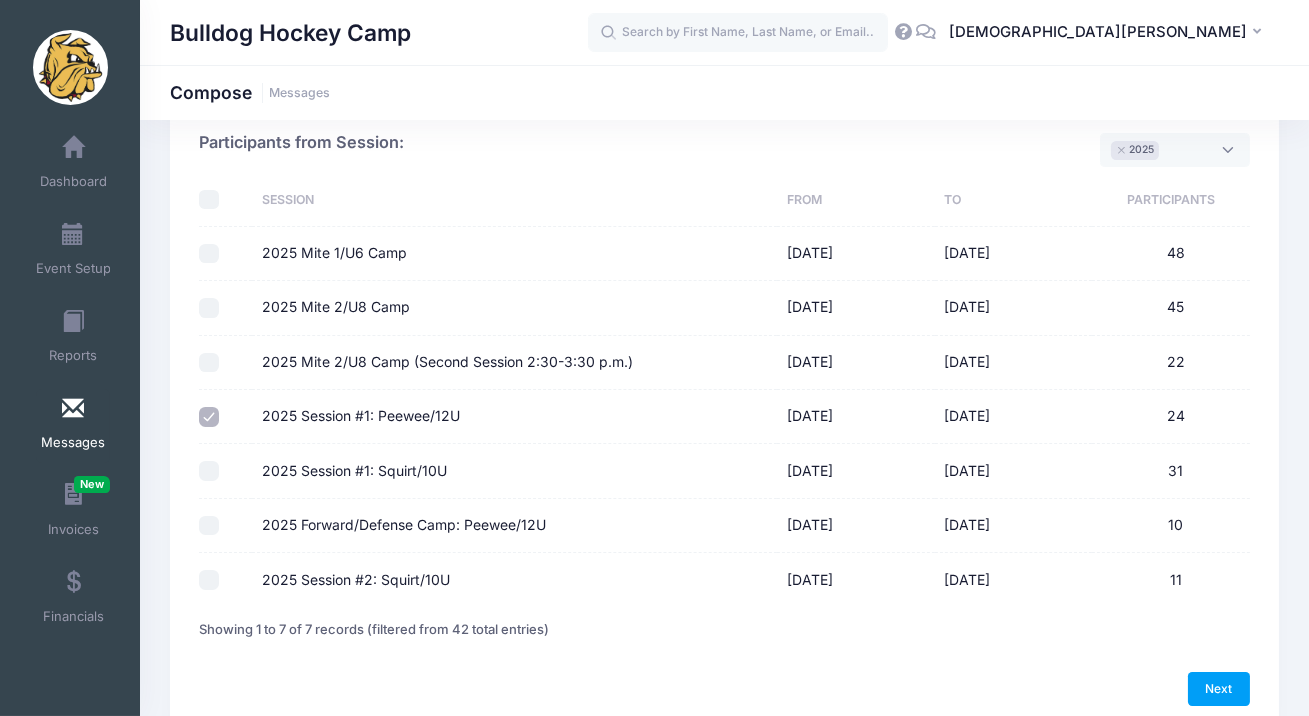 click on "2025 Session #1: Squirt/10U" at bounding box center (209, 471) 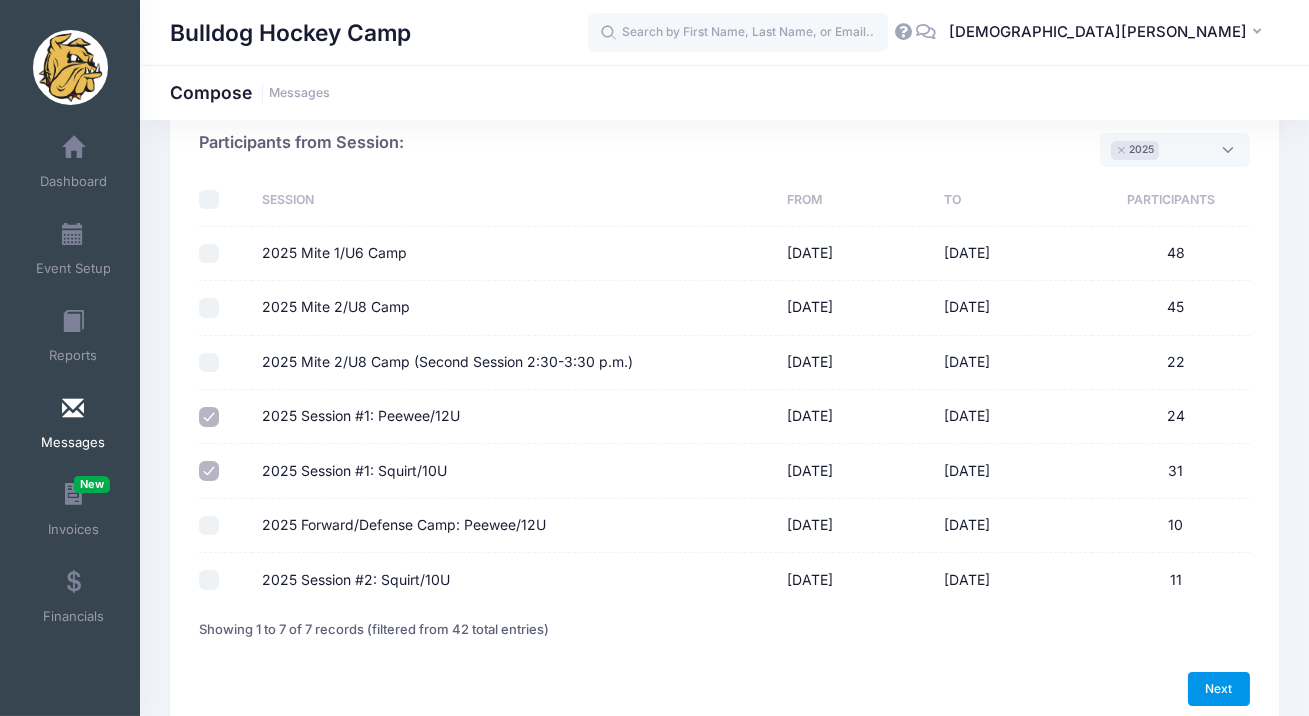 click on "Next" at bounding box center (1219, 689) 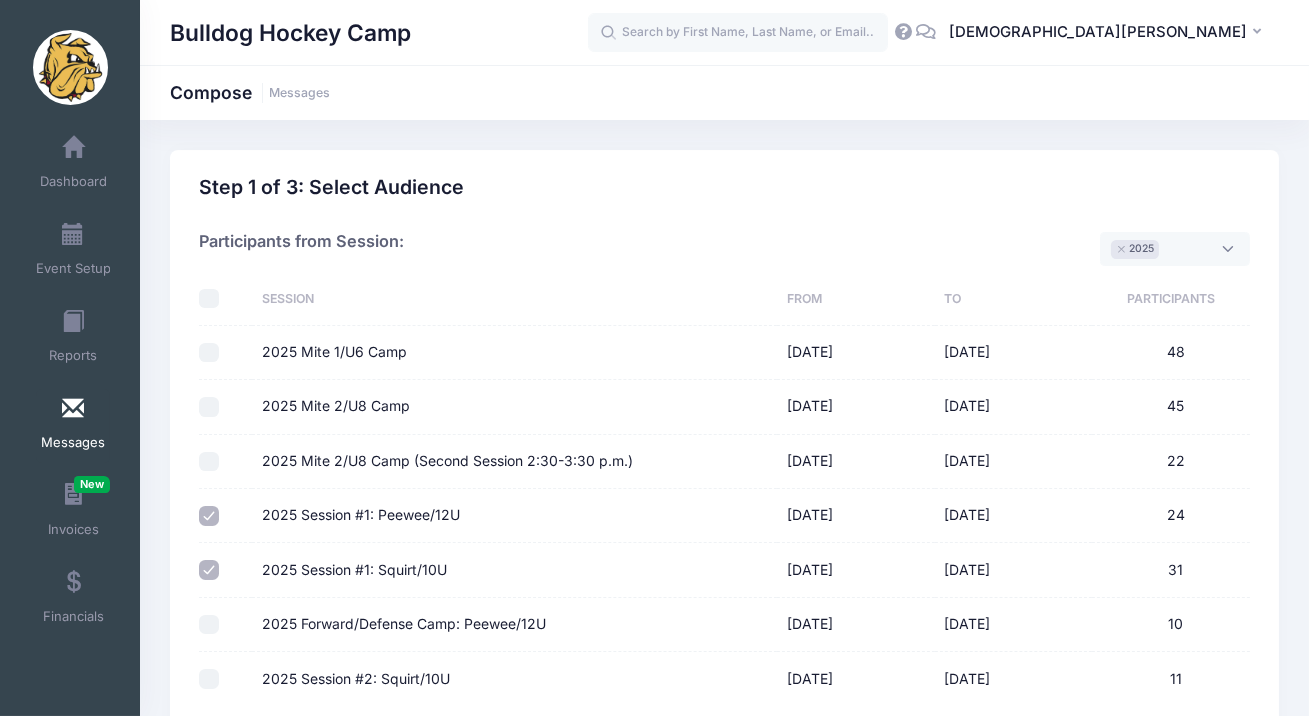 select on "50" 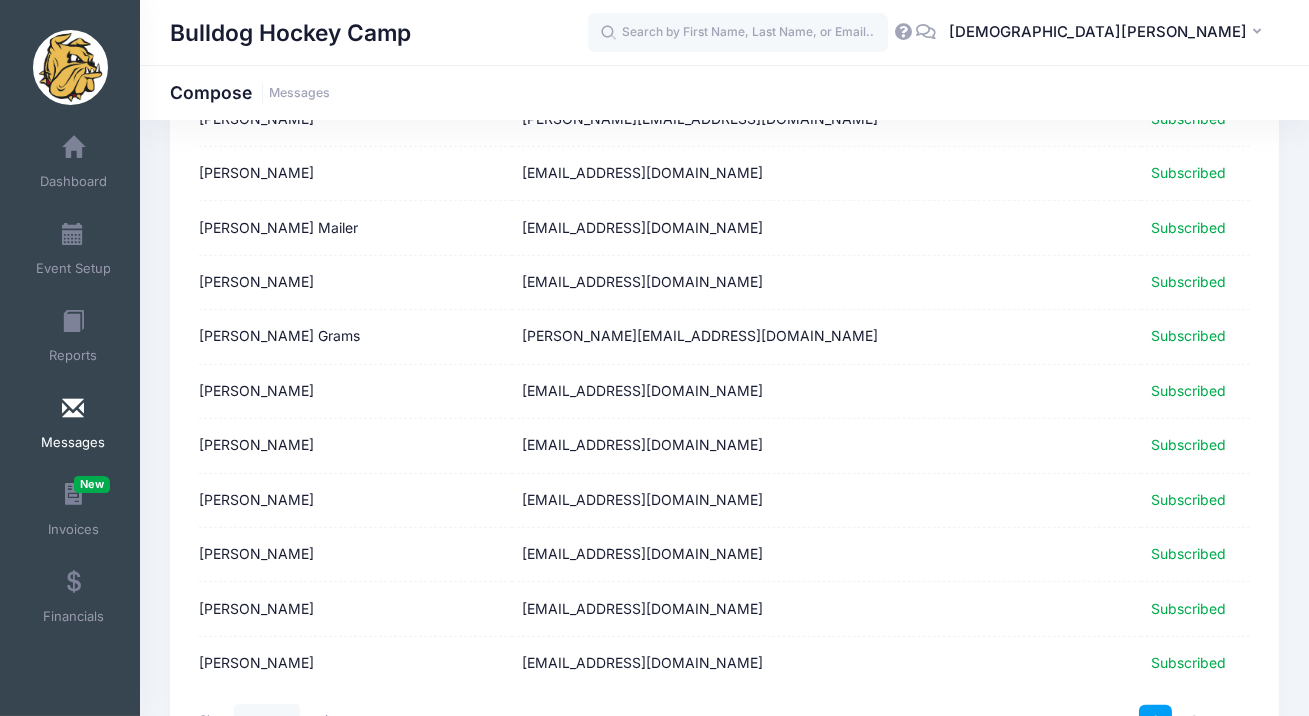 scroll, scrollTop: 2517, scrollLeft: 0, axis: vertical 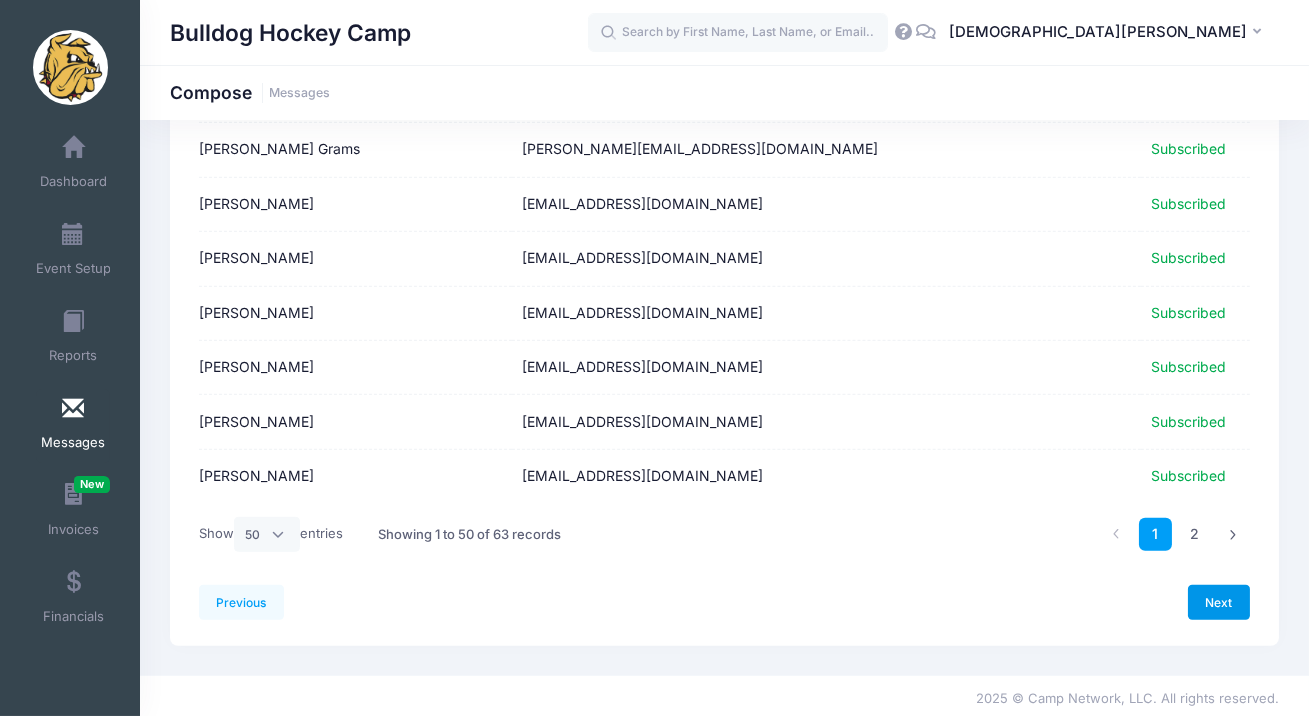 click on "Next" at bounding box center [1219, 602] 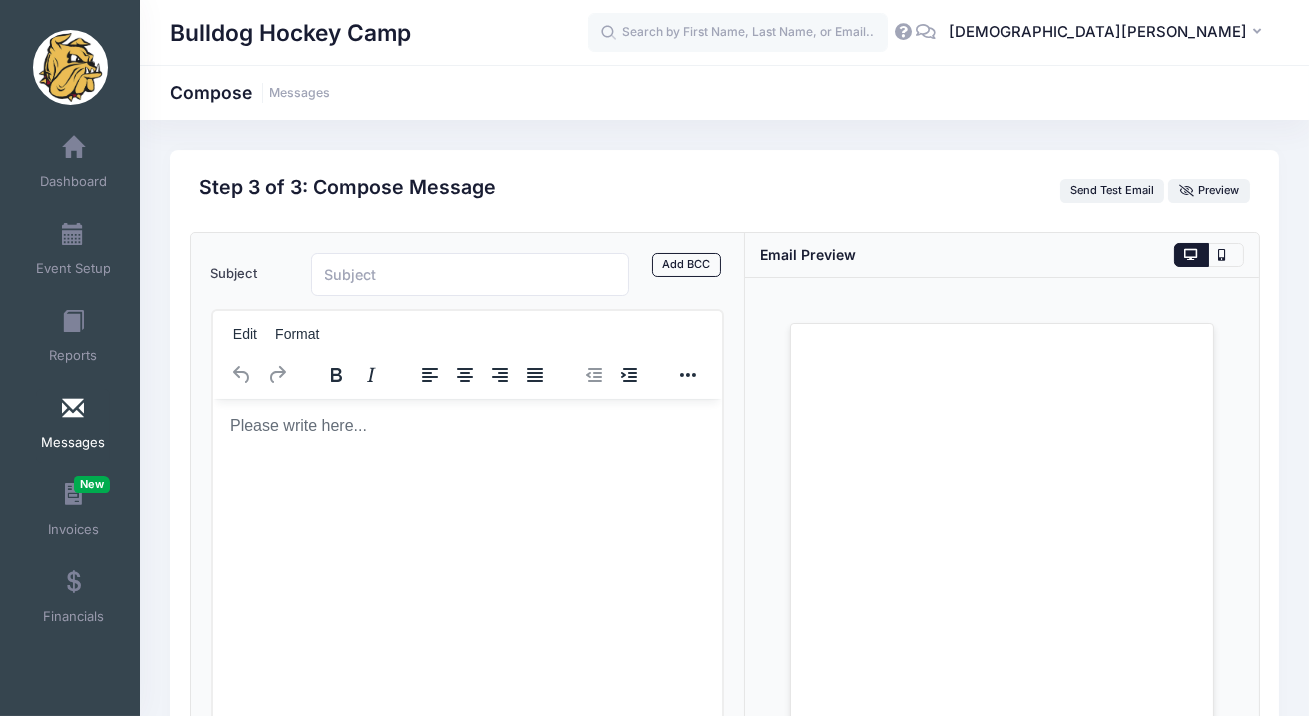 scroll, scrollTop: 0, scrollLeft: 0, axis: both 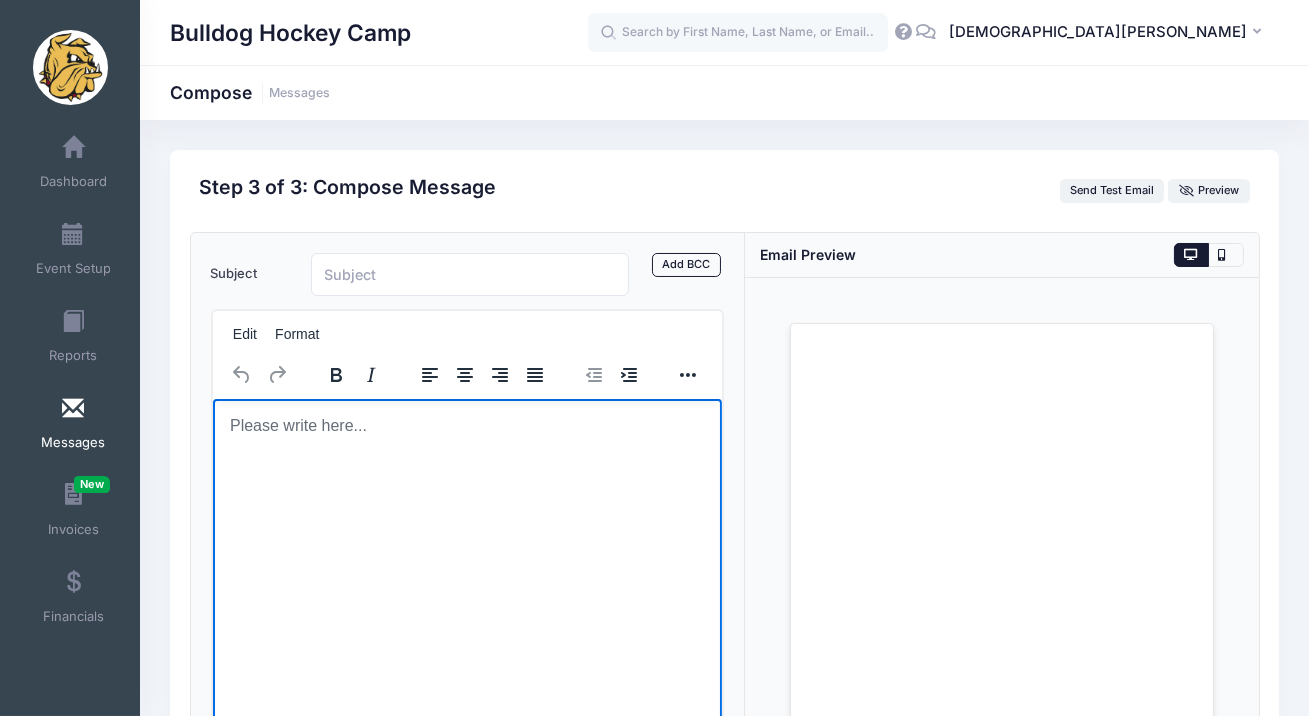 click at bounding box center (467, 425) 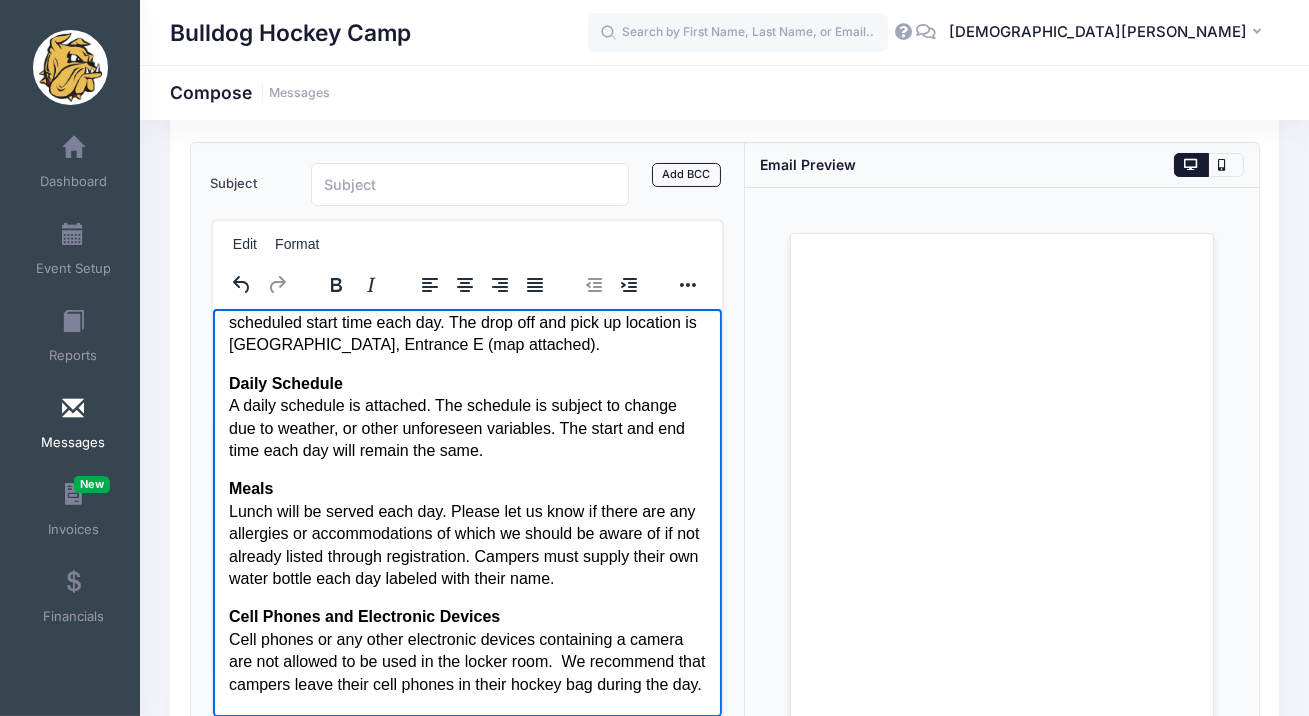 scroll, scrollTop: 0, scrollLeft: 0, axis: both 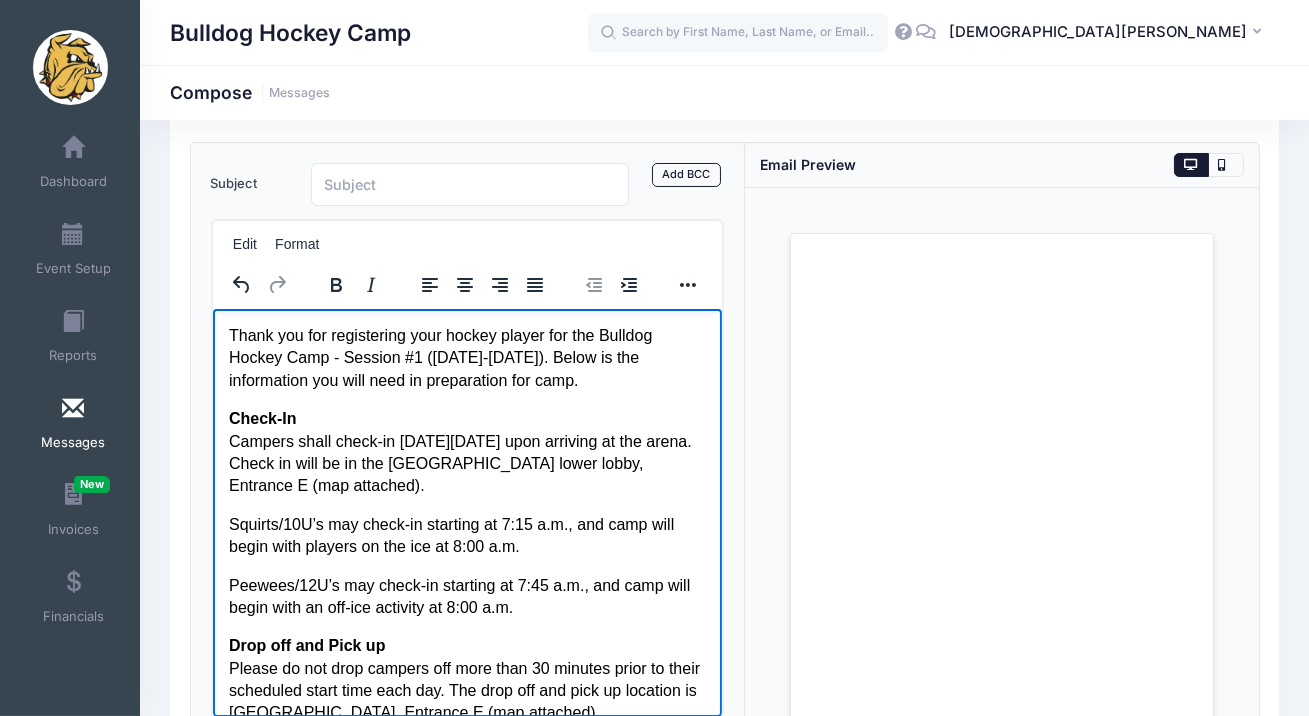 click on "Thank you for registering your hockey player for the Bulldog Hockey Camp - Session #1 (July 22-25). Below is the information you will need in preparation for camp." at bounding box center (467, 357) 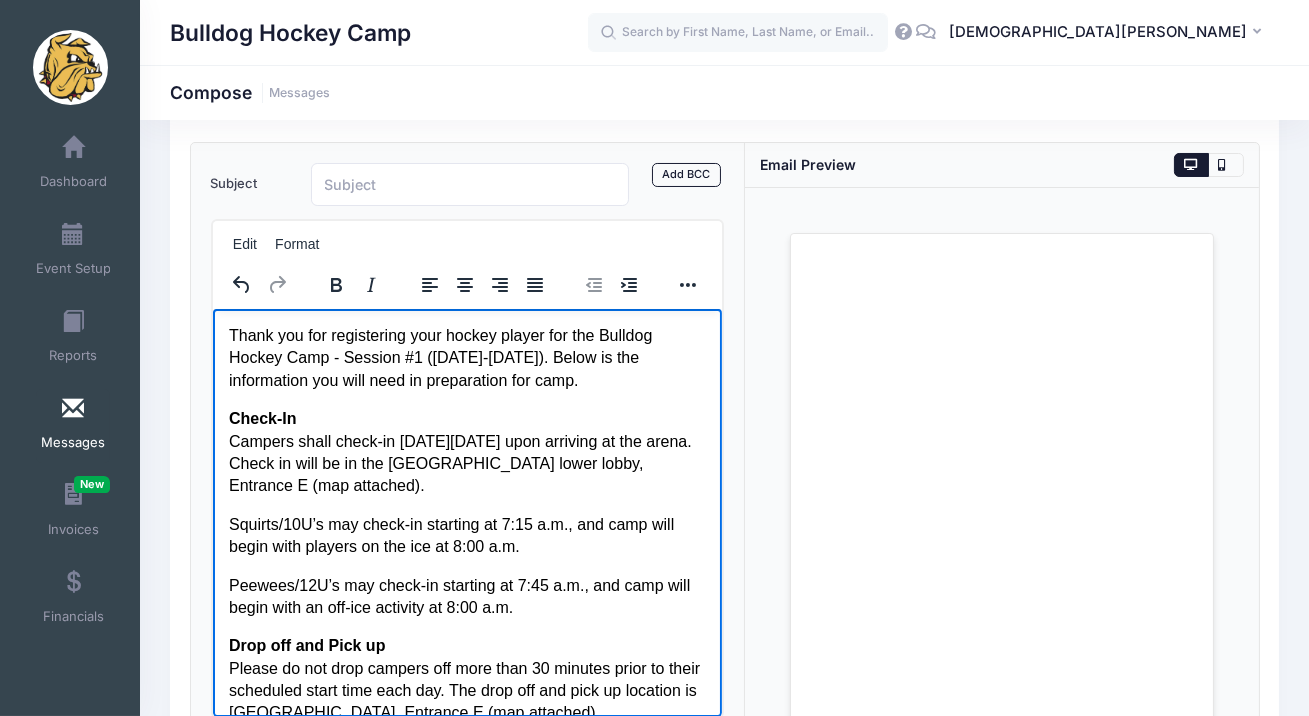drag, startPoint x: 498, startPoint y: 483, endPoint x: 440, endPoint y: 460, distance: 62.39391 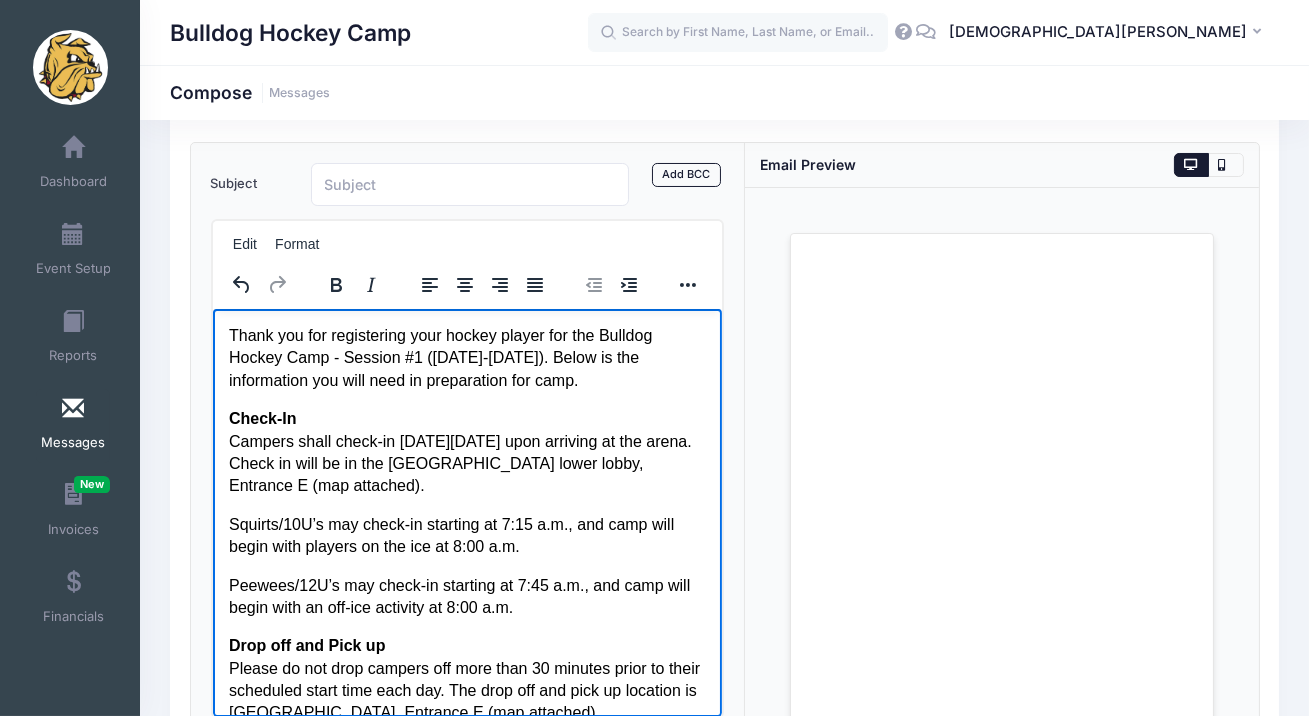 click on "Check-In Campers shall check-in on Monday, July 21 upon arriving at the arena. Check in will be in the AMSOIL Arena lower lobby, Entrance E (map attached)." at bounding box center (467, 452) 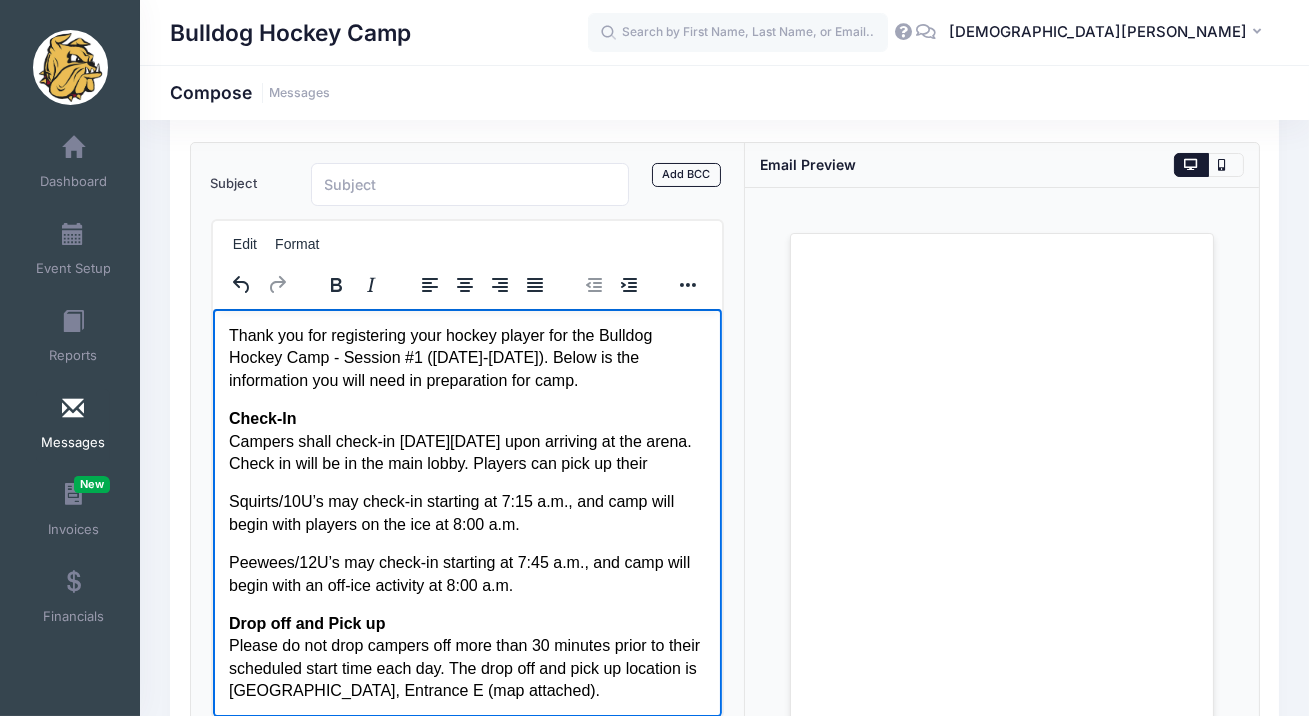 click on "Check-In Campers shall check-in on Monday, July 21 upon arriving at the arena. Check in will be in the main lobby. Players can pick up their" at bounding box center (467, 440) 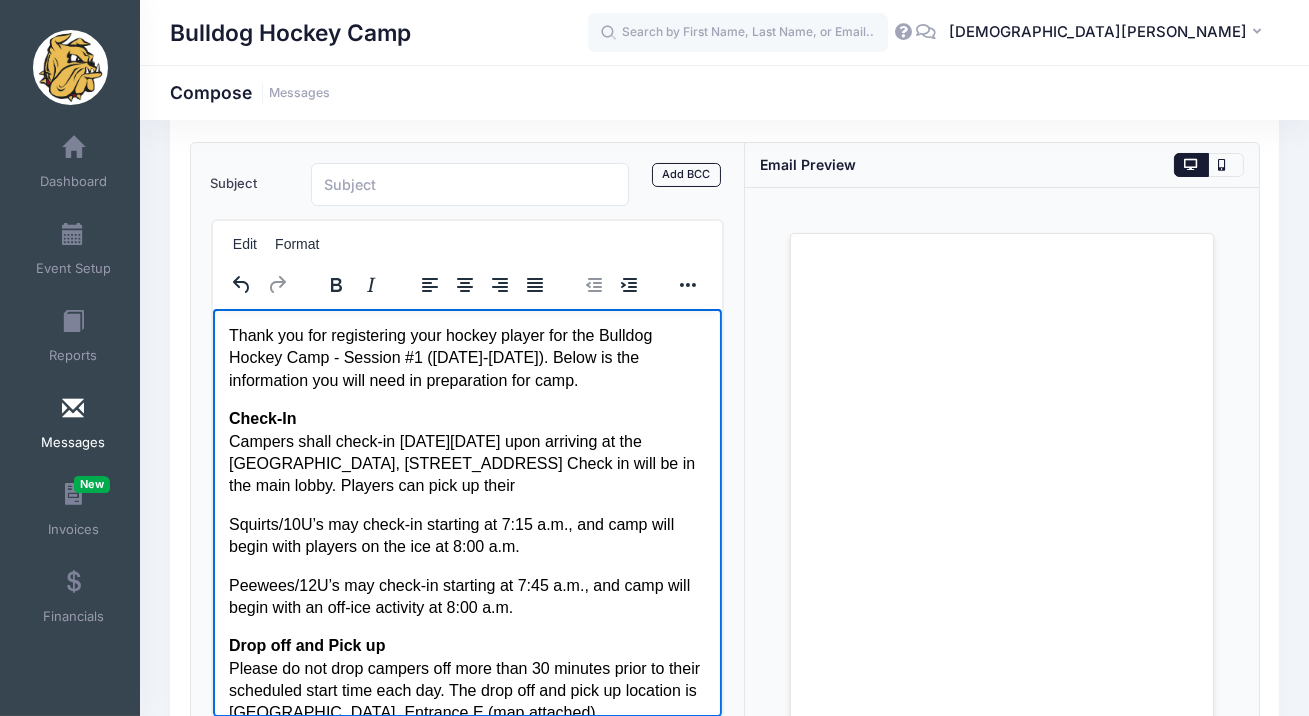 click on "Check-In Campers shall check-in on Monday, July 21 upon arriving at the Duluth Heritage Sports Center, 130 S. 30th Avenue W. Check in will be in the main lobby. Players can pick up their" at bounding box center [467, 452] 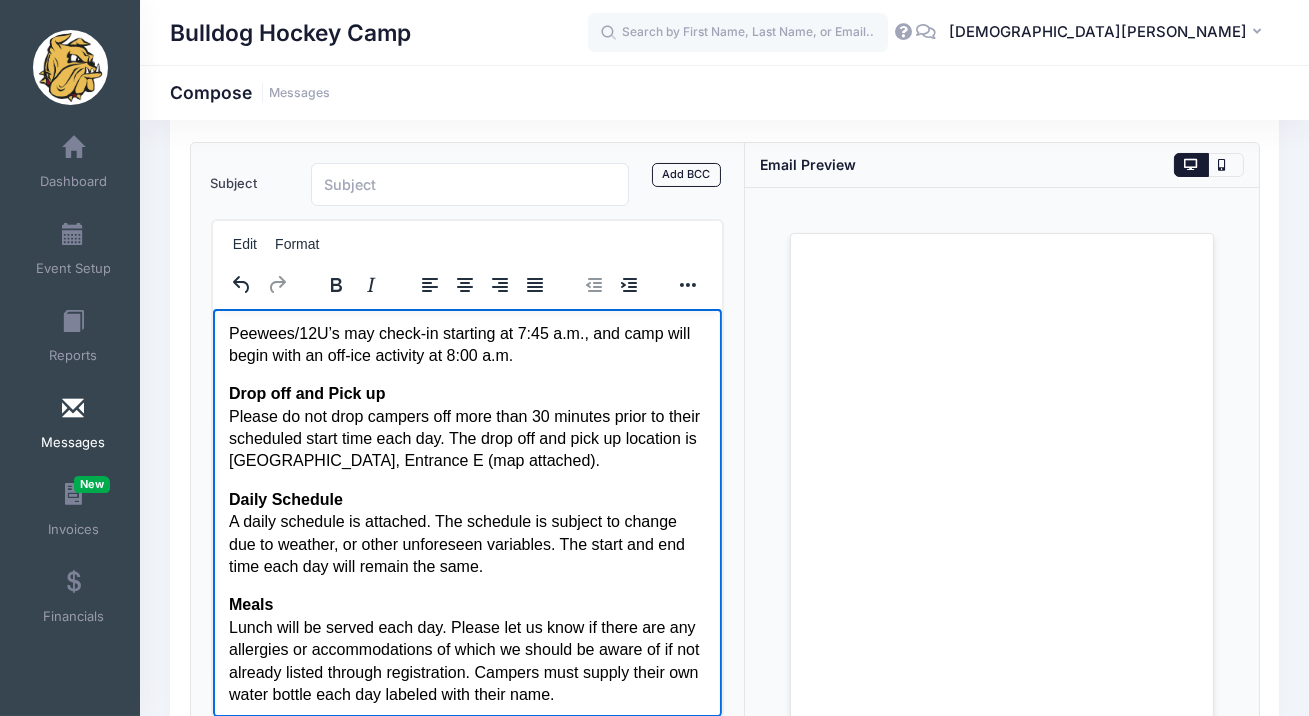 scroll, scrollTop: 245, scrollLeft: 0, axis: vertical 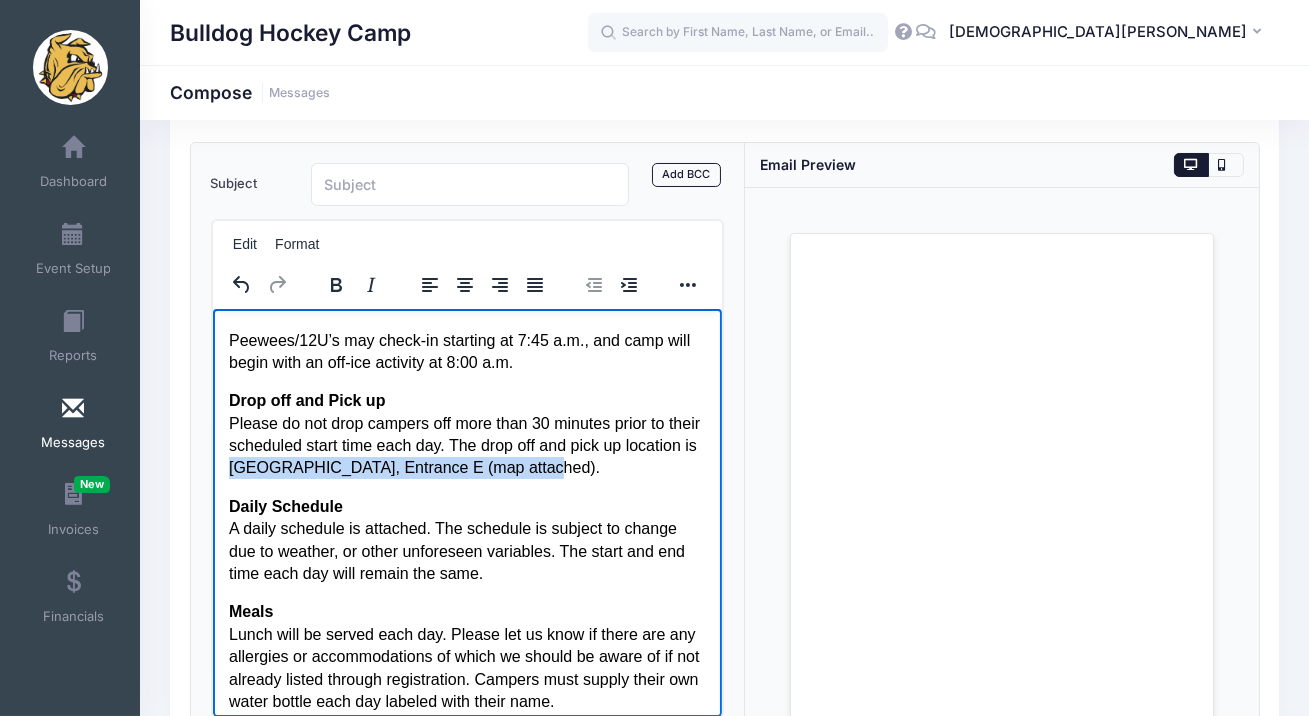 drag, startPoint x: 621, startPoint y: 466, endPoint x: 307, endPoint y: 466, distance: 314 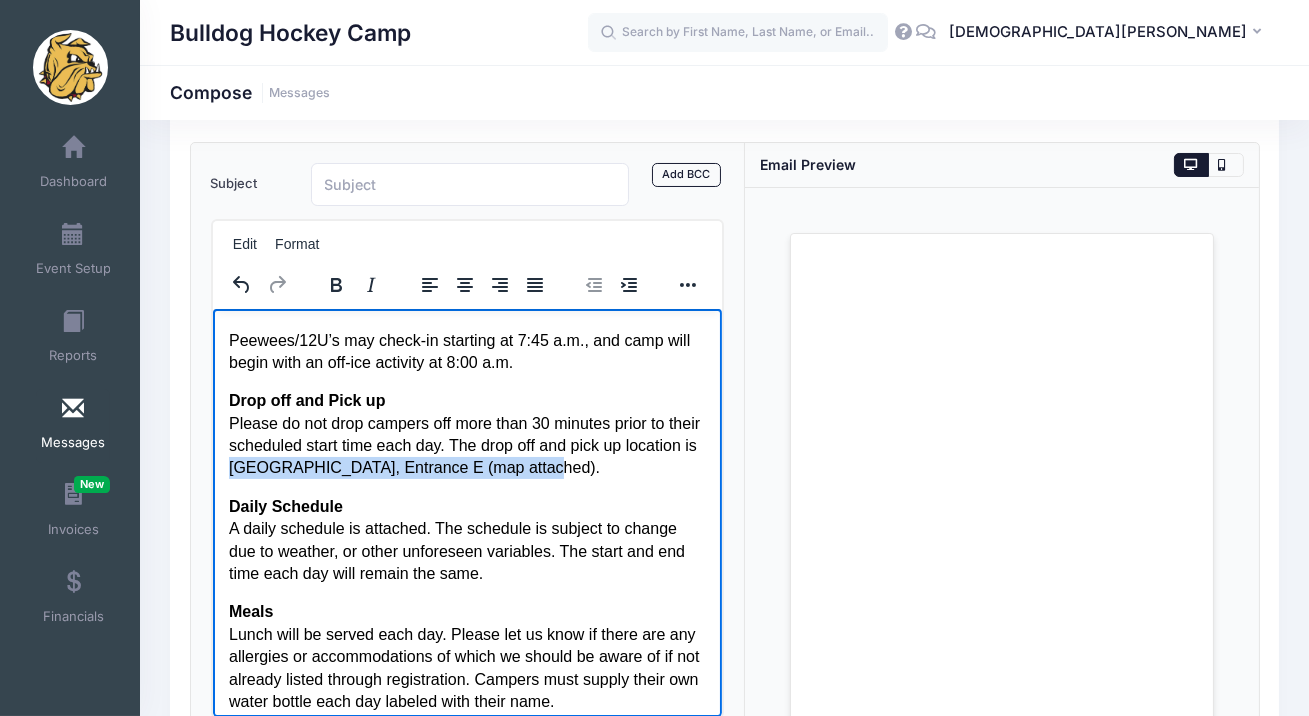 click on "Drop off and Pick up Please do not drop campers off more than 30 minutes prior to their scheduled start time each day. The drop off and pick up location is AMSOIL Arena, Entrance E (map attached)." at bounding box center [467, 434] 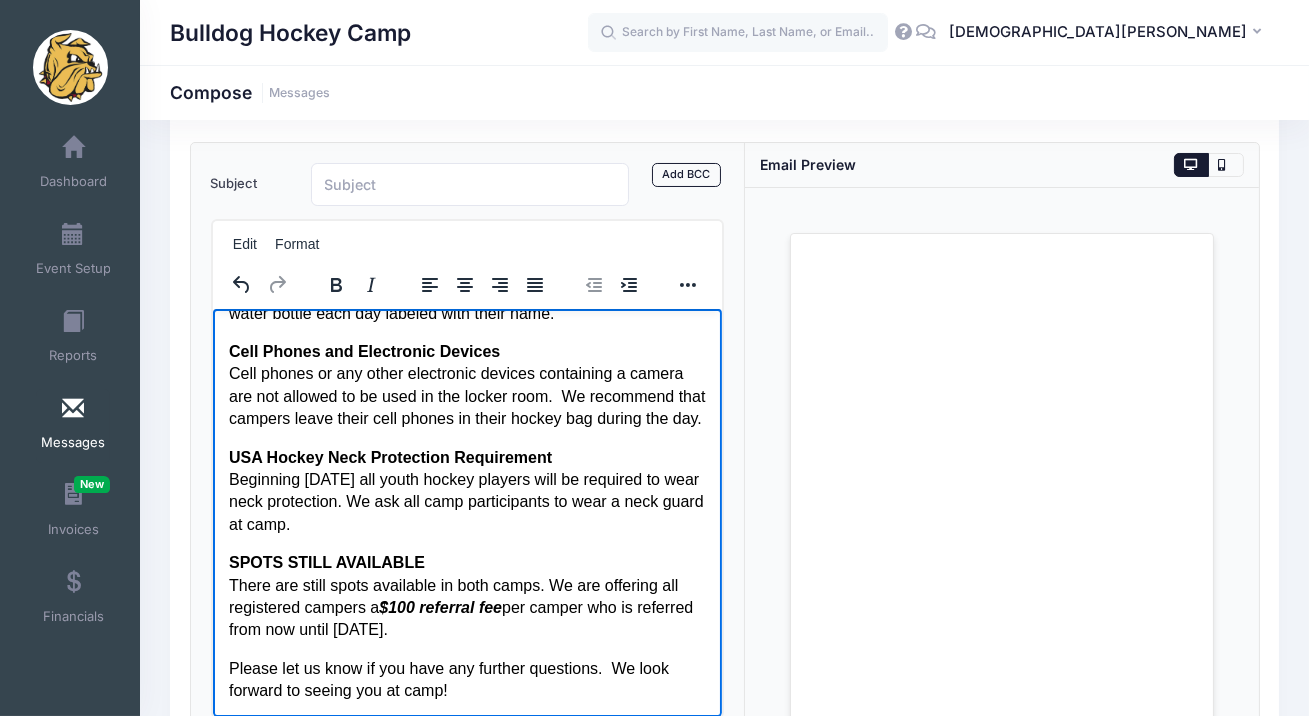 scroll, scrollTop: 634, scrollLeft: 0, axis: vertical 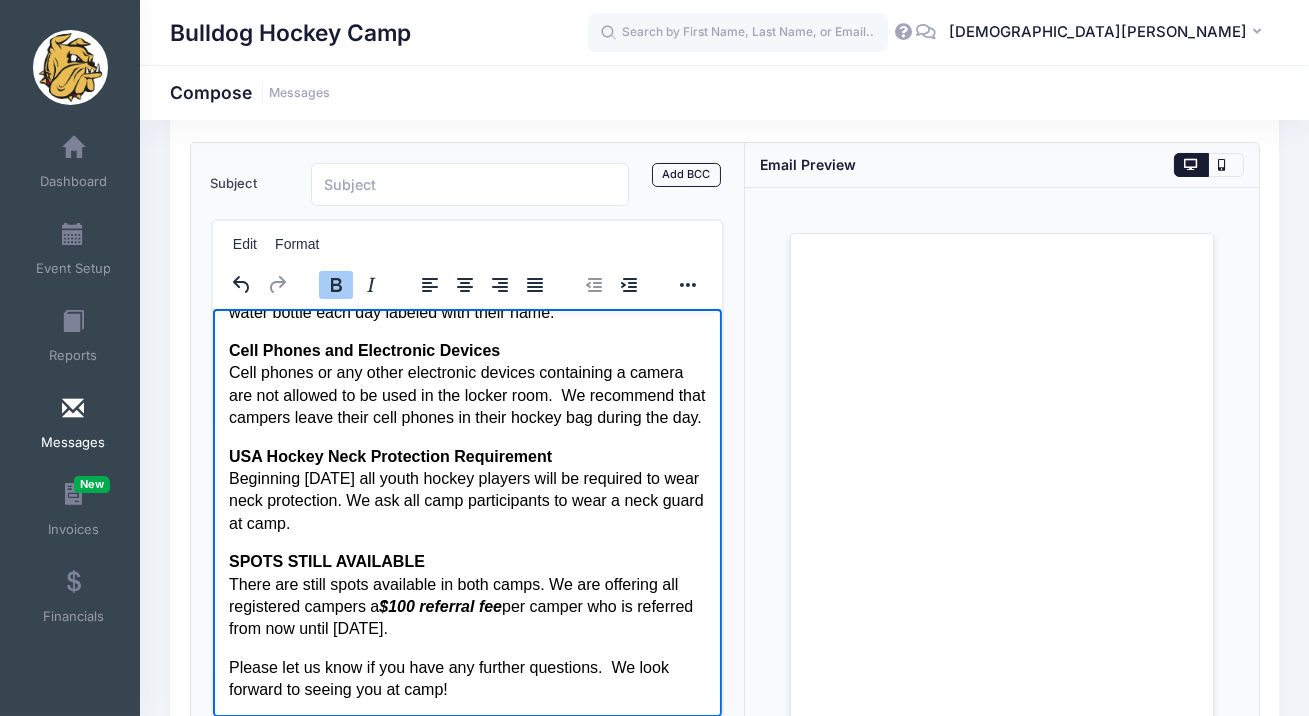 drag, startPoint x: 512, startPoint y: 626, endPoint x: 253, endPoint y: 535, distance: 274.5214 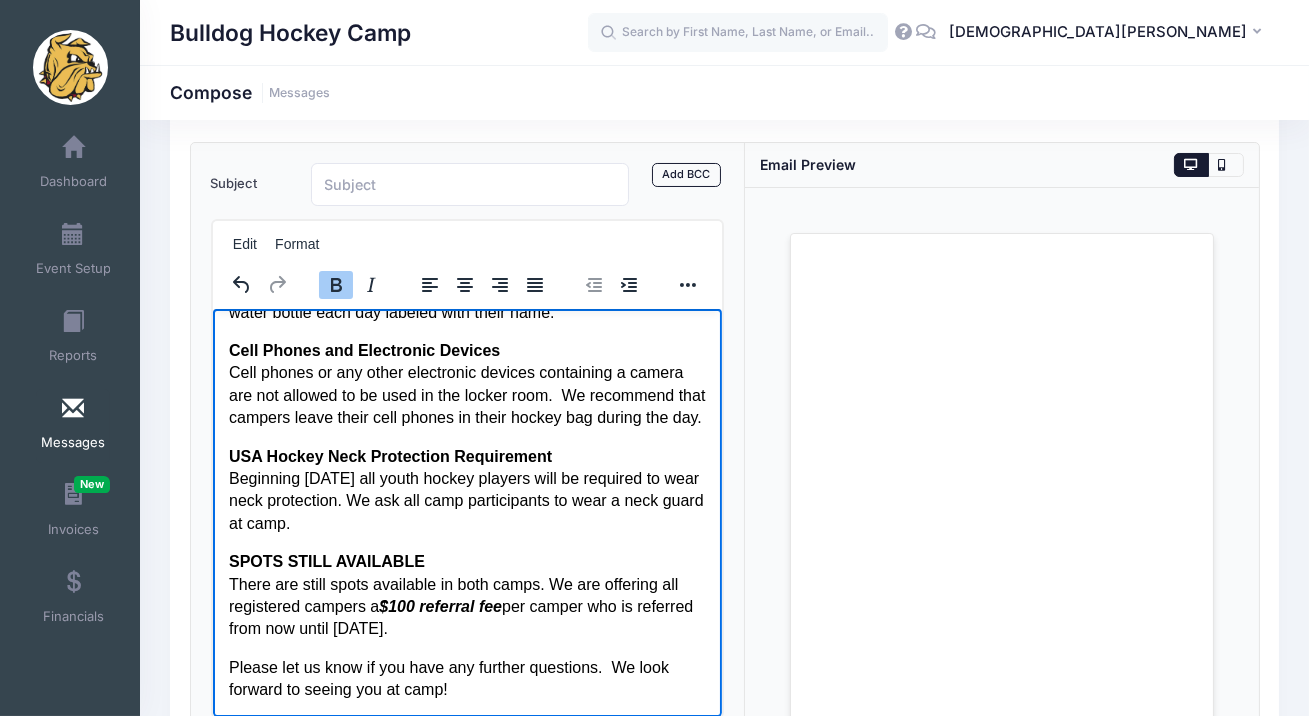 click on "Thank you for registering your hockey player for the Bulldog Hockey Camp - Session #1 (July 21-24). Below is the information you will need in preparation for camp.  Check-In Campers shall check-in on Monday, July 21 upon arriving at the Duluth Heritage Sports Center, 130 S. 30th Avenue W. Check in will be in the main lobby.  Squirts/10U’s may check-in starting at 7:15 a.m., and camp will begin with players on the ice at 8:00 a.m.  Peewees/12U’s may check-in starting at 7:45 a.m., and camp will begin with an off-ice activity at 8:00 a.m. Drop off and Pick up Please do not drop campers off more than 30 minutes prior to their scheduled start time each day. Daily Schedule A daily schedule is attached. The schedule is subject to change due to weather, or other unforeseen variables. The start and end time each day will remain the same. Meals Cell Phones and Electronic Devices USA Hockey Neck Protection Requirement SPOTS STILL AVAILABLE $100 referral fee" at bounding box center (467, 206) 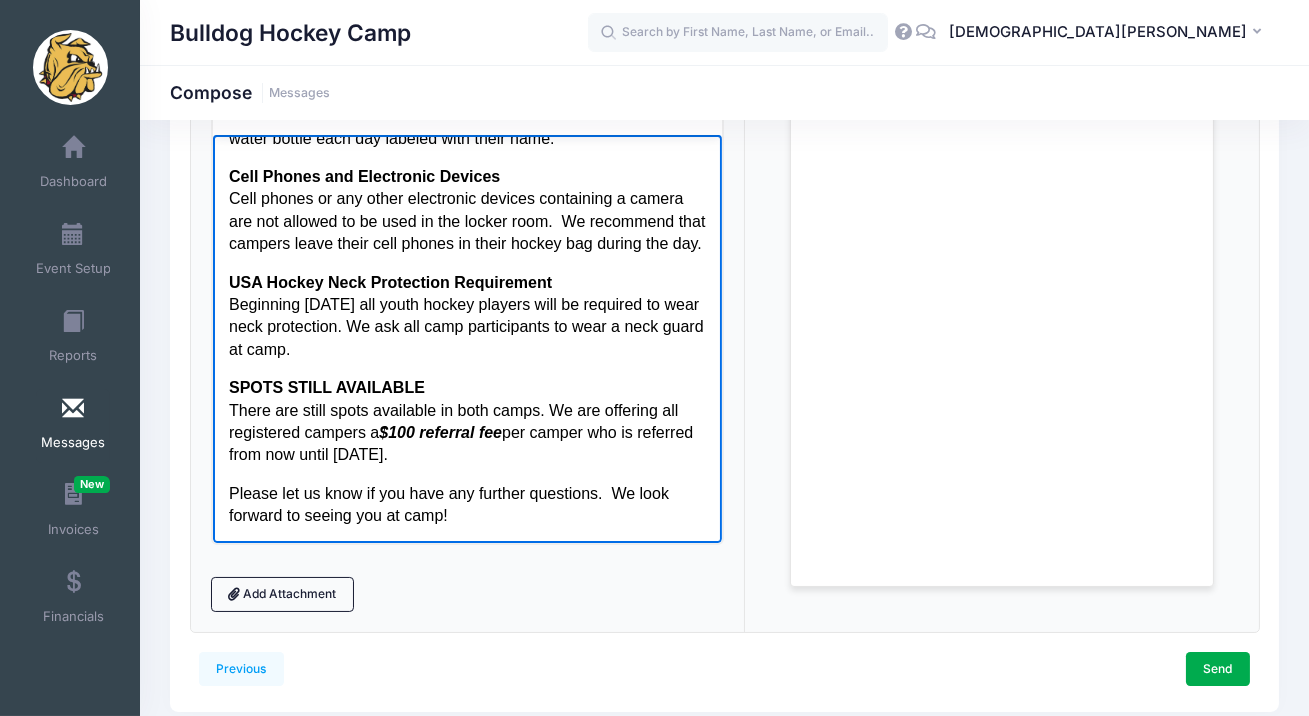 scroll, scrollTop: 265, scrollLeft: 0, axis: vertical 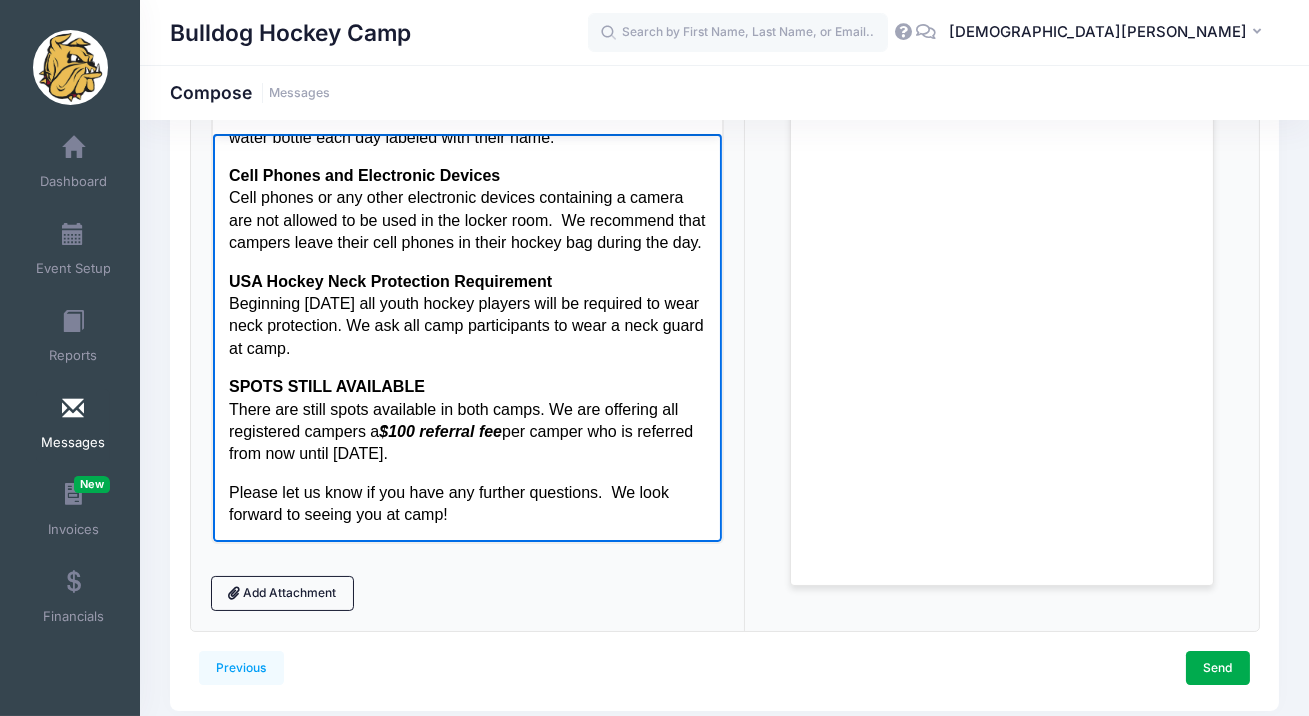 click on "USA Hockey Neck Protection Requirement Beginning August 1, 2024 all youth hockey players will be required to wear neck protection. We ask all camp participants to wear a neck guard at camp." at bounding box center (467, 315) 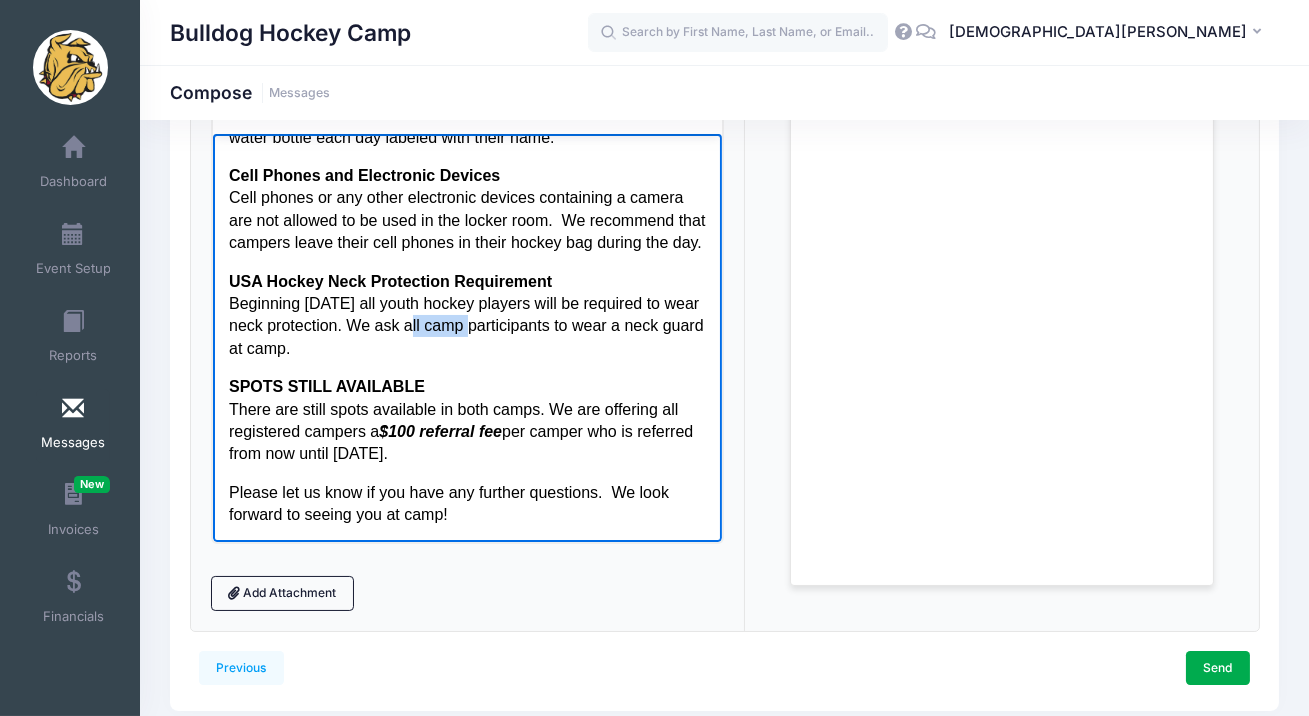 drag, startPoint x: 471, startPoint y: 326, endPoint x: 413, endPoint y: 328, distance: 58.034473 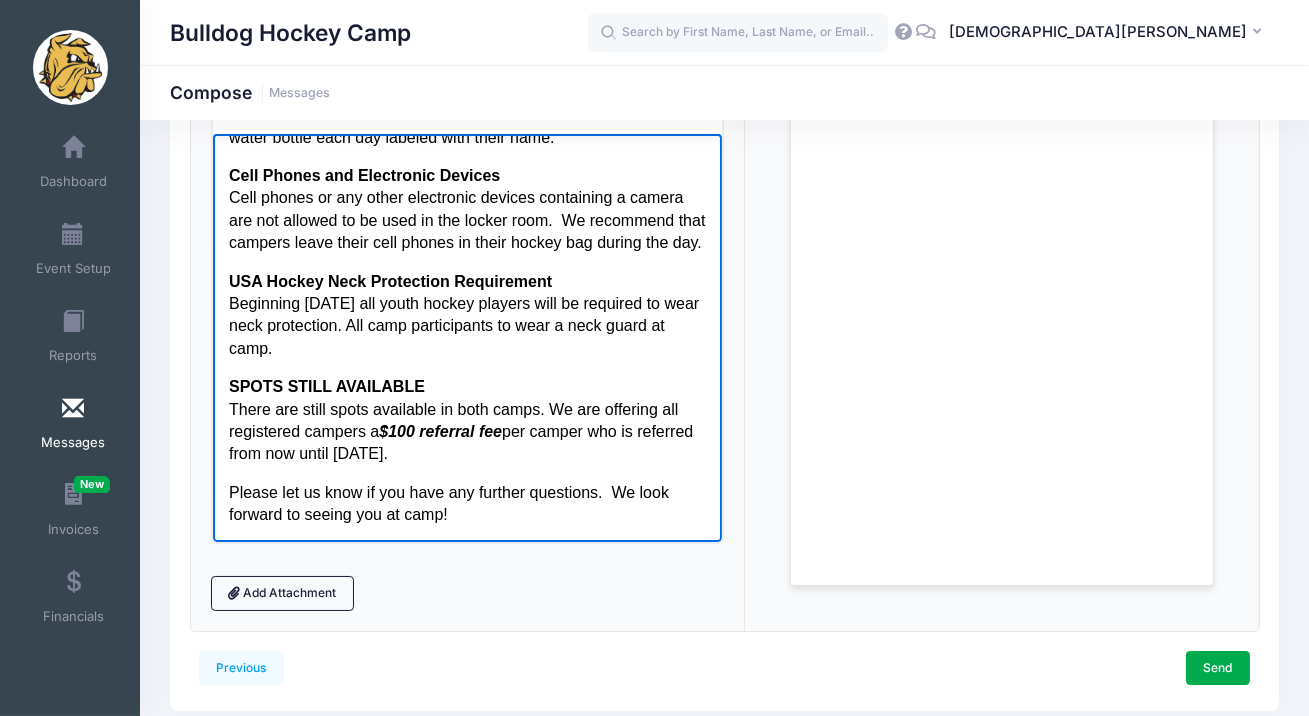 click on "USA Hockey Neck Protection Requirement Beginning August 1, 2024 all youth hockey players will be required to wear neck protection. All camp participants to wear a neck guard at camp." at bounding box center (467, 315) 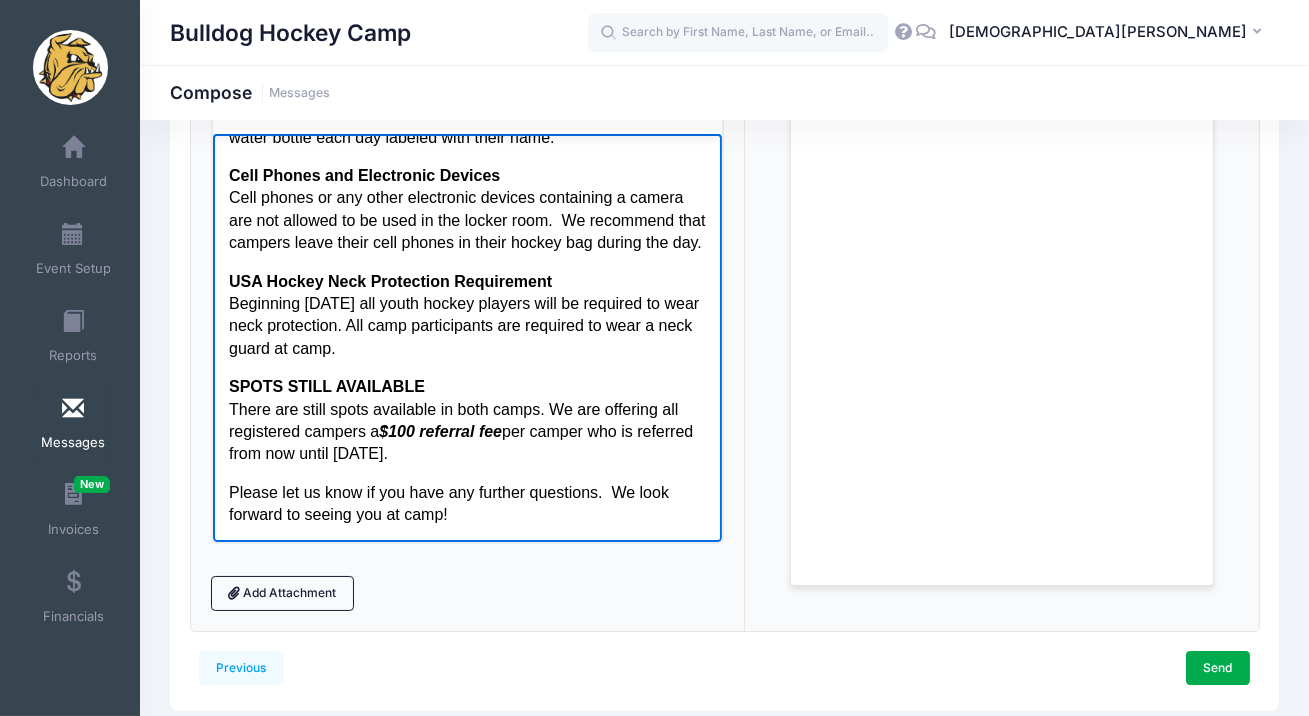 click on "USA Hockey Neck Protection Requirement Beginning August 1, 2024 all youth hockey players will be required to wear neck protection. All camp participants are required to wear a neck guard at camp." at bounding box center [467, 315] 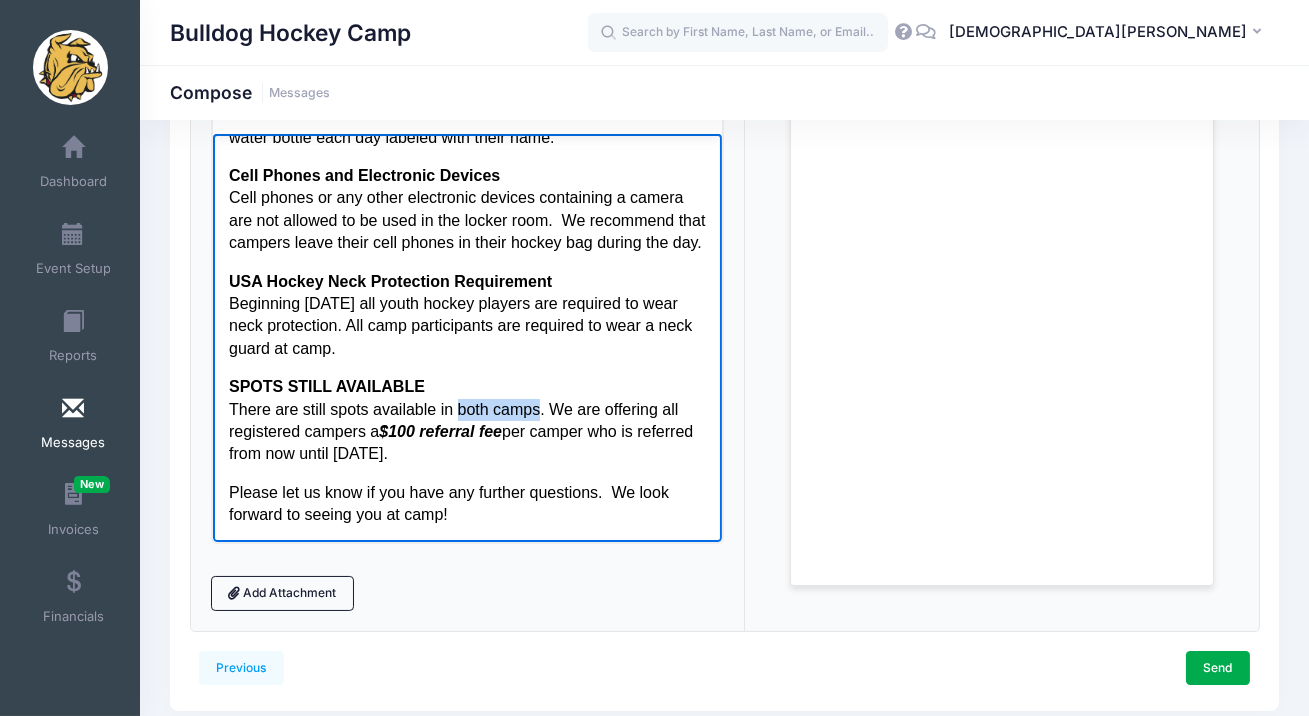 drag, startPoint x: 545, startPoint y: 414, endPoint x: 459, endPoint y: 409, distance: 86.145226 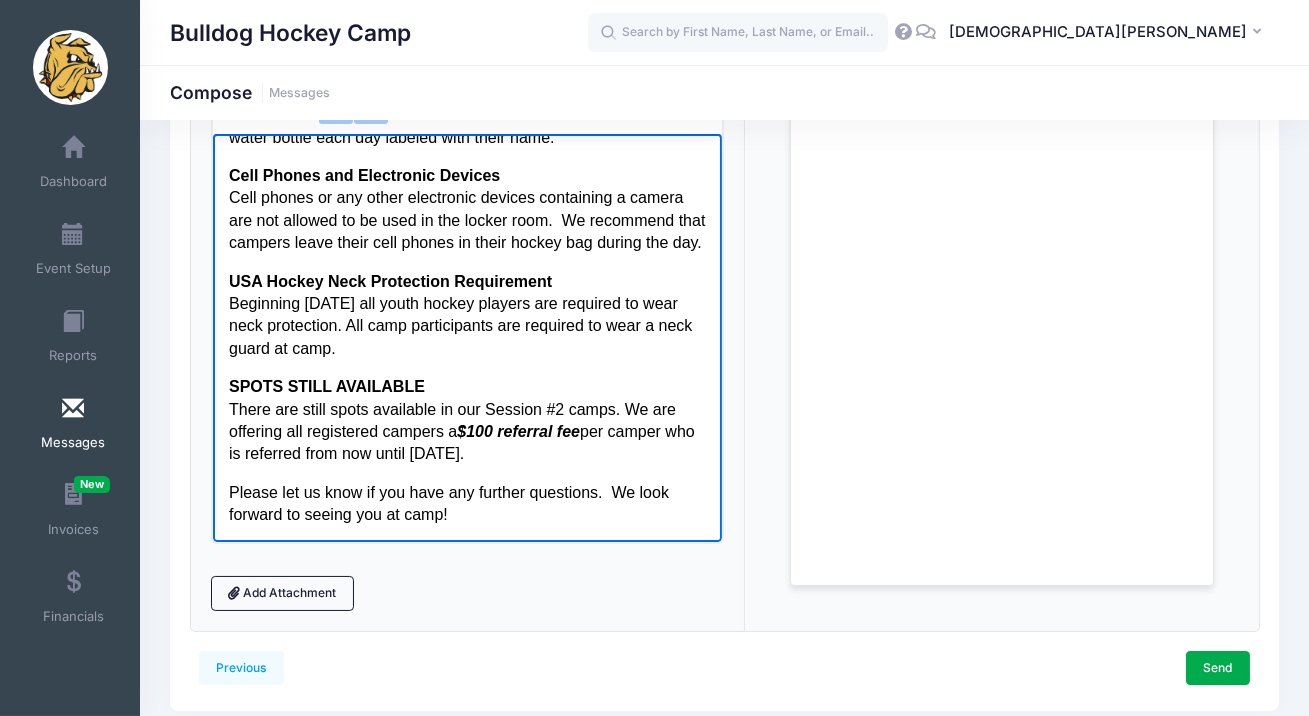 click on "SPOTS STILL AVAILABLE There are still spots available in our Session #2 camps. We are offering all registered campers a  $100 referral fee  per camper who is referred from now until Friday, July 19." at bounding box center [467, 420] 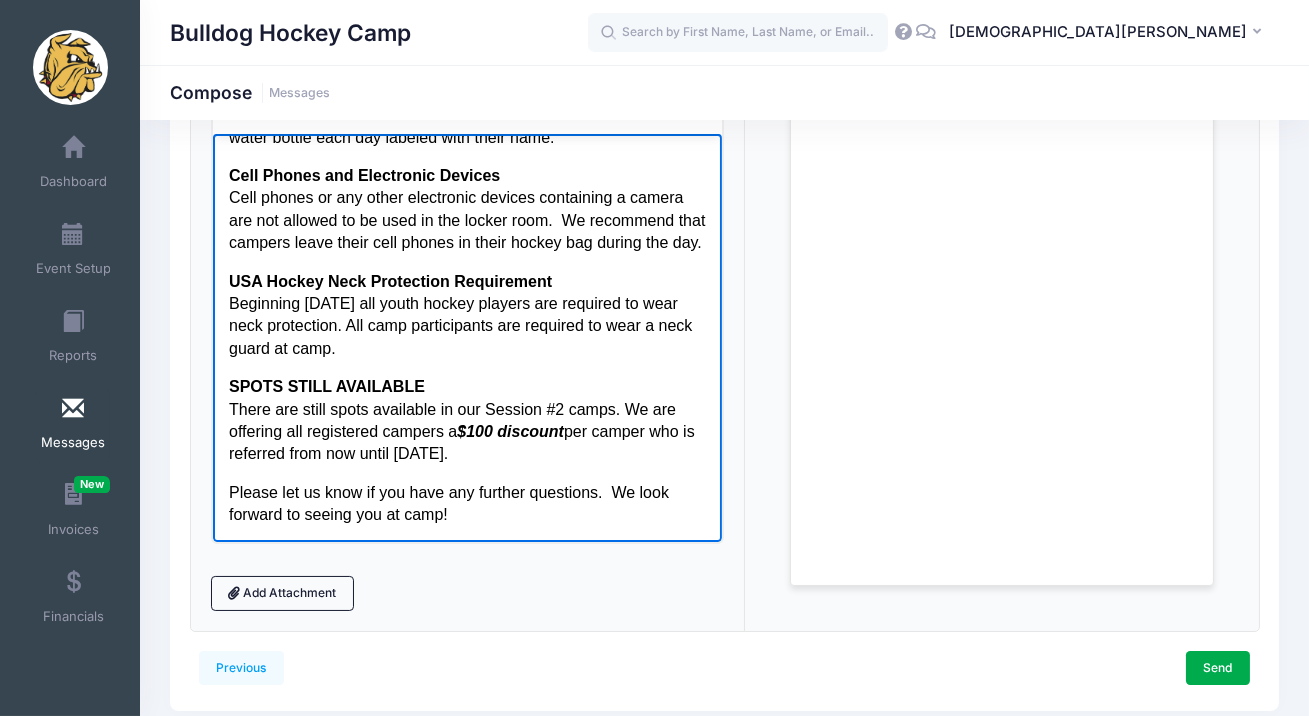 drag, startPoint x: 528, startPoint y: 458, endPoint x: 595, endPoint y: 456, distance: 67.02985 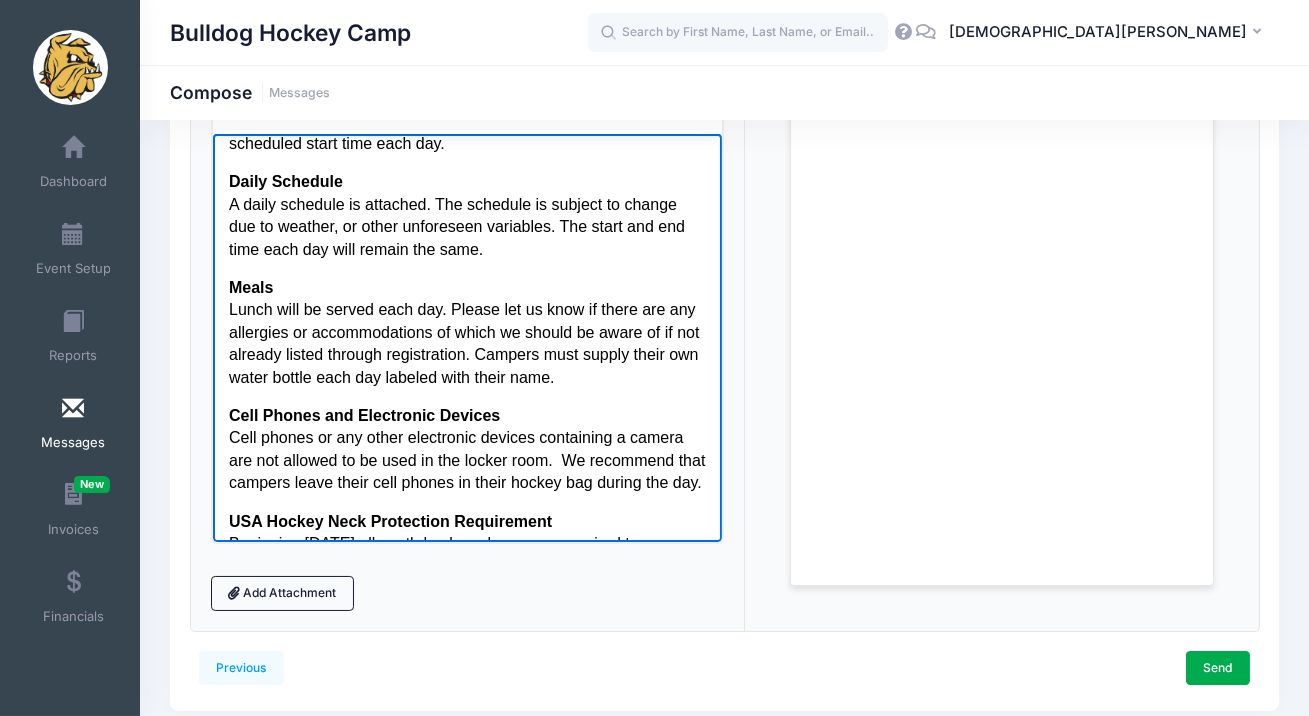 scroll, scrollTop: 0, scrollLeft: 0, axis: both 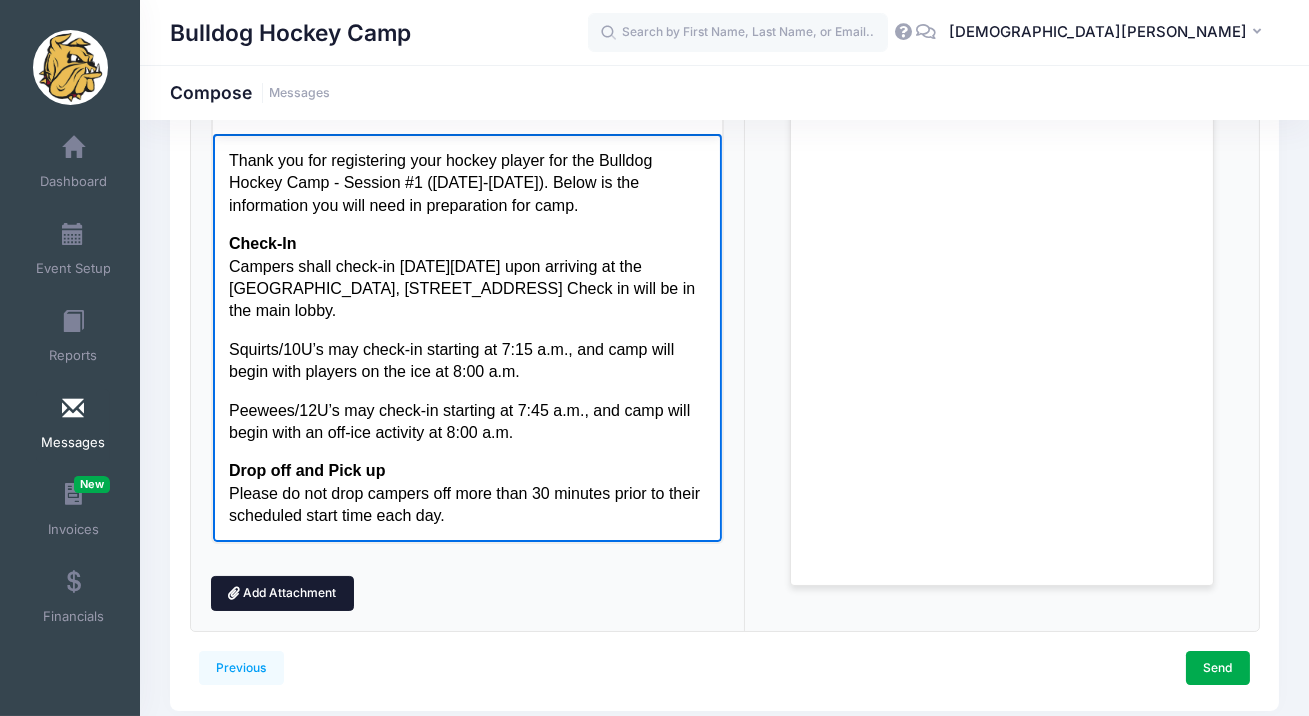 click on "Add Attachment" at bounding box center [282, 593] 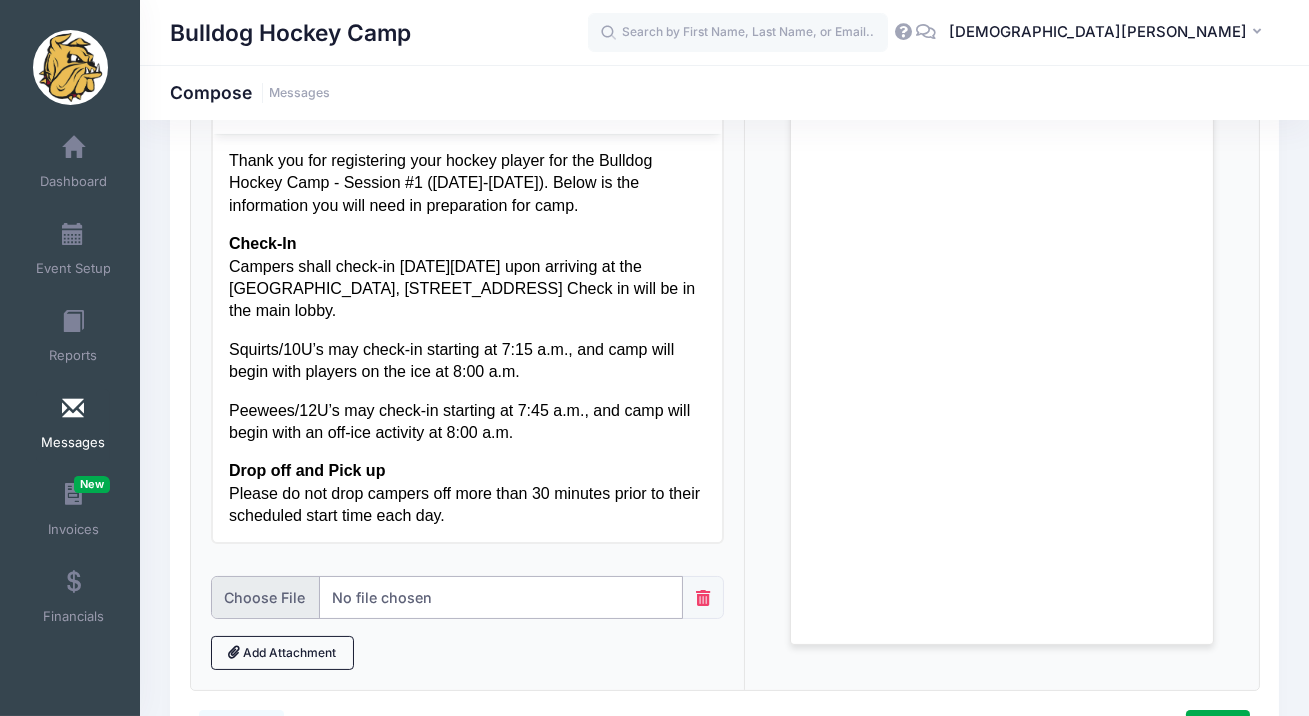 click at bounding box center (447, 597) 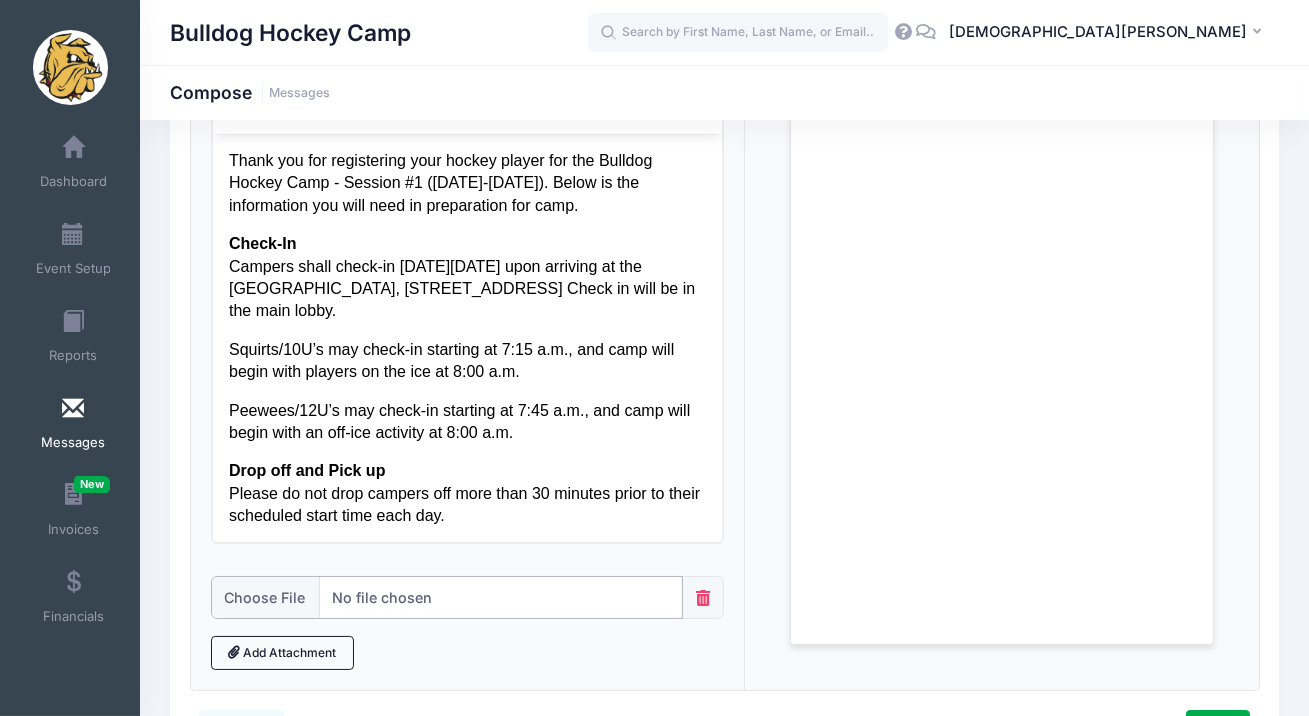 type on "C:\fakepath\2025 Session 1 Schedule.pdf" 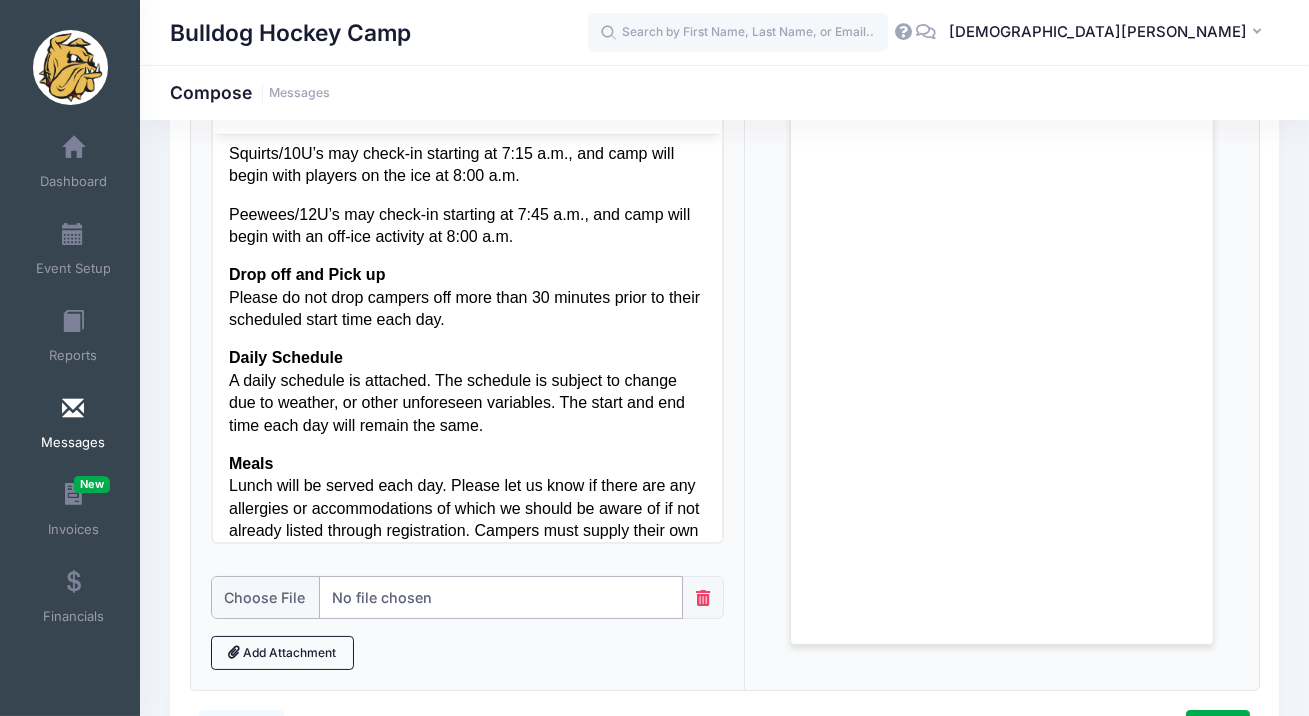 scroll, scrollTop: 0, scrollLeft: 0, axis: both 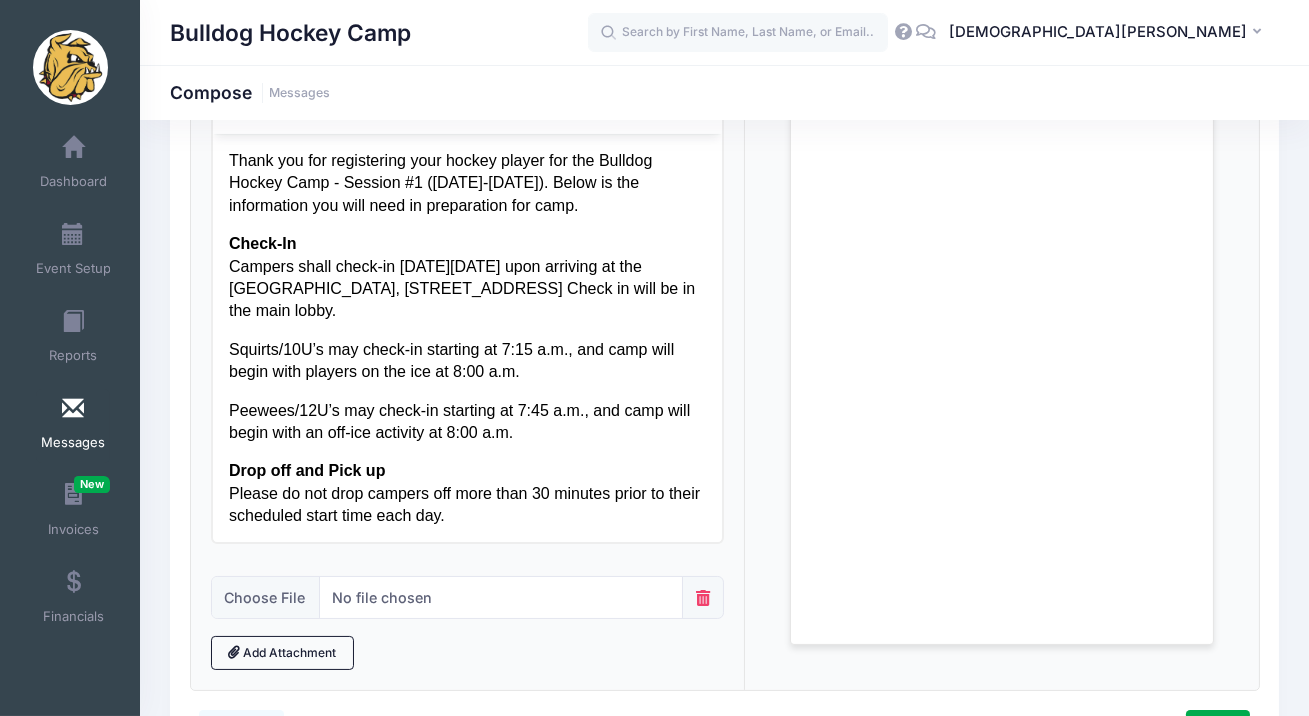 click on "Check-In Campers shall check-in on Monday, July 21 upon arriving at the Duluth Heritage Sports Center, 130 S. 30th Avenue W. Check in will be in the main lobby." at bounding box center (467, 277) 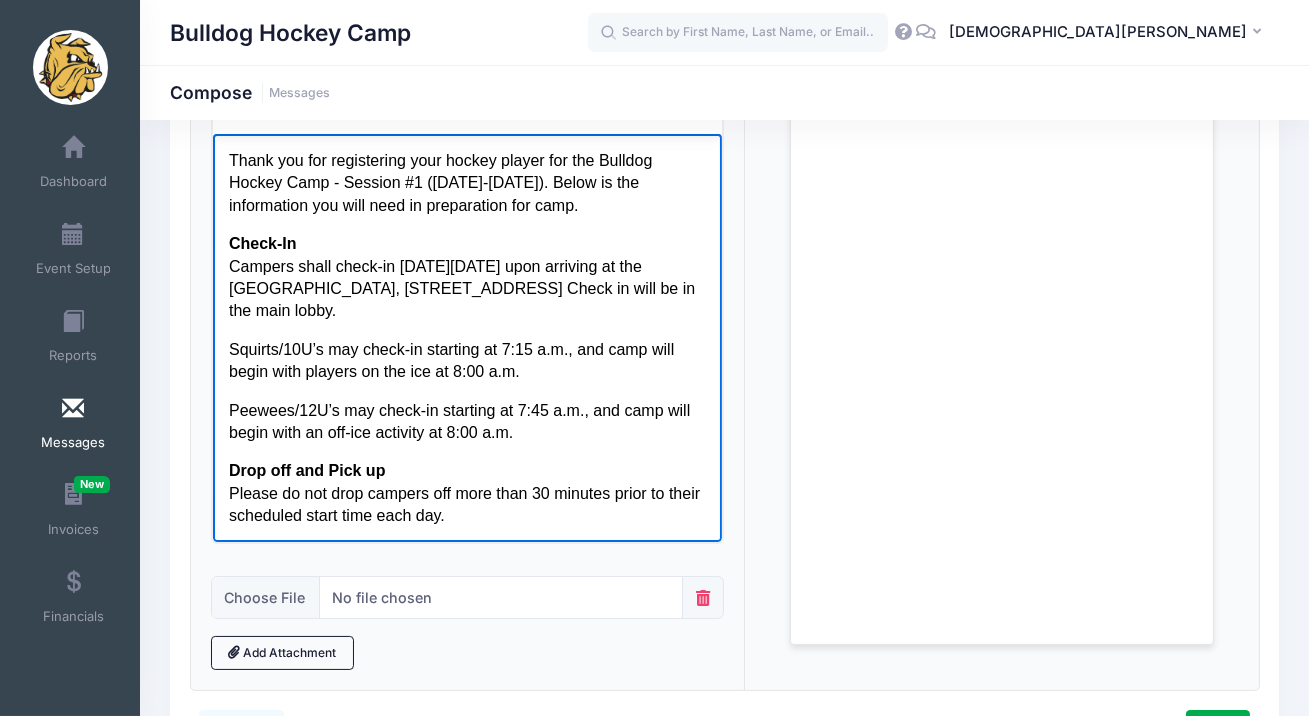 click on "Squirts/10U’s may check-in starting at 7:15 a.m., and camp will begin with players on the ice at 8:00 a.m." at bounding box center [467, 360] 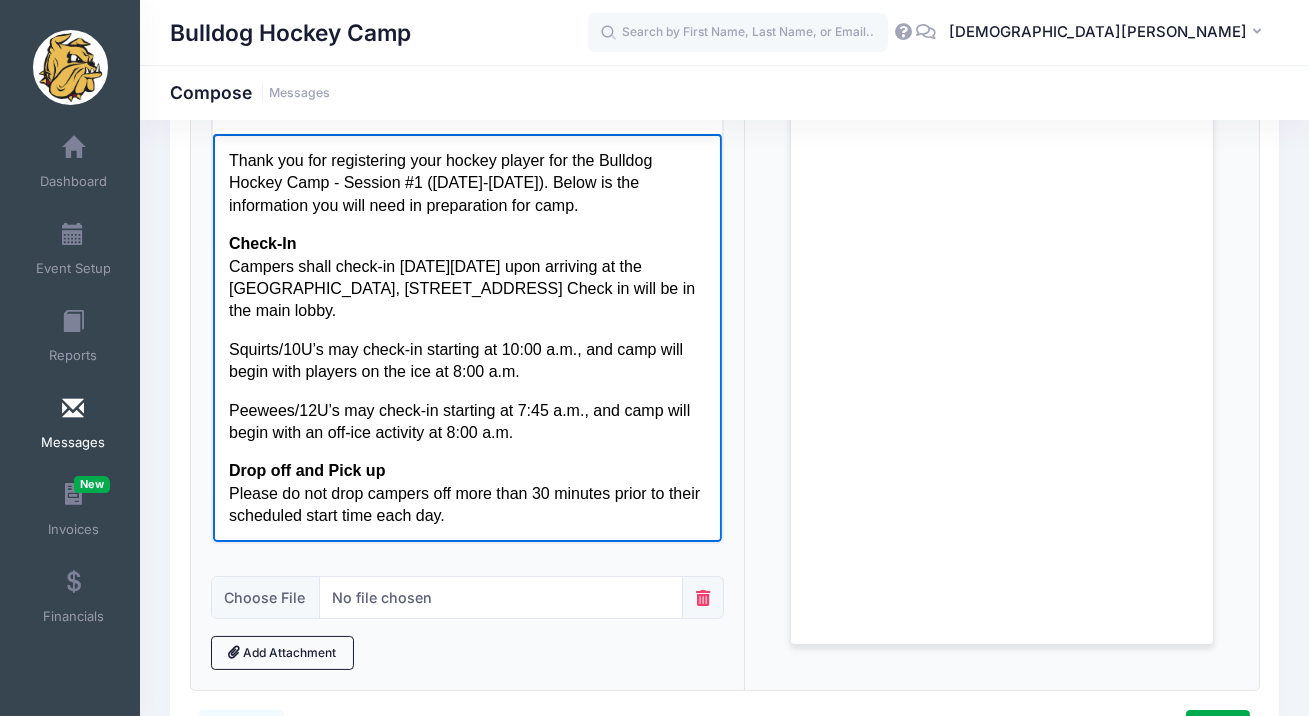 click on "Squirts/10U’s may check-in starting at 10:00 a.m., and camp will begin with players on the ice at 8:00 a.m." at bounding box center [467, 360] 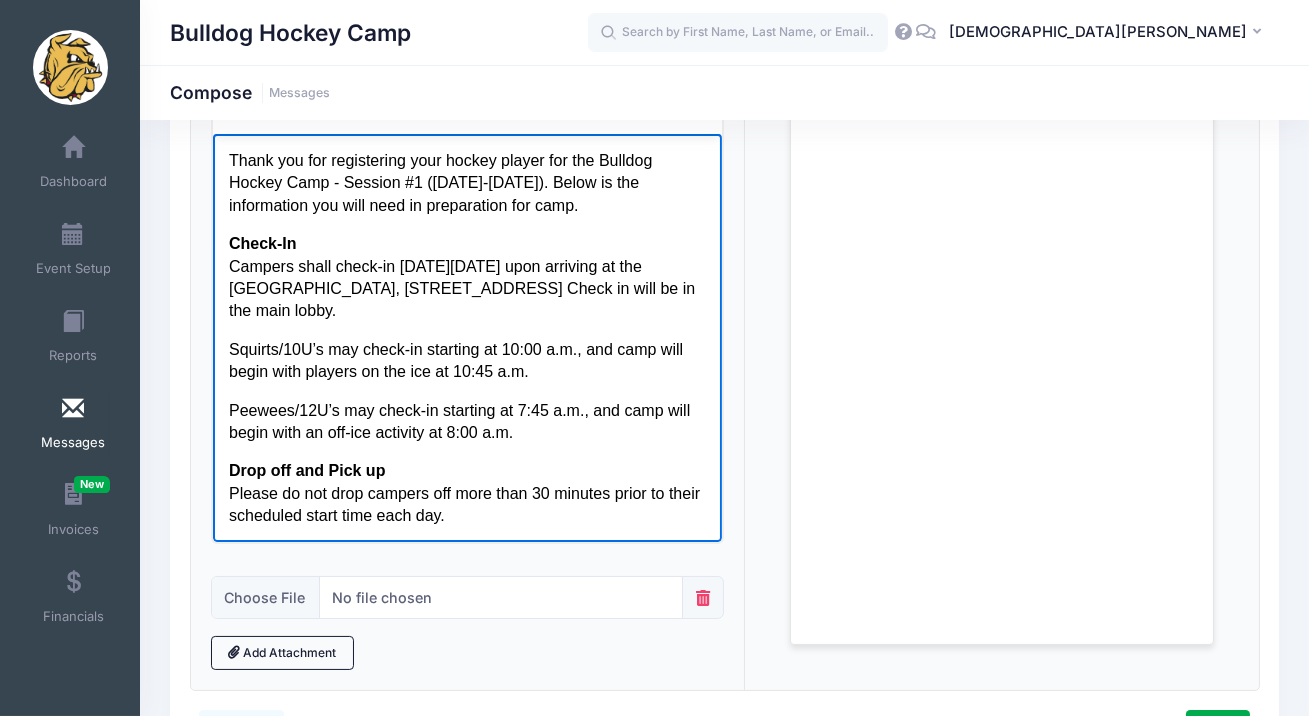 click on "Peewees/12U’s may check-in starting at 7:45 a.m., and camp will begin with an off-ice activity at 8:00 a.m." at bounding box center (467, 421) 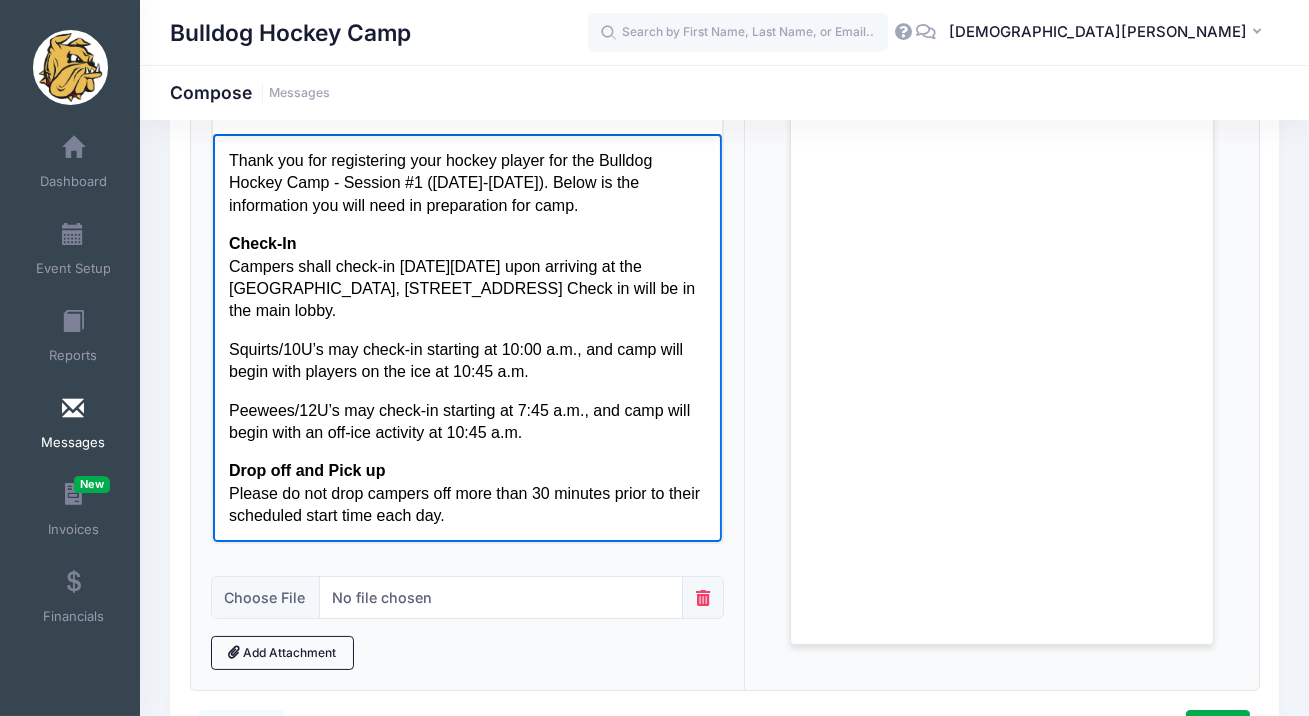 click on "Peewees/12U’s may check-in starting at 7:45 a.m., and camp will begin with an off-ice activity at 10:45 a.m." at bounding box center (467, 421) 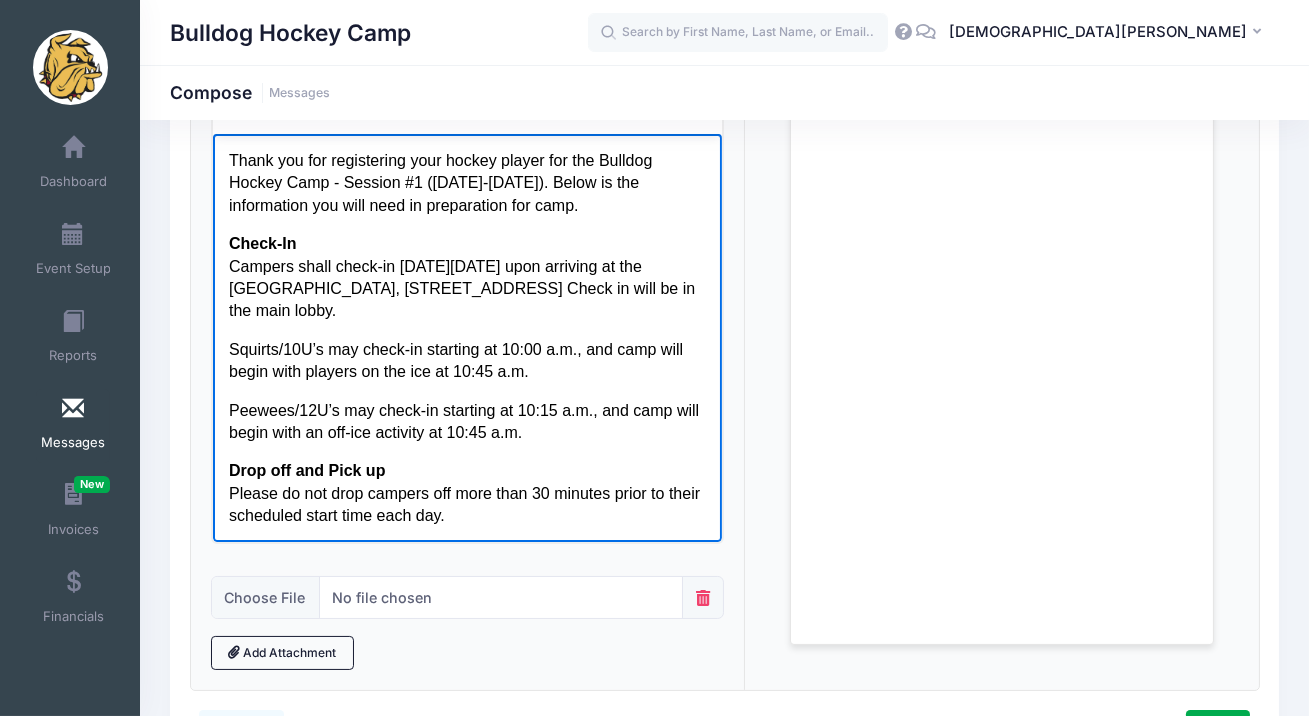 click on "Squirts/10U’s may check-in starting at 10:00 a.m., and camp will begin with players on the ice at 10:45 a.m." at bounding box center (467, 360) 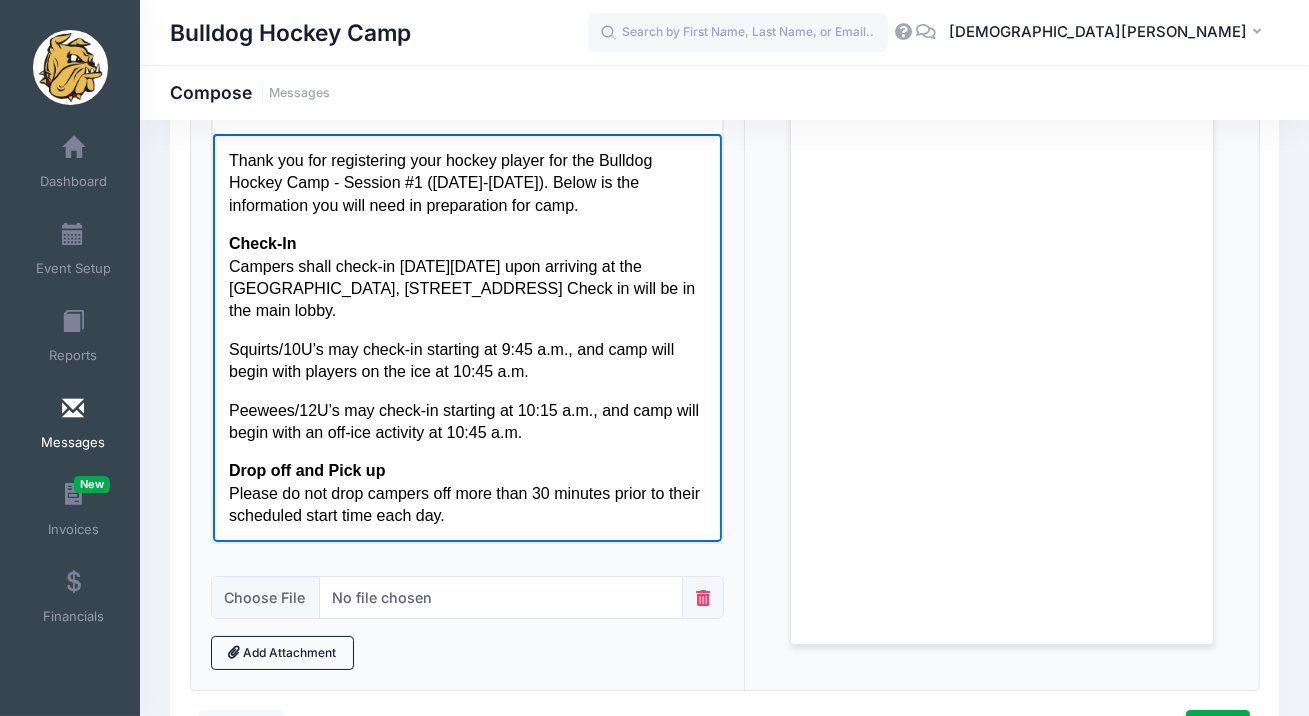 click on "Squirts/10U’s may check-in starting at 9:45 a.m., and camp will begin with players on the ice at 10:45 a.m." at bounding box center (467, 360) 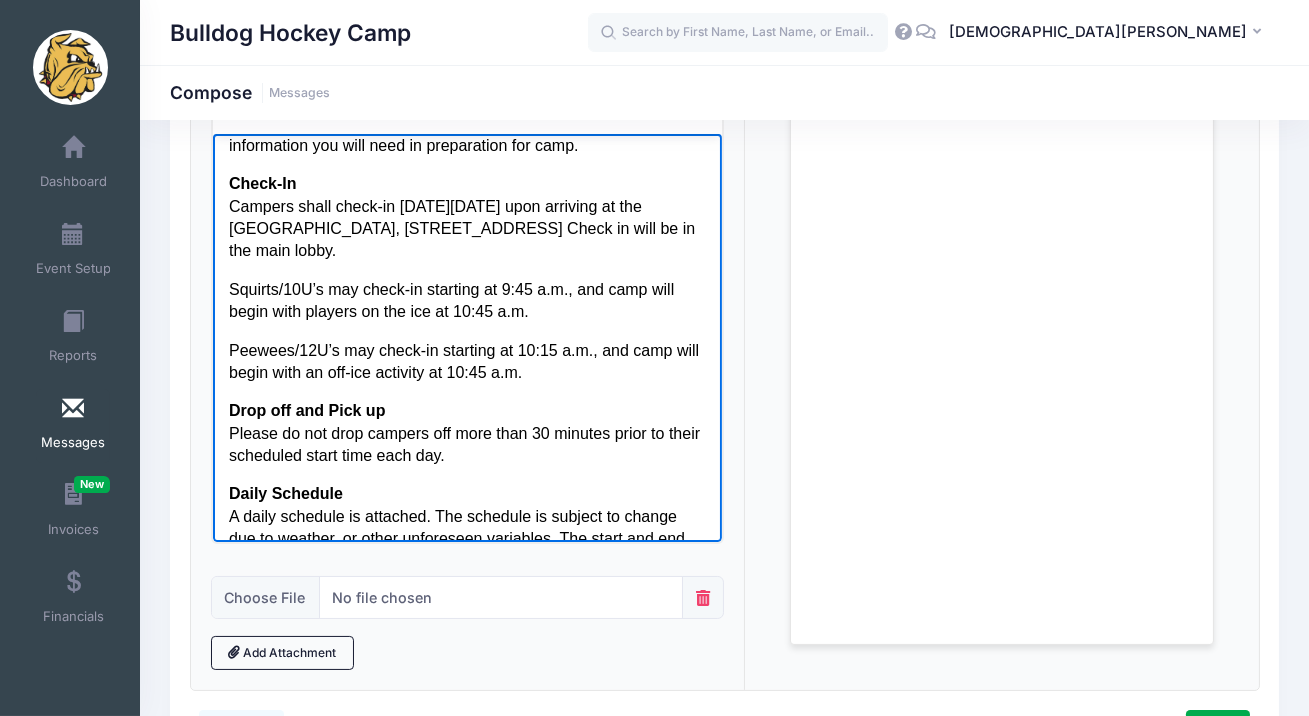 scroll, scrollTop: 65, scrollLeft: 0, axis: vertical 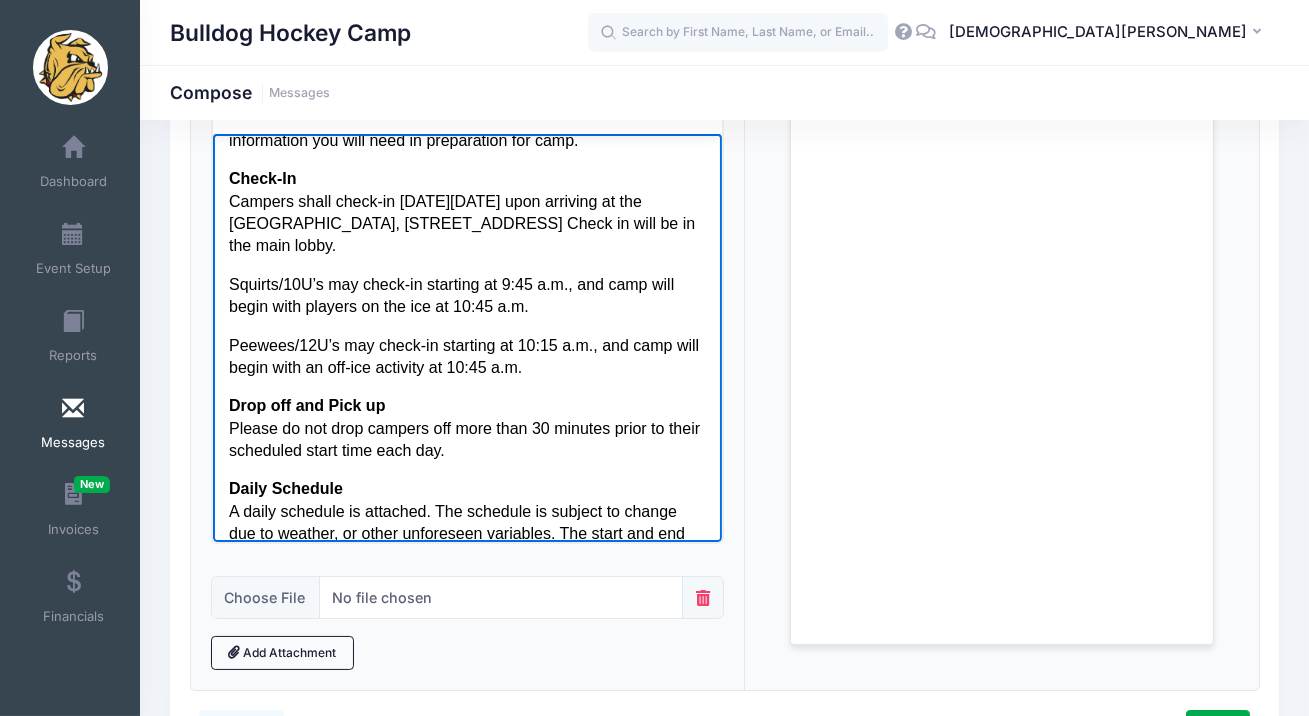 click on "Drop off and Pick up Please do not drop campers off more than 30 minutes prior to their scheduled start time each day." at bounding box center [467, 427] 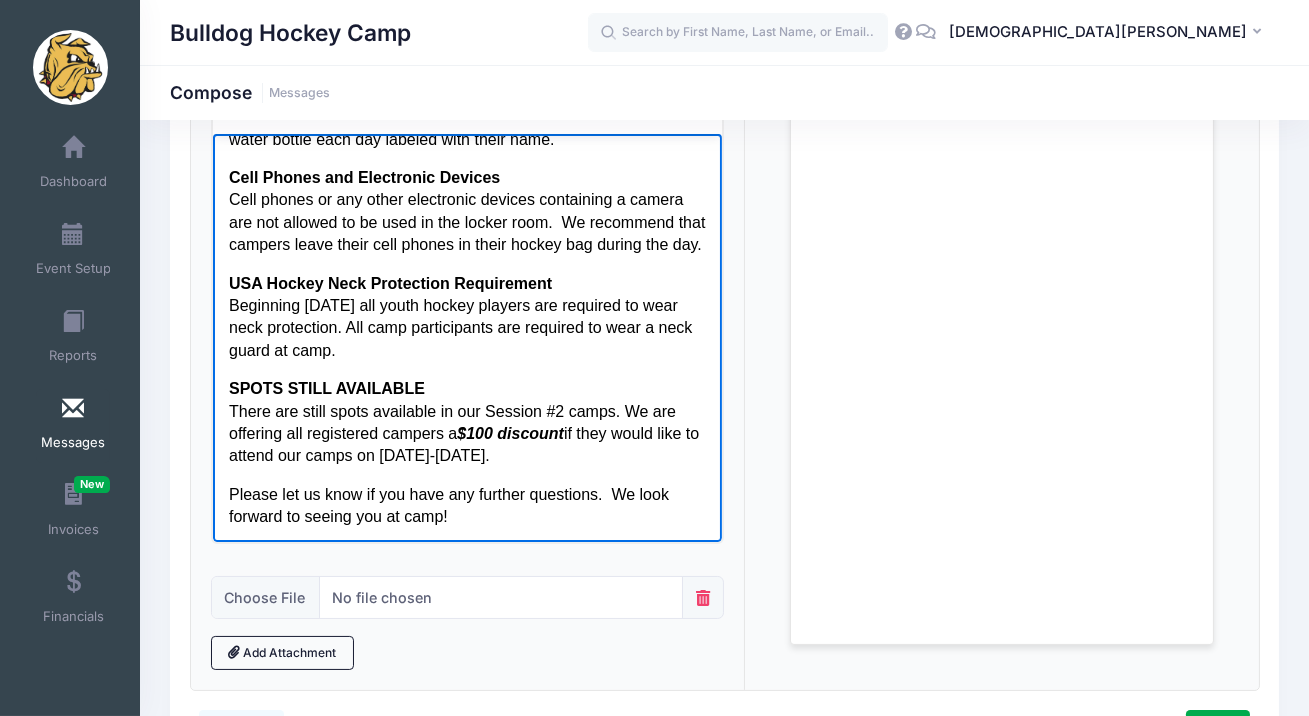 scroll, scrollTop: 634, scrollLeft: 0, axis: vertical 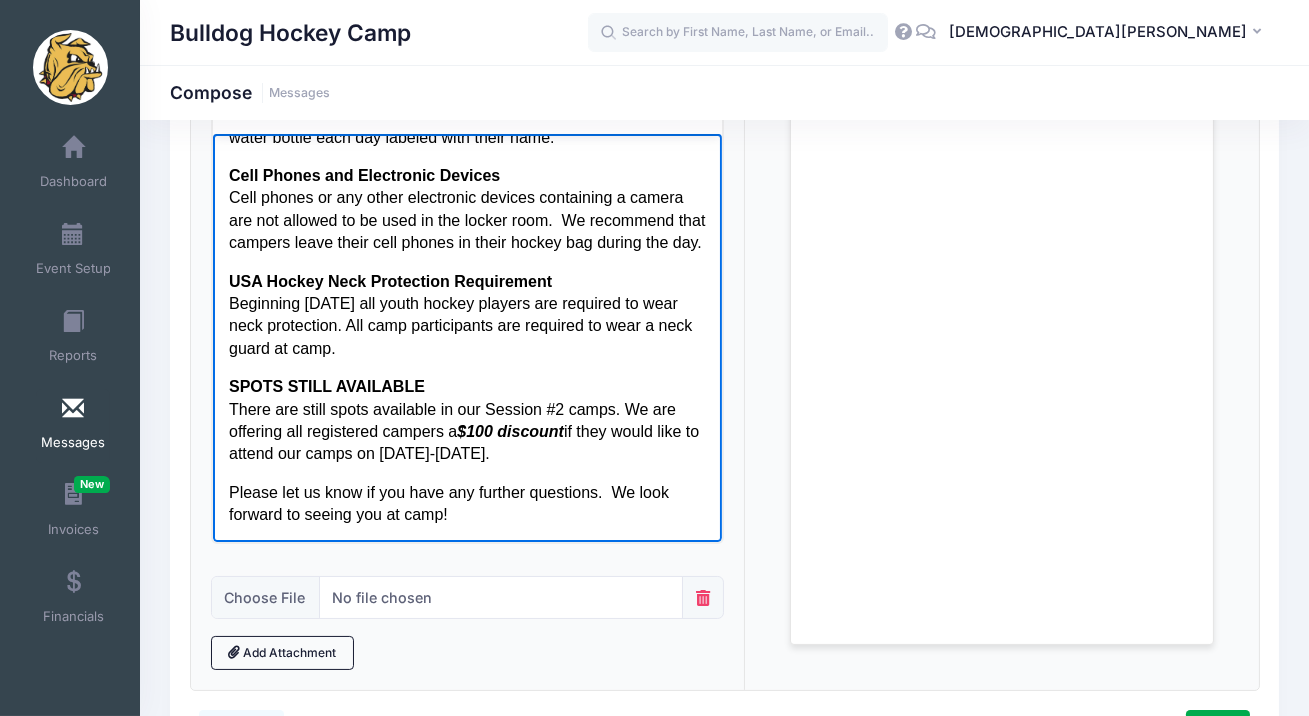 click on "SPOTS STILL AVAILABLE There are still spots available in our Session #2 camps. We are offering all registered campers a  $100 discount  if they would like to attend our camps on July 28-31." at bounding box center (467, 420) 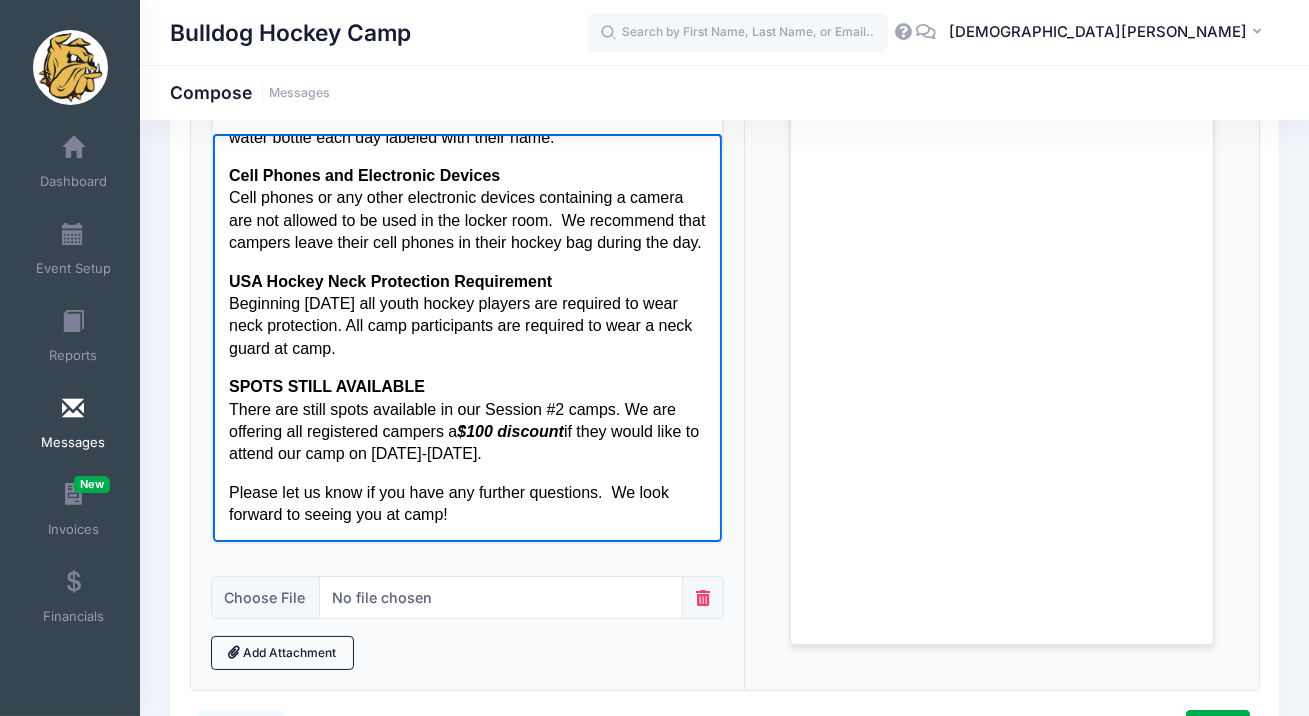 click on "Please let us know if you have any further questions.  We look forward to seeing you at camp!" at bounding box center (467, 503) 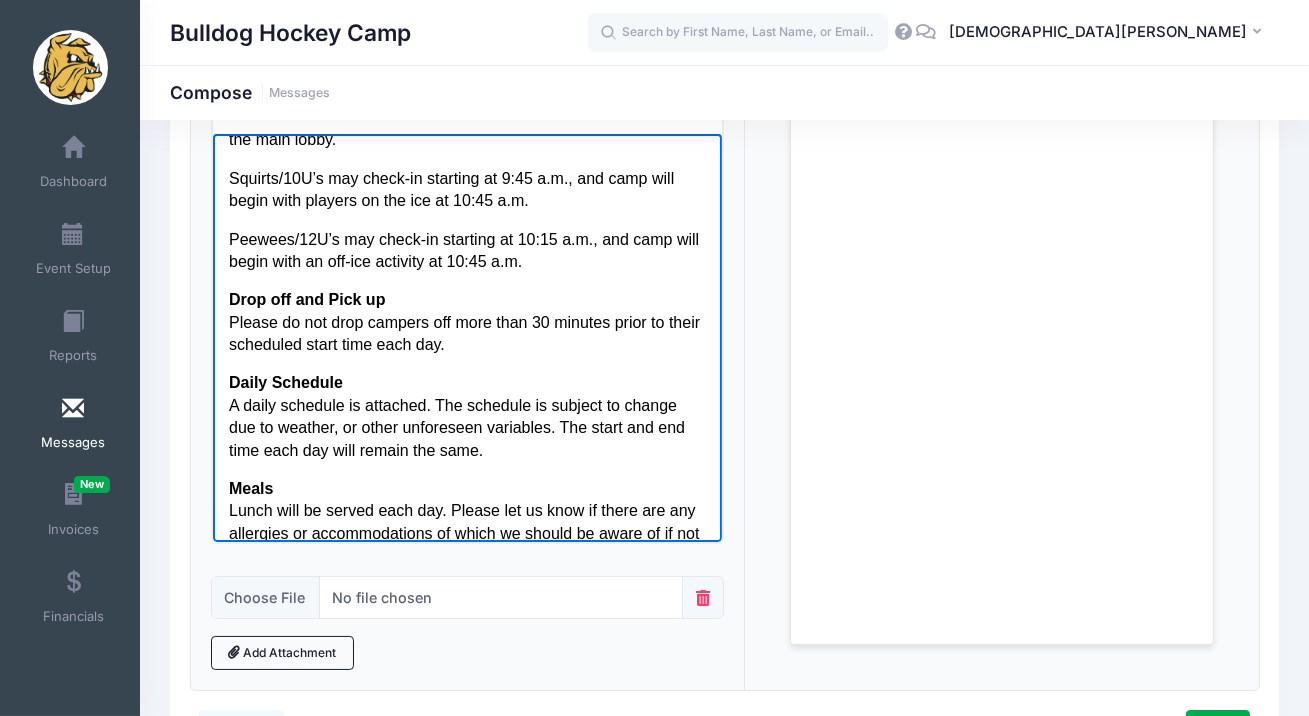 scroll, scrollTop: 0, scrollLeft: 0, axis: both 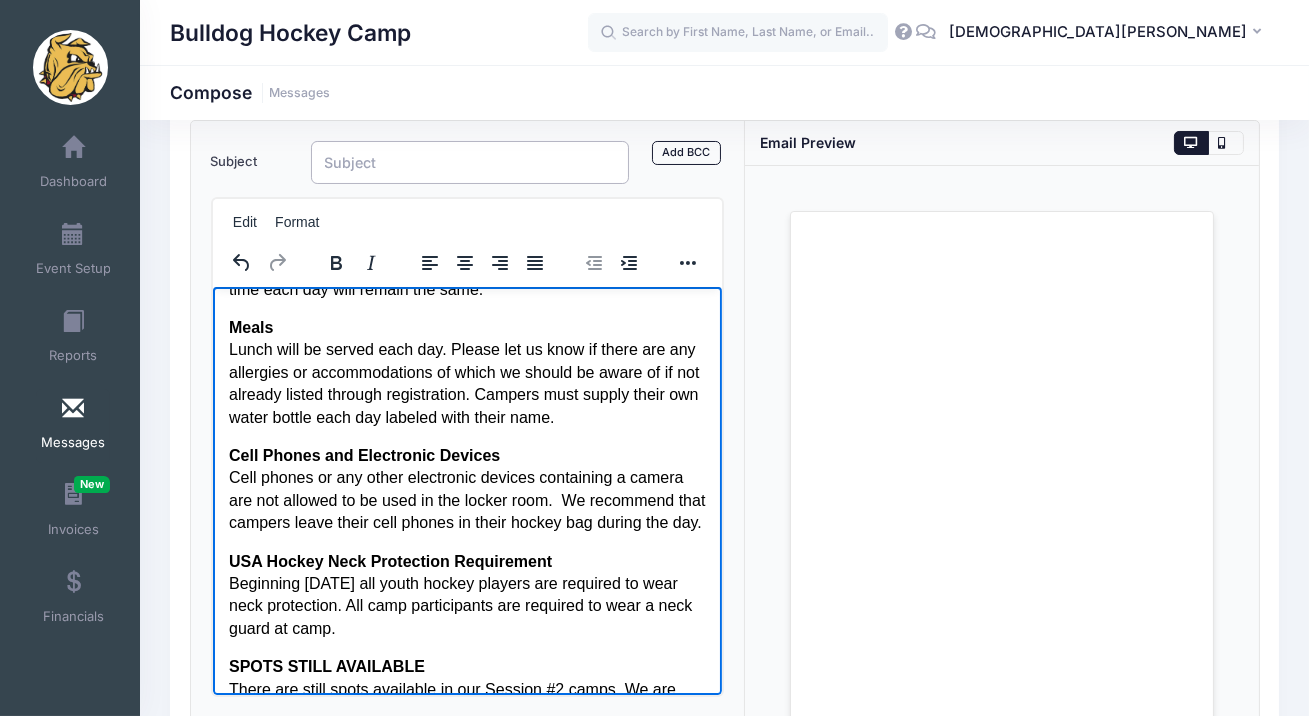 click on "Subject" at bounding box center [470, 162] 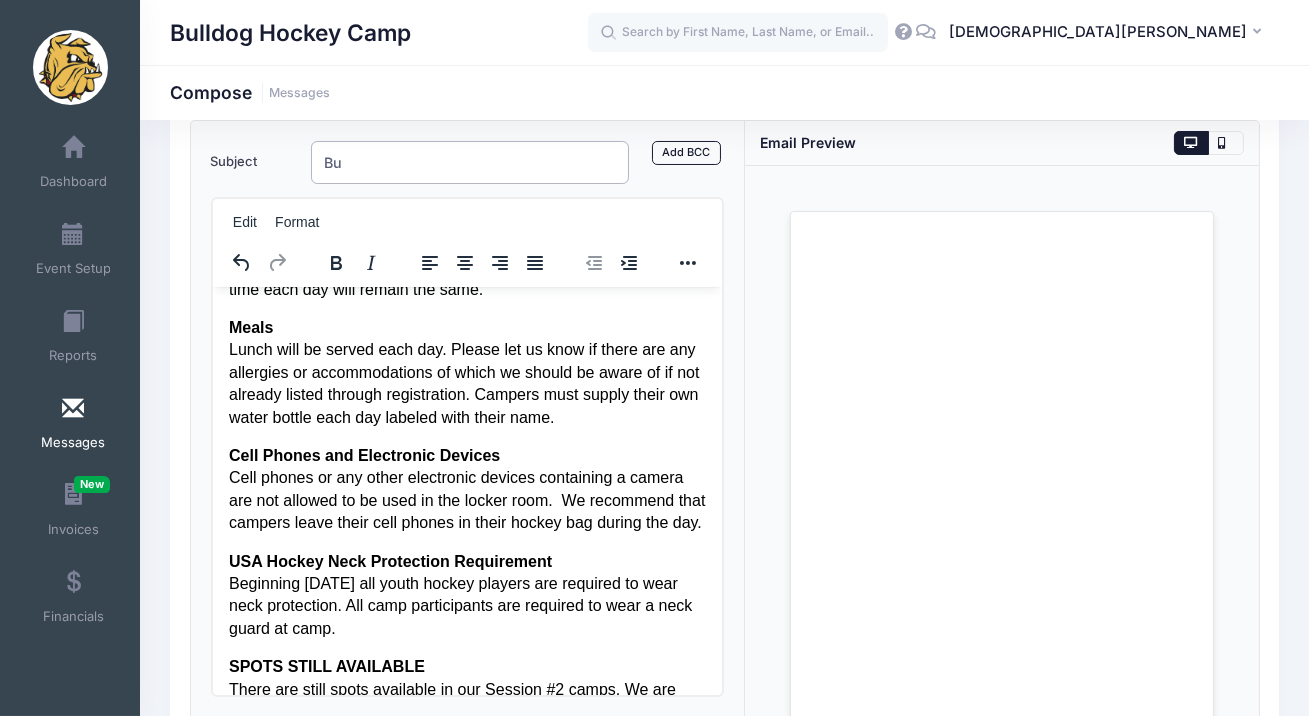 type on "B" 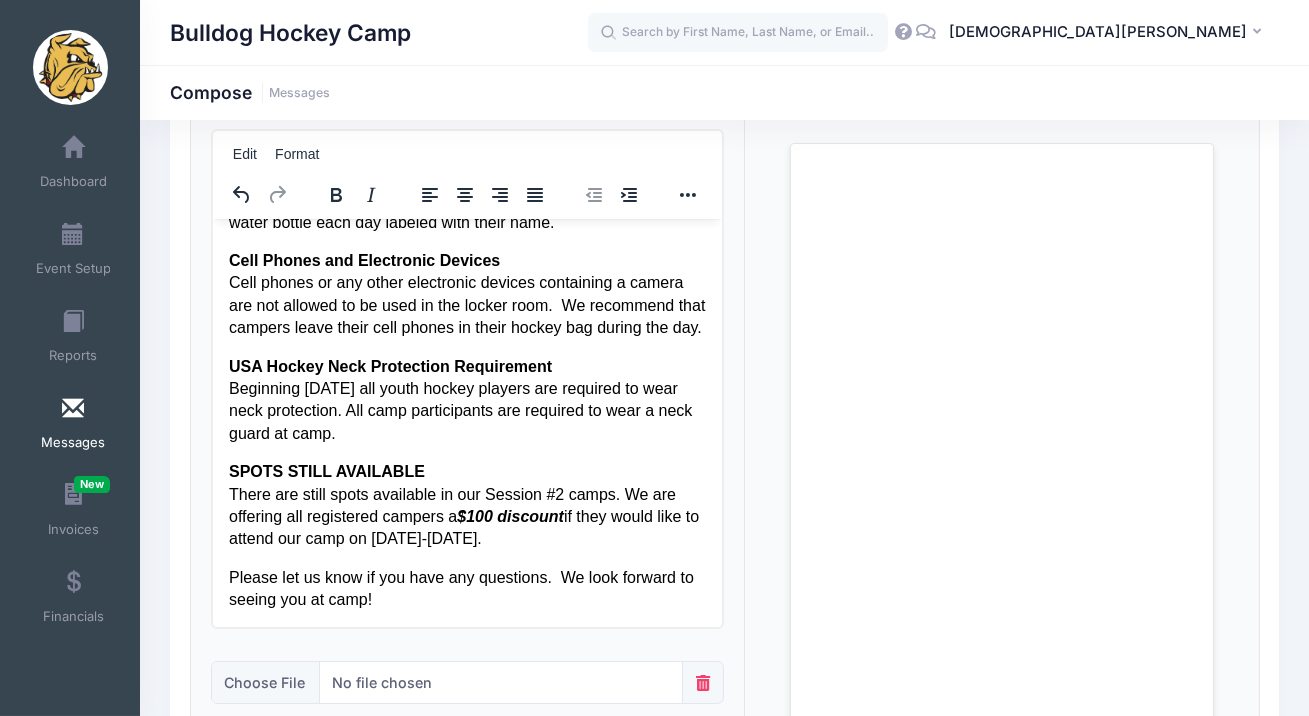 scroll, scrollTop: 187, scrollLeft: 0, axis: vertical 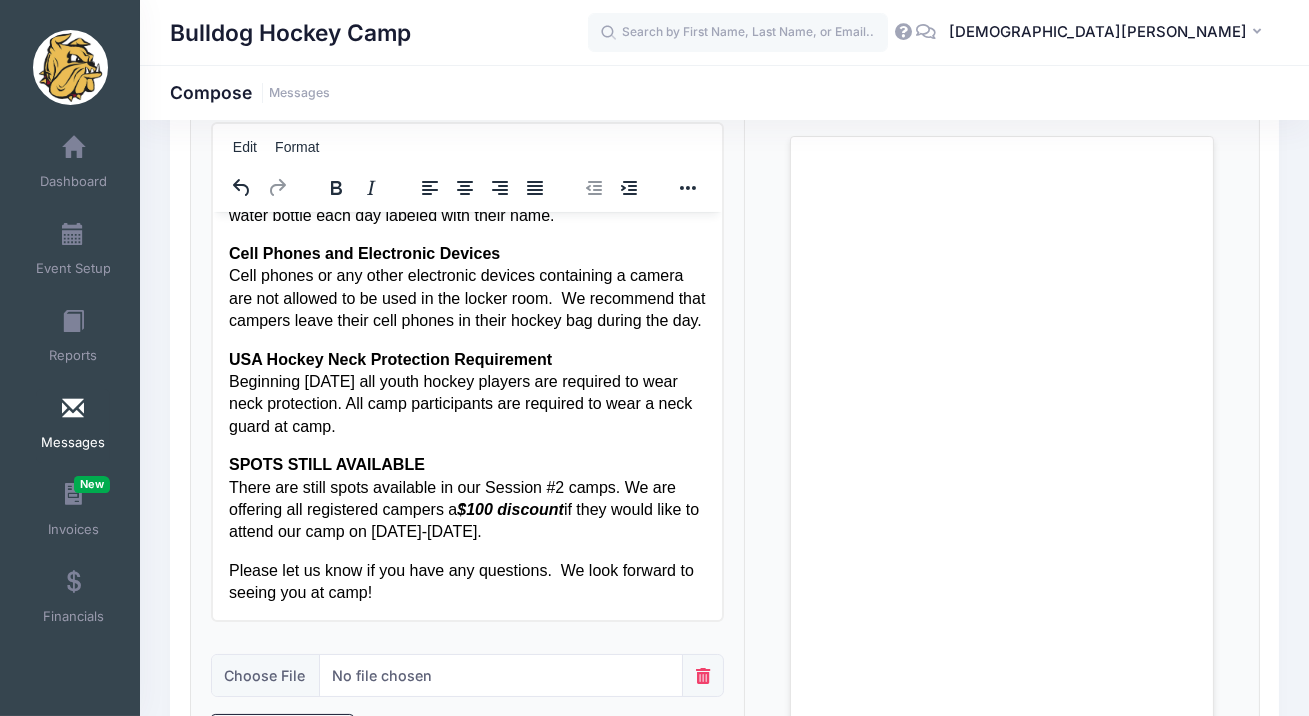 type on "Session #1 Camp Info" 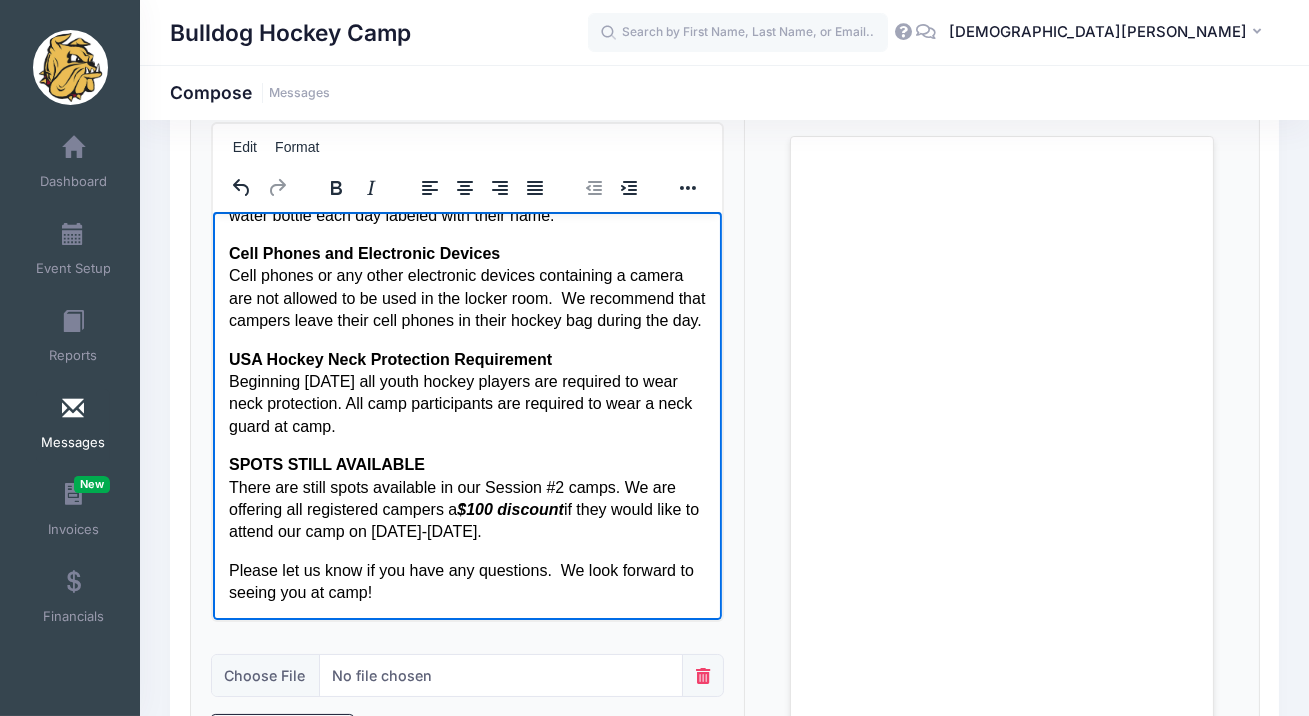 click on "SPOTS STILL AVAILABLE There are still spots available in our Session #2 camps. We are offering all registered campers a  $100 discount  if they would like to attend our camp on July 28-31." at bounding box center [467, 498] 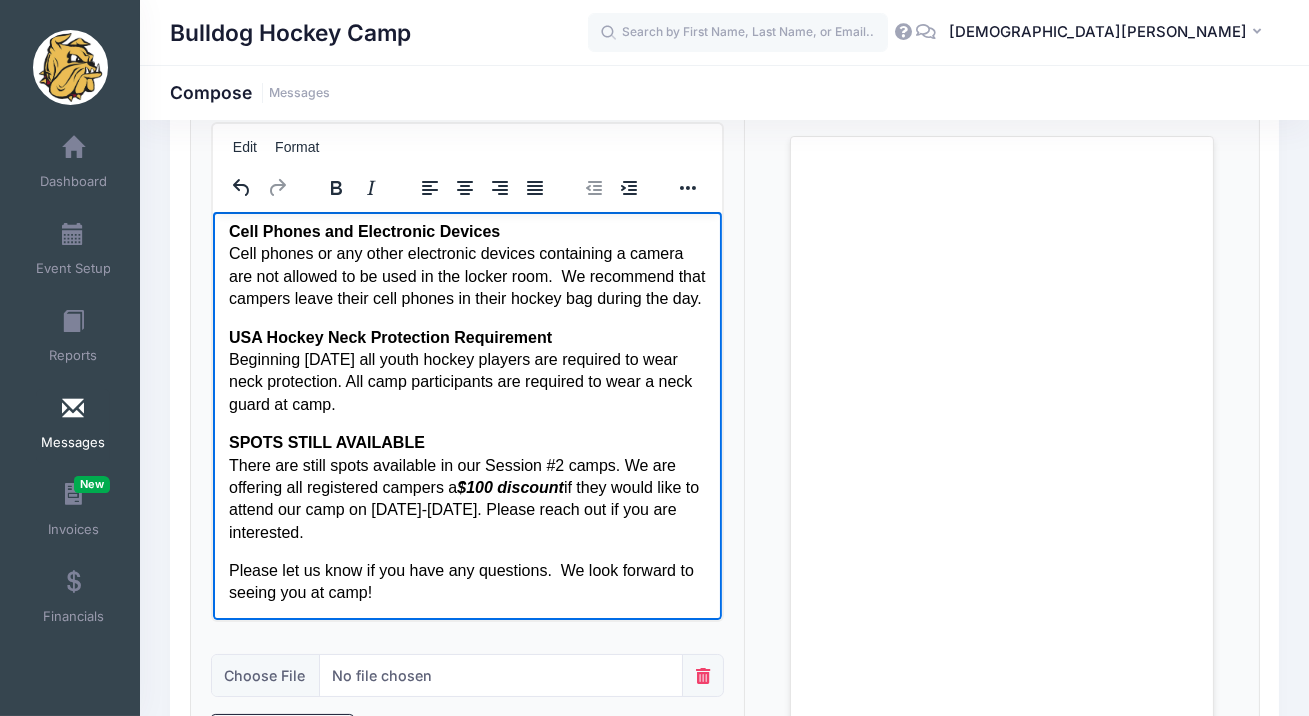 click on "SPOTS STILL AVAILABLE There are still spots available in our Session #2 camps. We are offering all registered campers a  $100 discount  if they would like to attend our camp on July 28-31. Please reach out if you are interested." at bounding box center [467, 487] 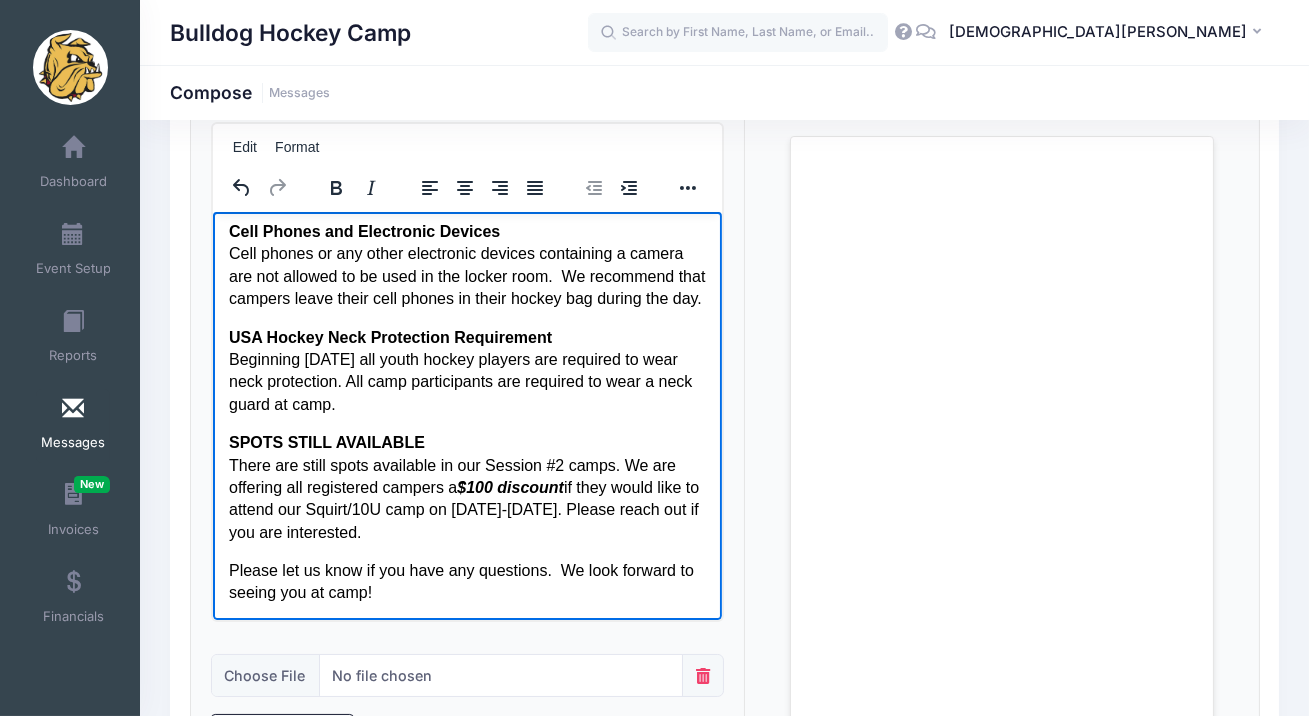 click on "SPOTS STILL AVAILABLE There are still spots available in our Session #2 camps. We are offering all registered campers a  $100 discount  if they would like to attend our Squirt/10U camp on July 28-31. Please reach out if you are interested." at bounding box center (467, 487) 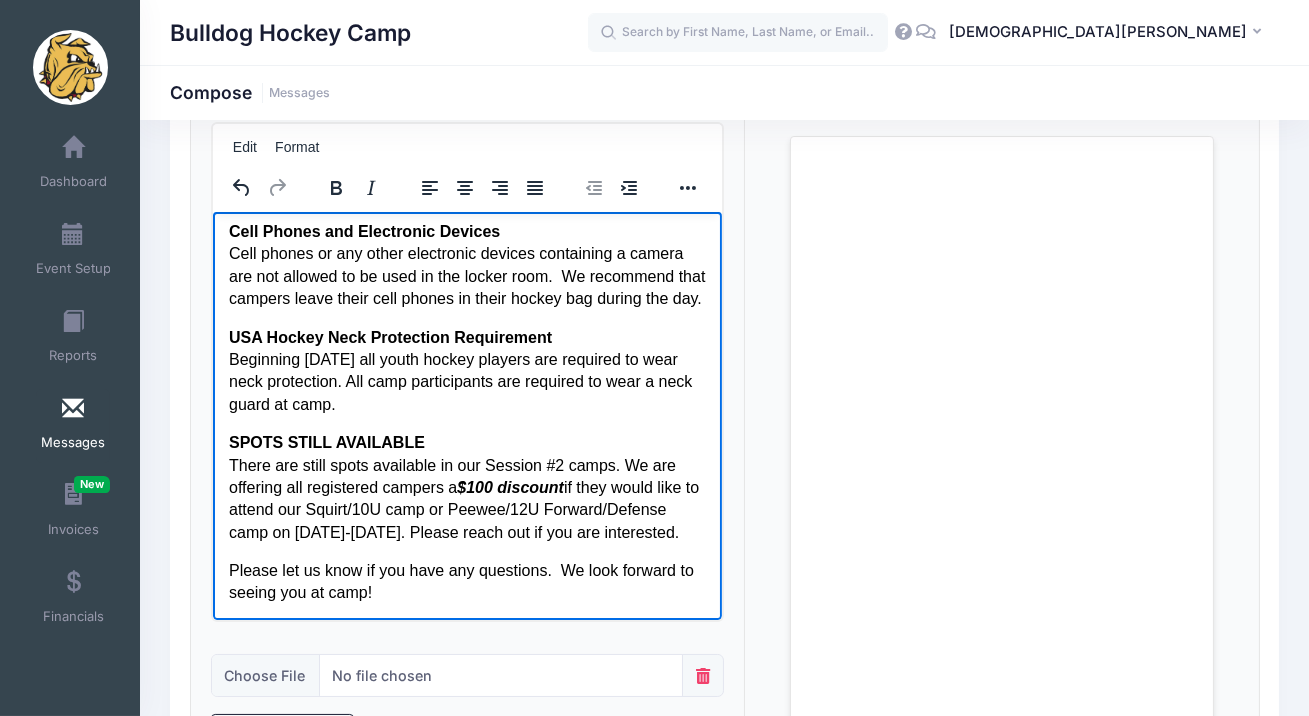 click on "SPOTS STILL AVAILABLE There are still spots available in our Session #2 camps. We are offering all registered campers a  $100 discount  if they would like to attend our Squirt/10U camp or Peewee/12U Forward/Defense camp on July 28-31. Please reach out if you are interested." at bounding box center [467, 487] 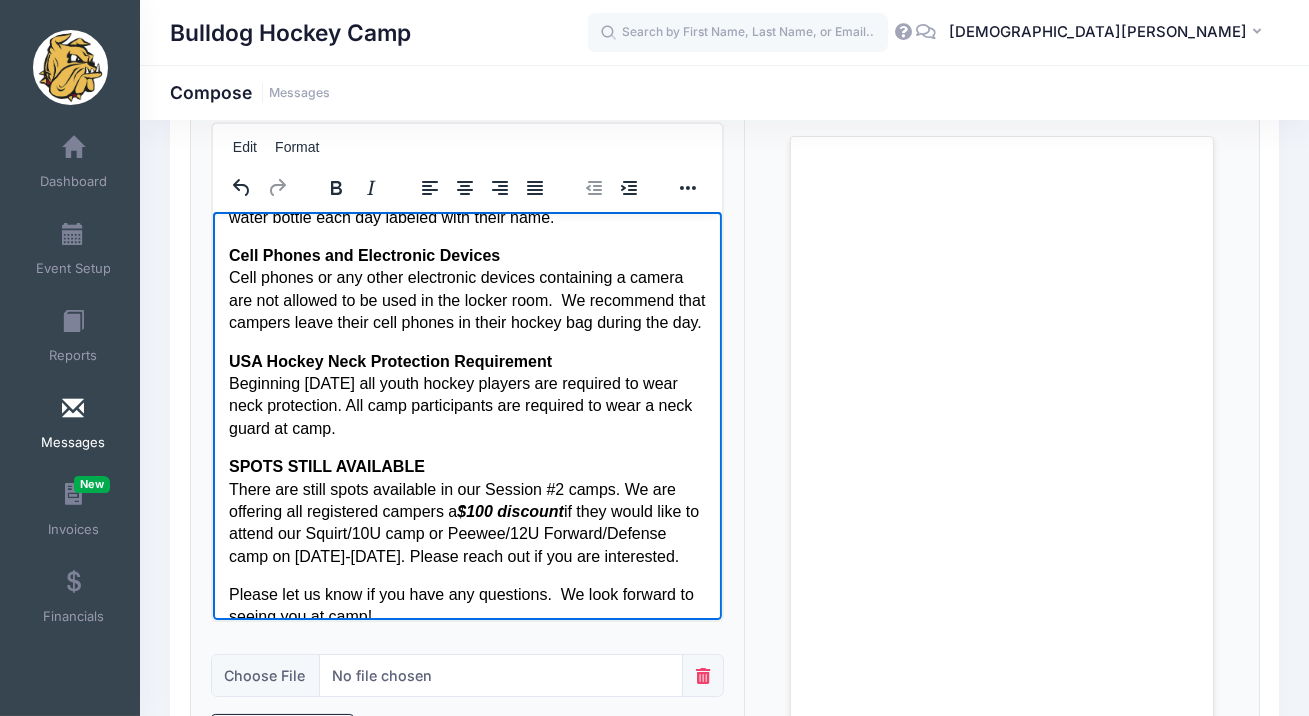 scroll, scrollTop: 627, scrollLeft: 0, axis: vertical 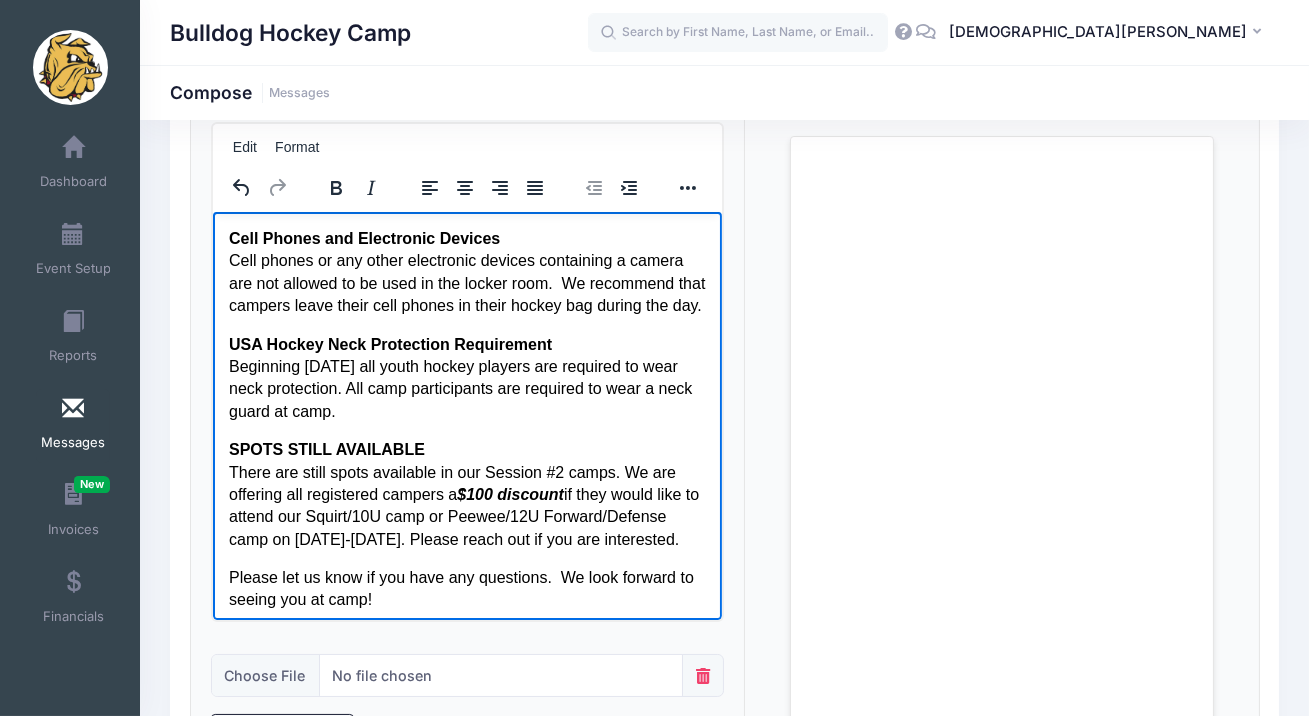 click on "USA Hockey Neck Protection Requirement Beginning August 1, 2024 all youth hockey players are required to wear neck protection. All camp participants are required to wear a neck guard at camp." at bounding box center [467, 378] 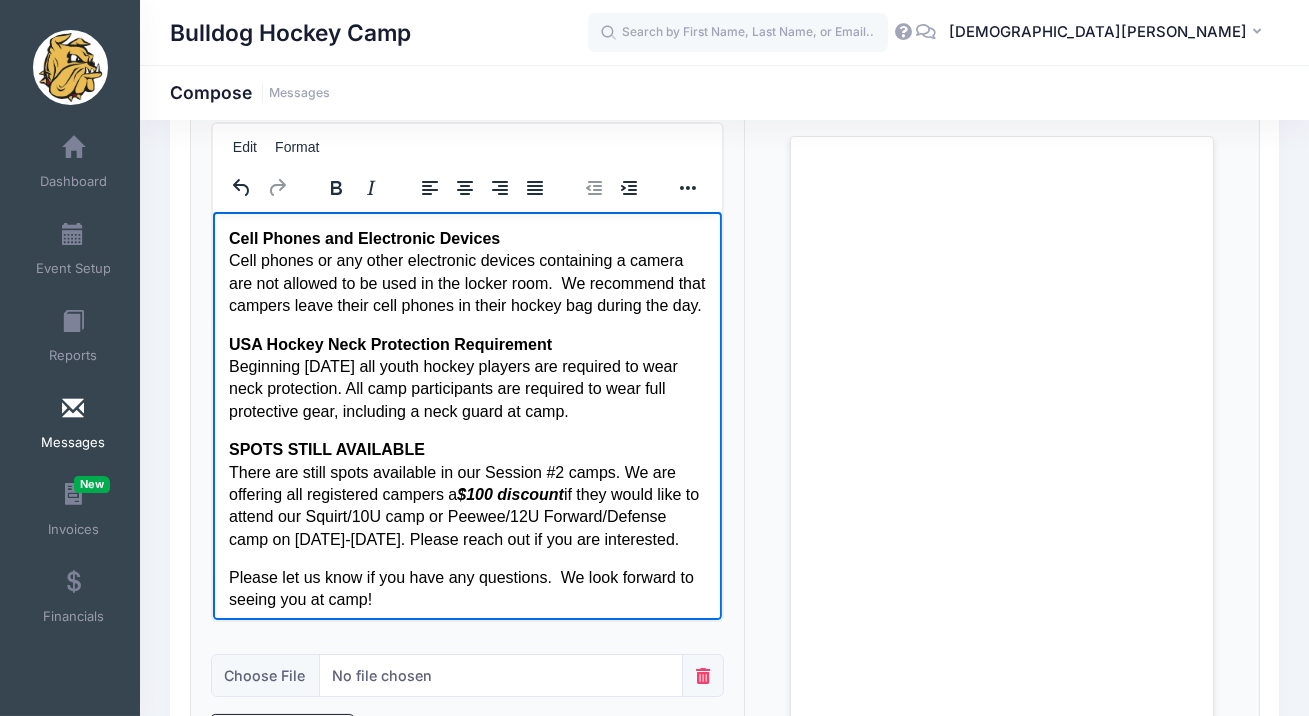 click on "USA Hockey Neck Protection Requirement Beginning August 1, 2024 all youth hockey players are required to wear neck protection. All camp participants are required to wear full protective gear, including a neck guard at camp." at bounding box center (467, 378) 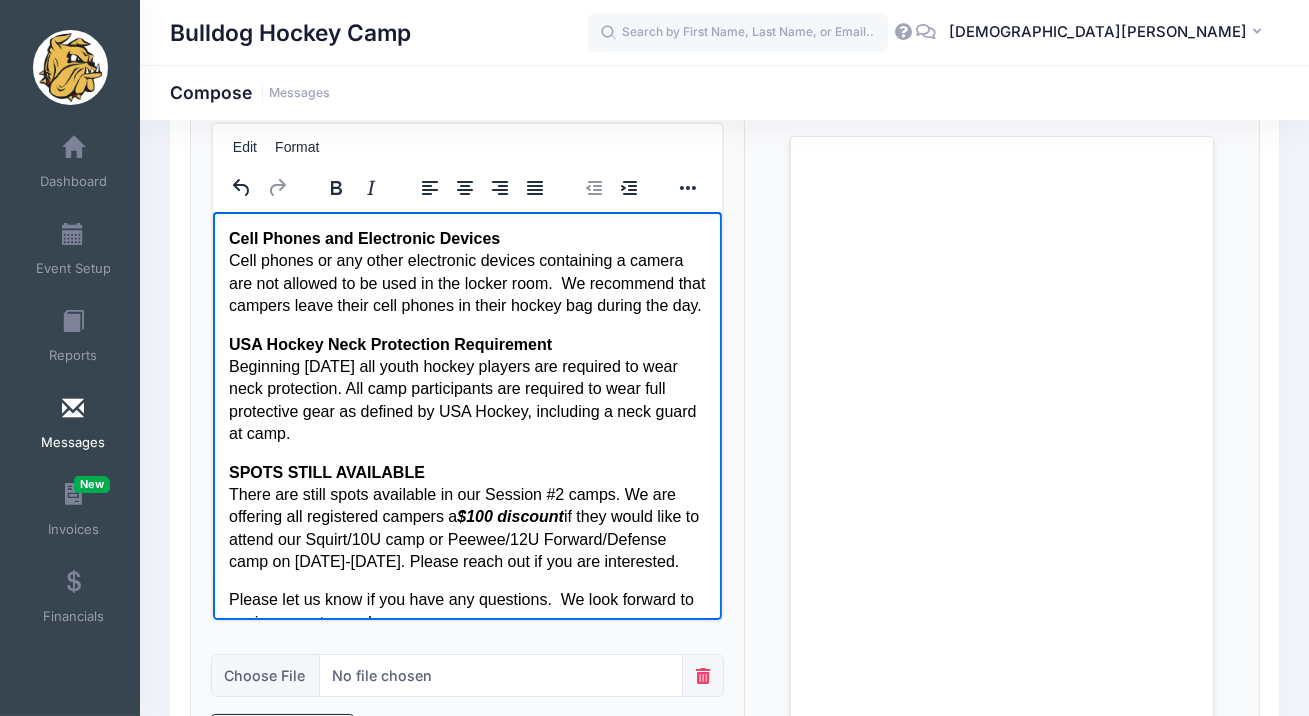 click on "USA Hockey Neck Protection Requirement Beginning August 1, 2024 all youth hockey players are required to wear neck protection. All camp participants are required to wear full protective gear as defined by USA Hockey, including a neck guard at camp." at bounding box center [467, 389] 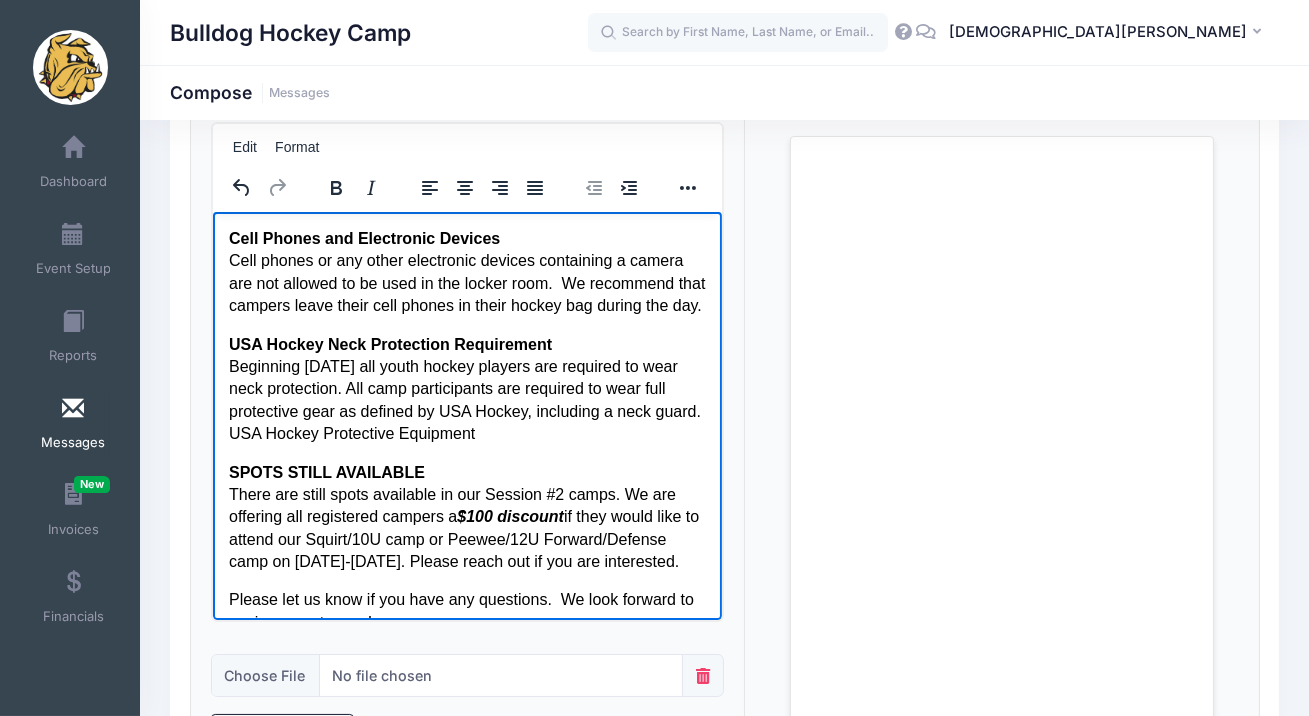 drag, startPoint x: 531, startPoint y: 452, endPoint x: 280, endPoint y: 463, distance: 251.24092 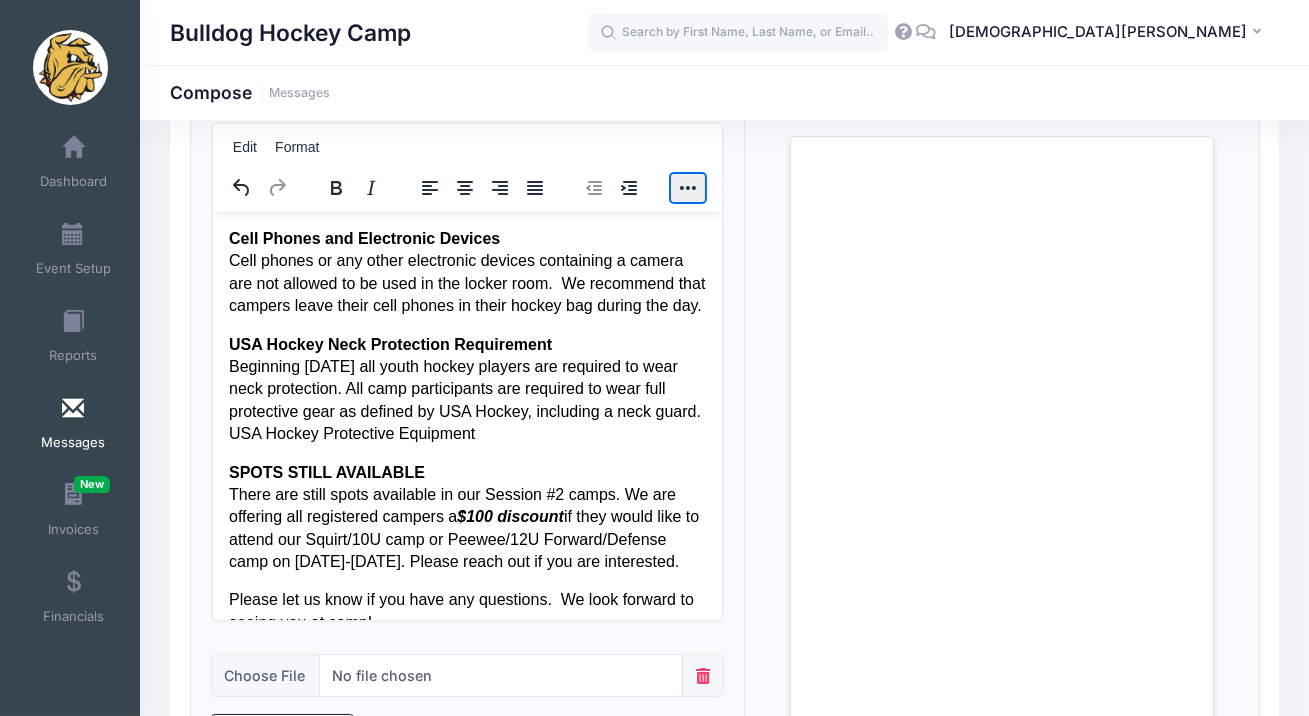 click at bounding box center [687, 188] 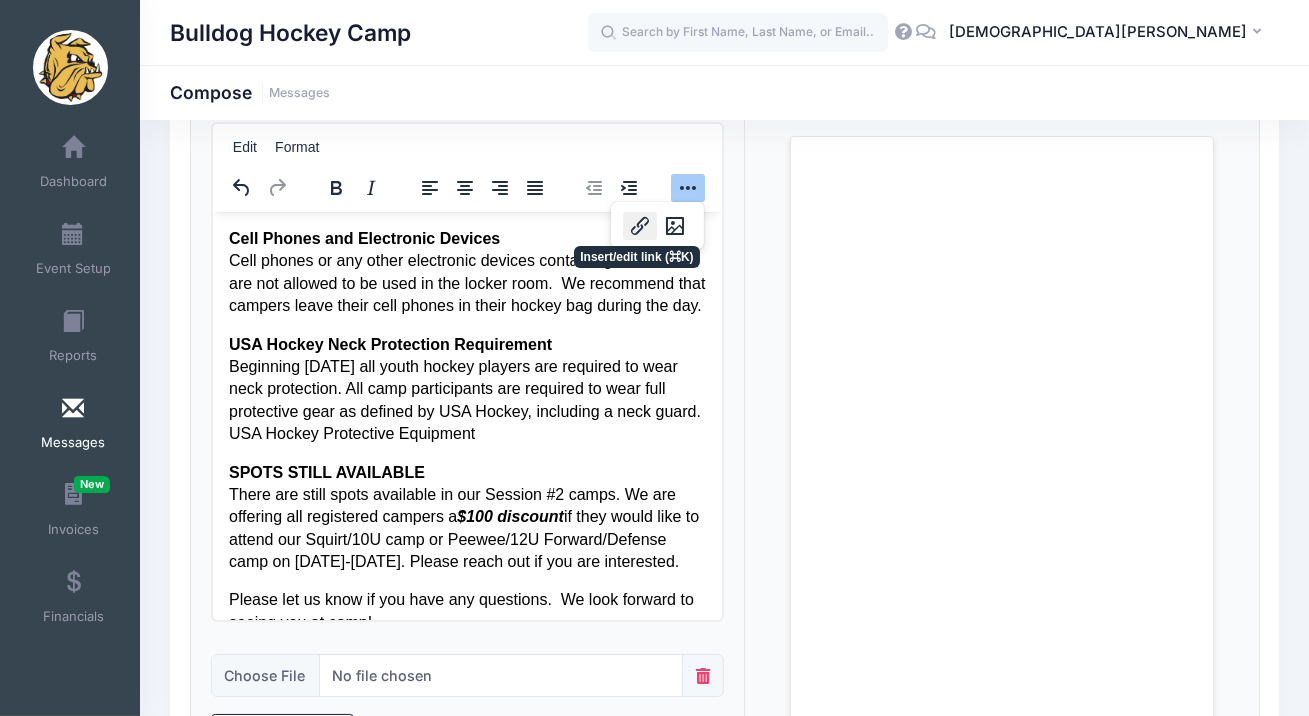 click at bounding box center [640, 226] 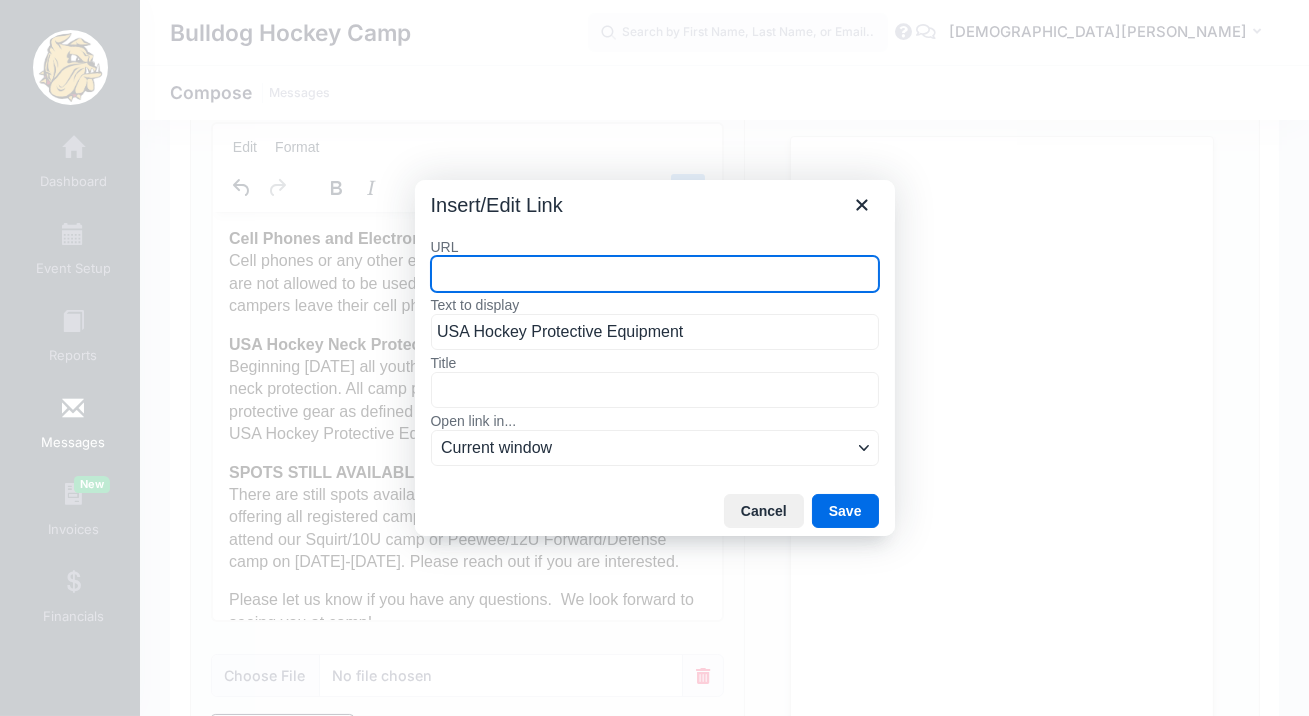 paste on "https://www.usahockeyrulebook.com/page/show/1084402-rule-304-protective-equipment" 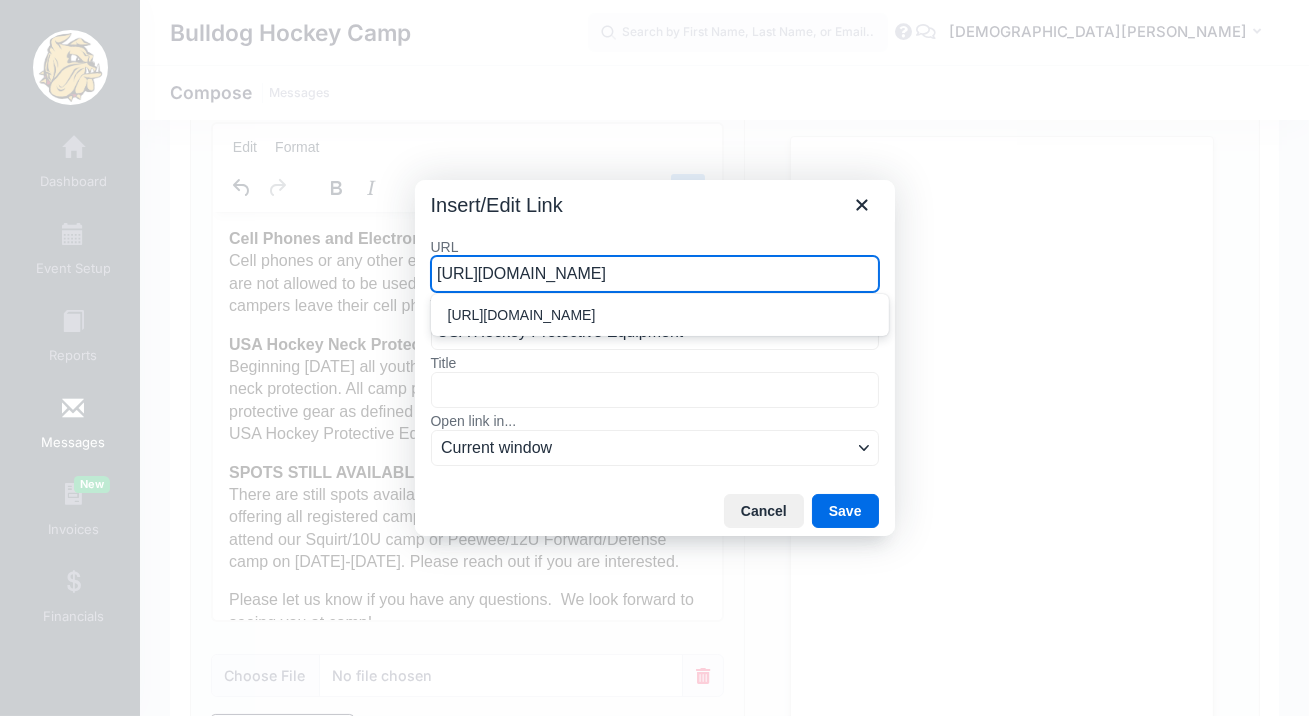 scroll, scrollTop: 0, scrollLeft: 221, axis: horizontal 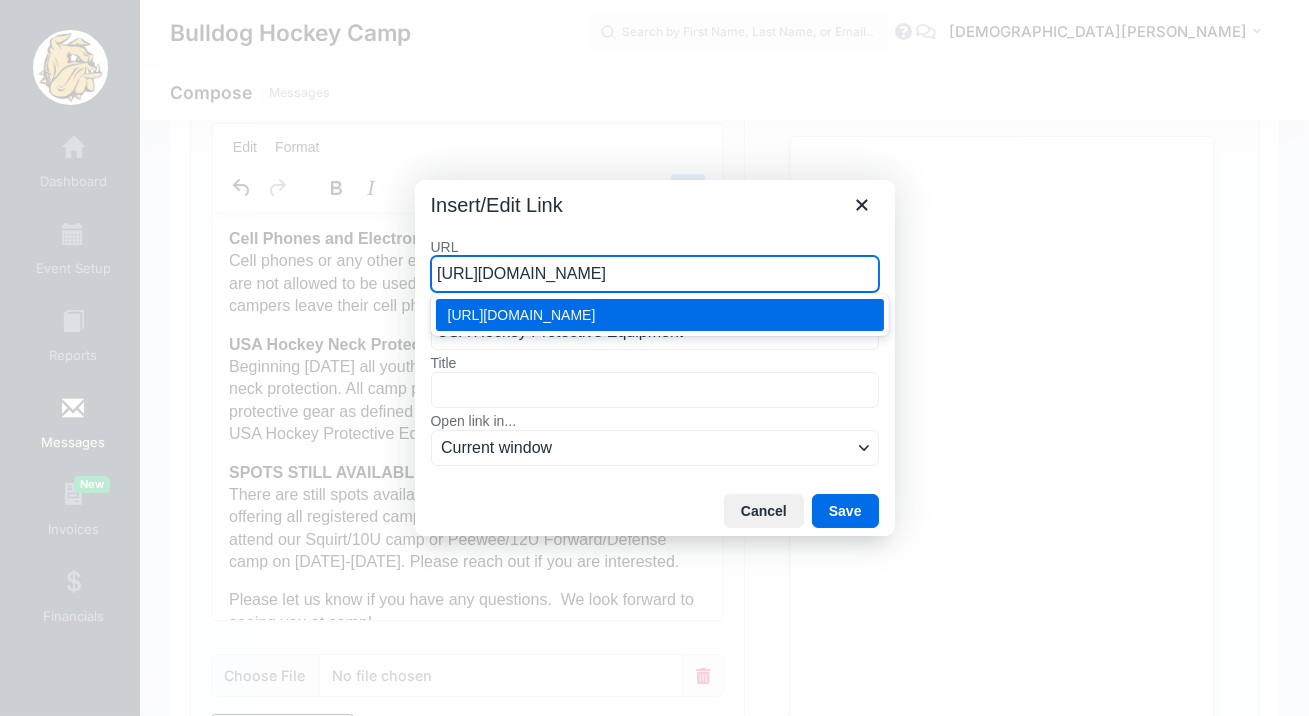 type on "https://www.usahockeyrulebook.com/page/show/1084402-rule-304-protective-equipment" 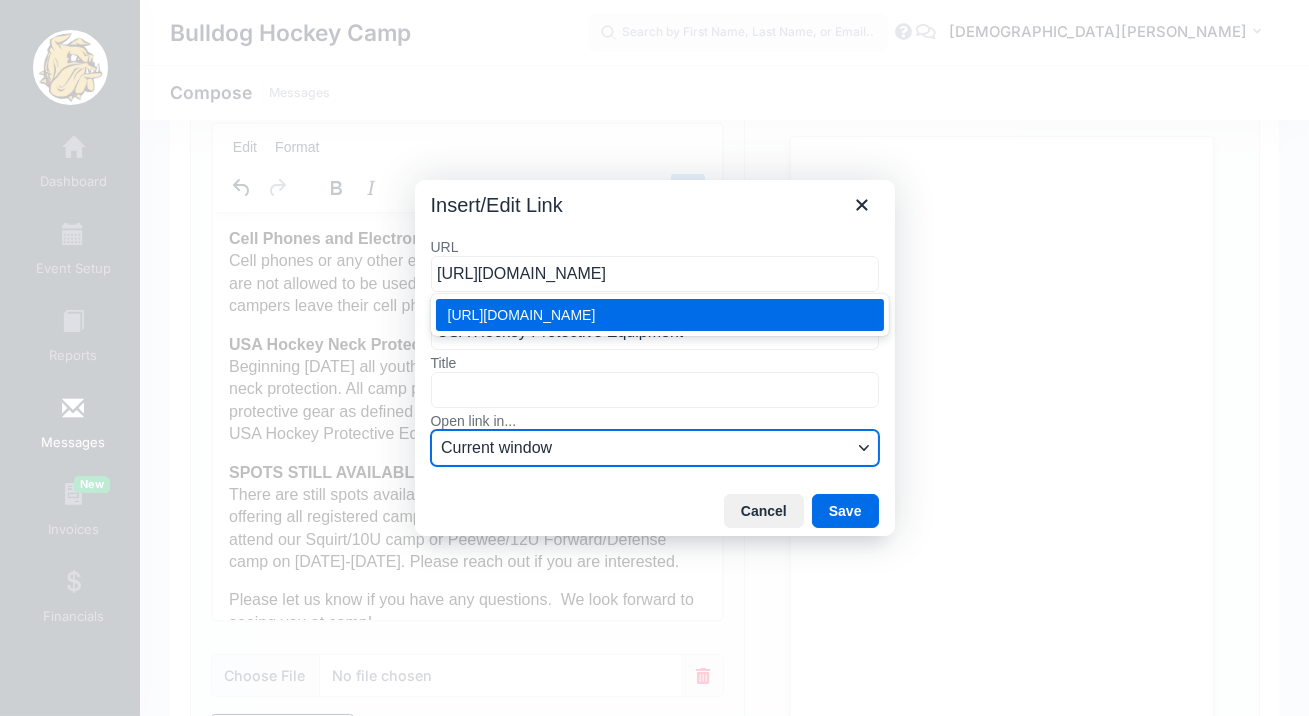 scroll, scrollTop: 0, scrollLeft: 0, axis: both 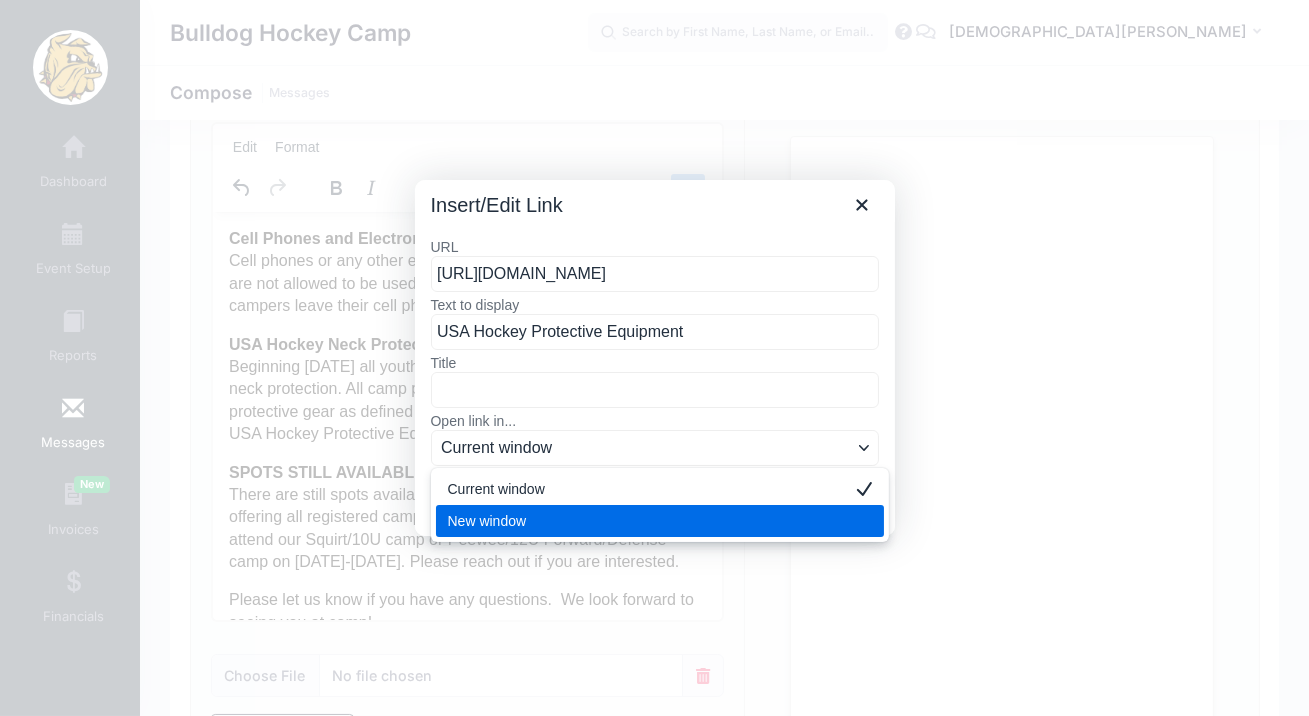 click on "New window" at bounding box center [646, 521] 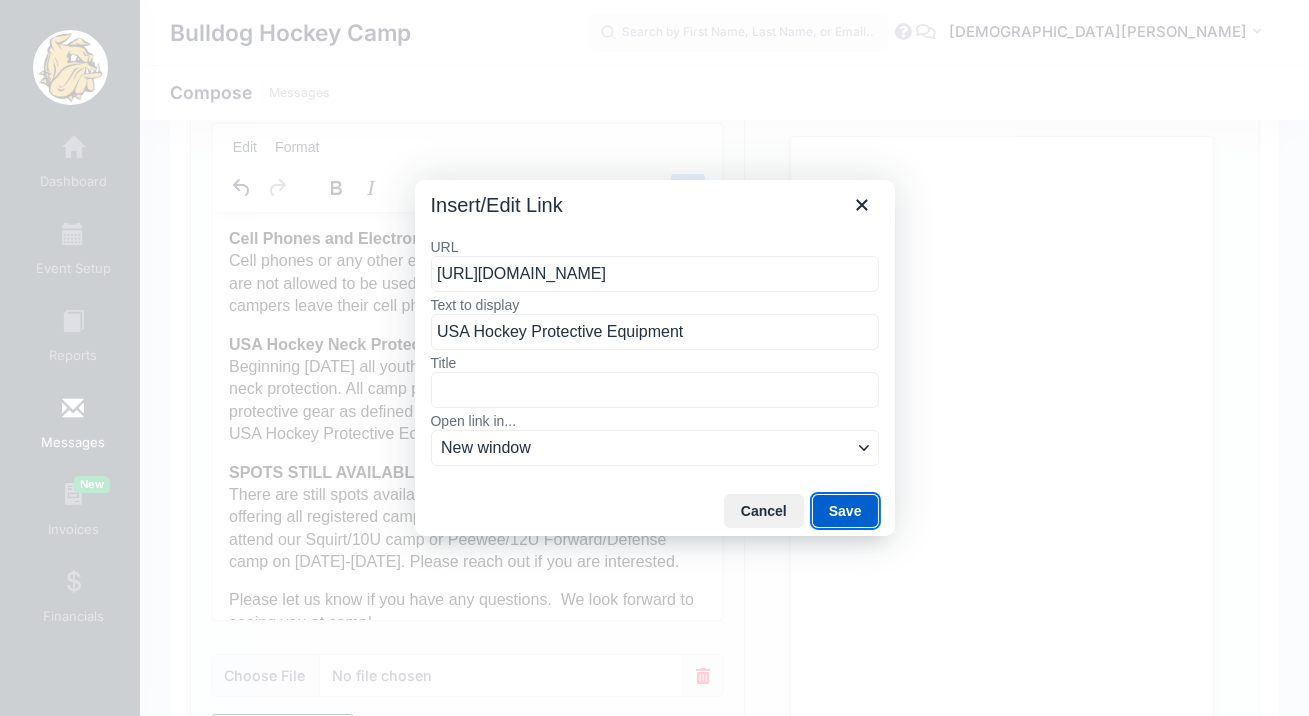 click on "Save" at bounding box center (845, 511) 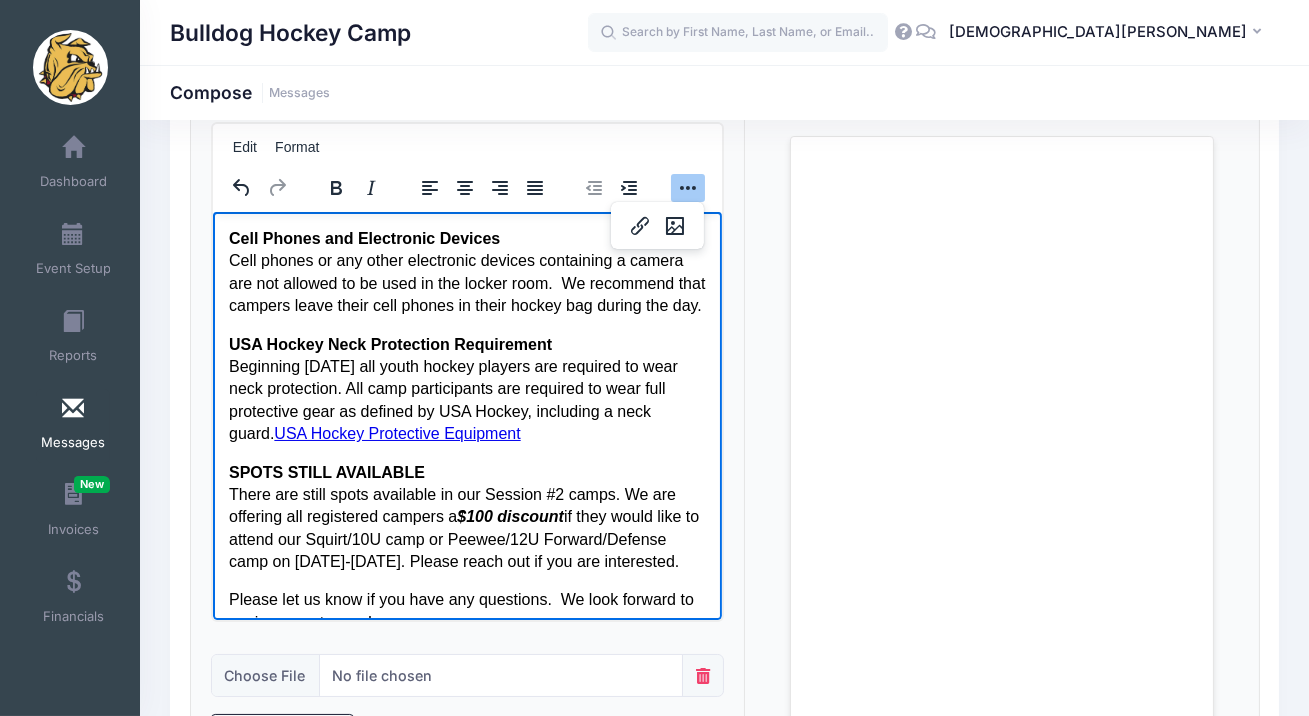 click on "SPOTS STILL AVAILABLE There are still spots available in our Session #2 camps. We are offering all registered campers a  $100 discount  if they would like to attend our Squirt/10U camp or Peewee/12U Forward/Defense camp on July 28-31. Please reach out if you are interested." at bounding box center [467, 517] 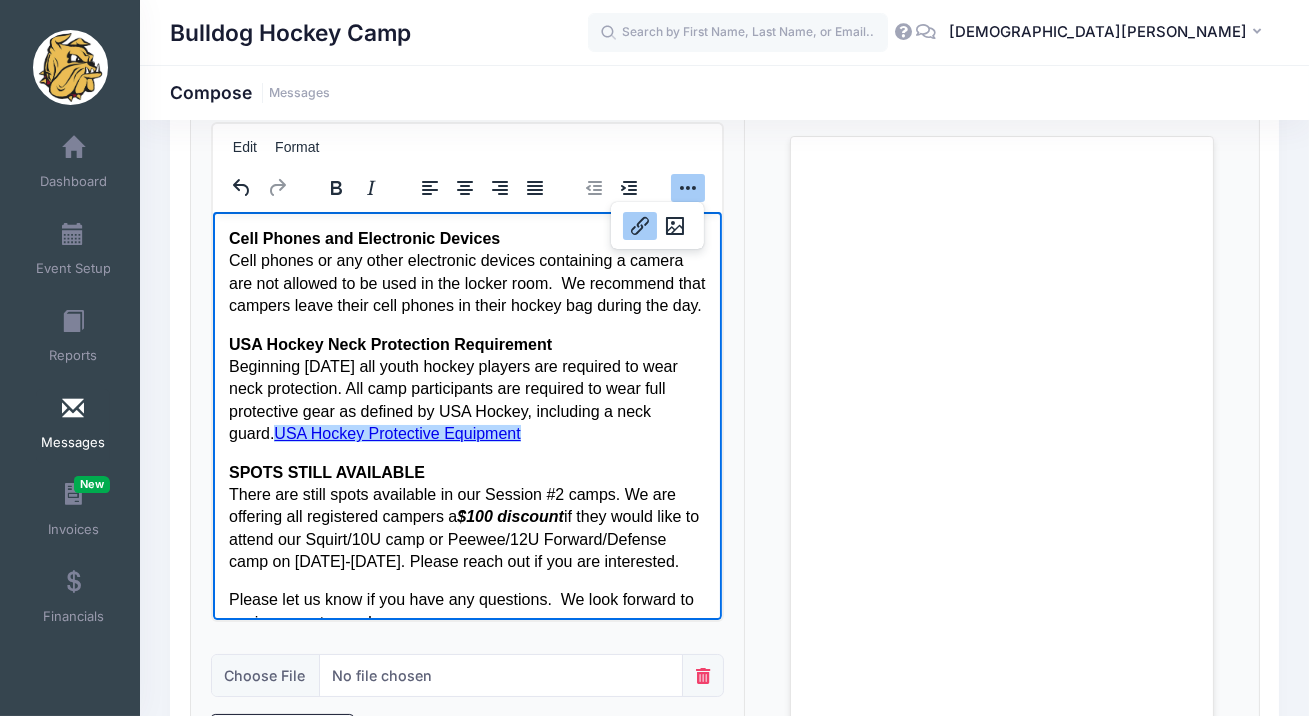 click on "USA Hockey Protective Equipment" at bounding box center (396, 432) 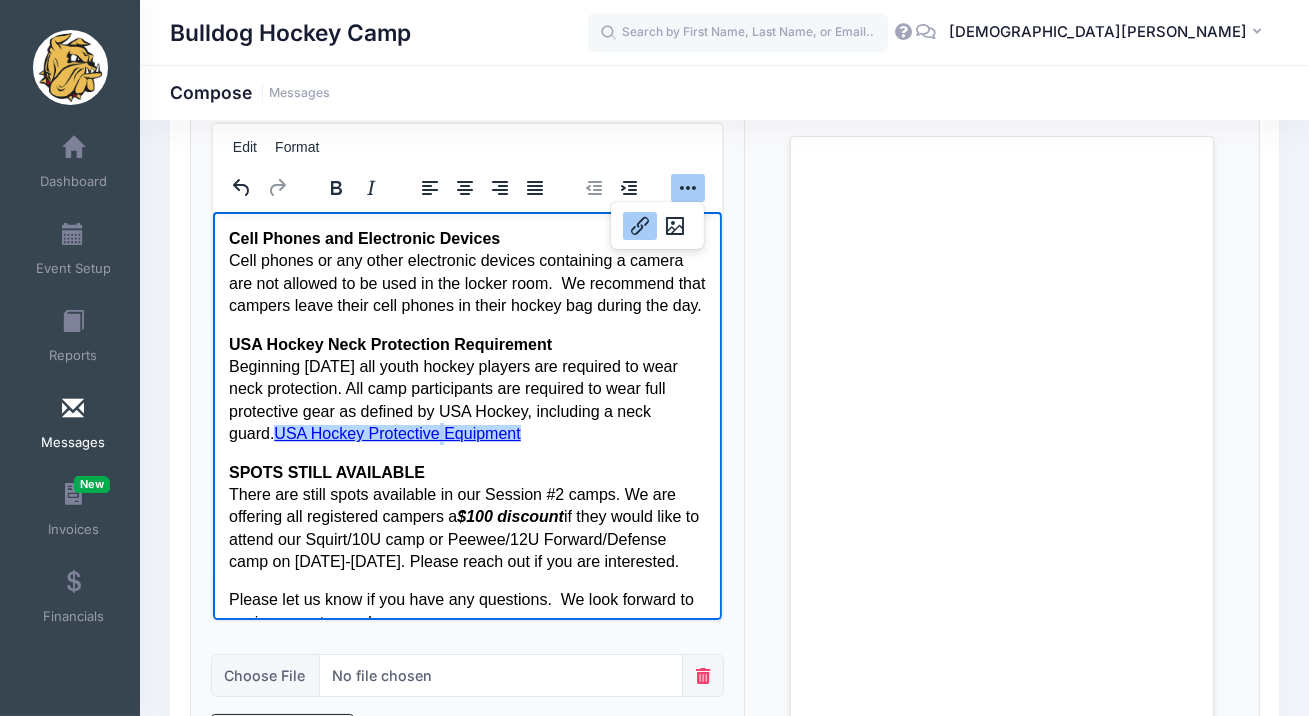 click on "USA Hockey Protective Equipment" at bounding box center (396, 432) 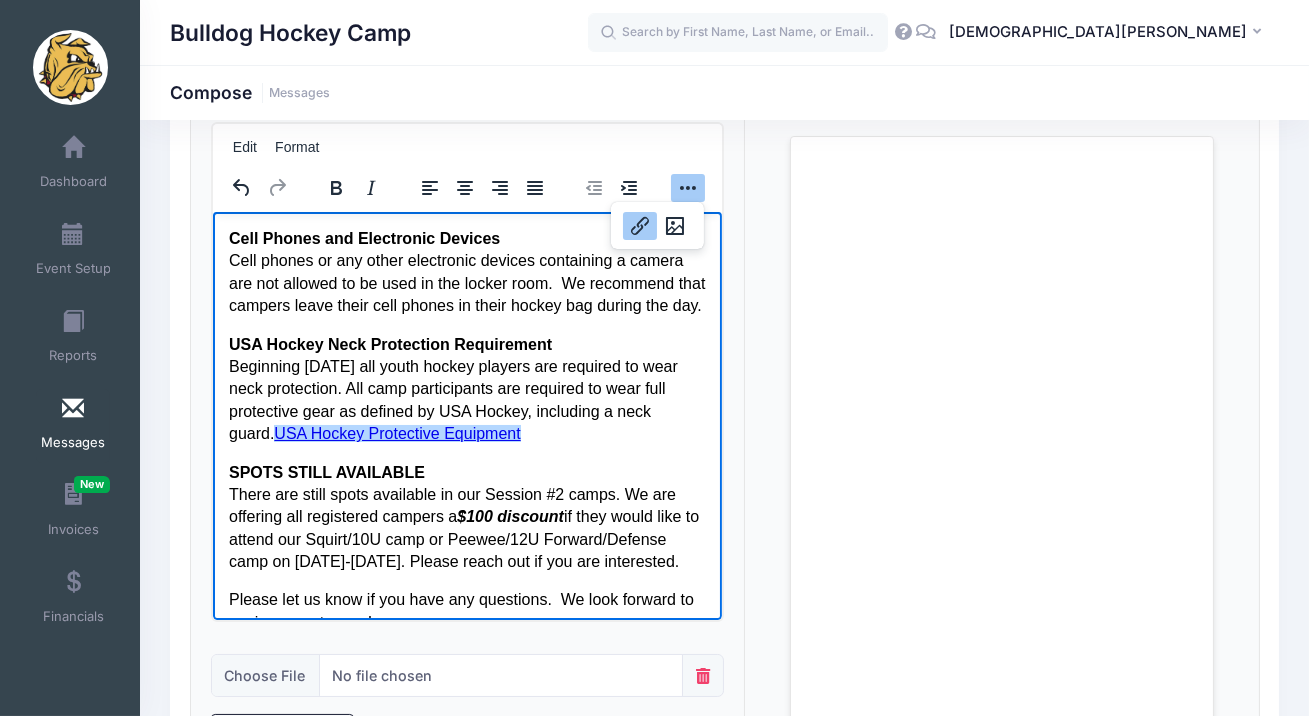 click on "USA Hockey Neck Protection Requirement Beginning August 1, 2024 all youth hockey players are required to wear neck protection. All camp participants are required to wear full protective gear as defined by USA Hockey, including a neck guard.  USA Hockey Protective Equipment" at bounding box center [467, 389] 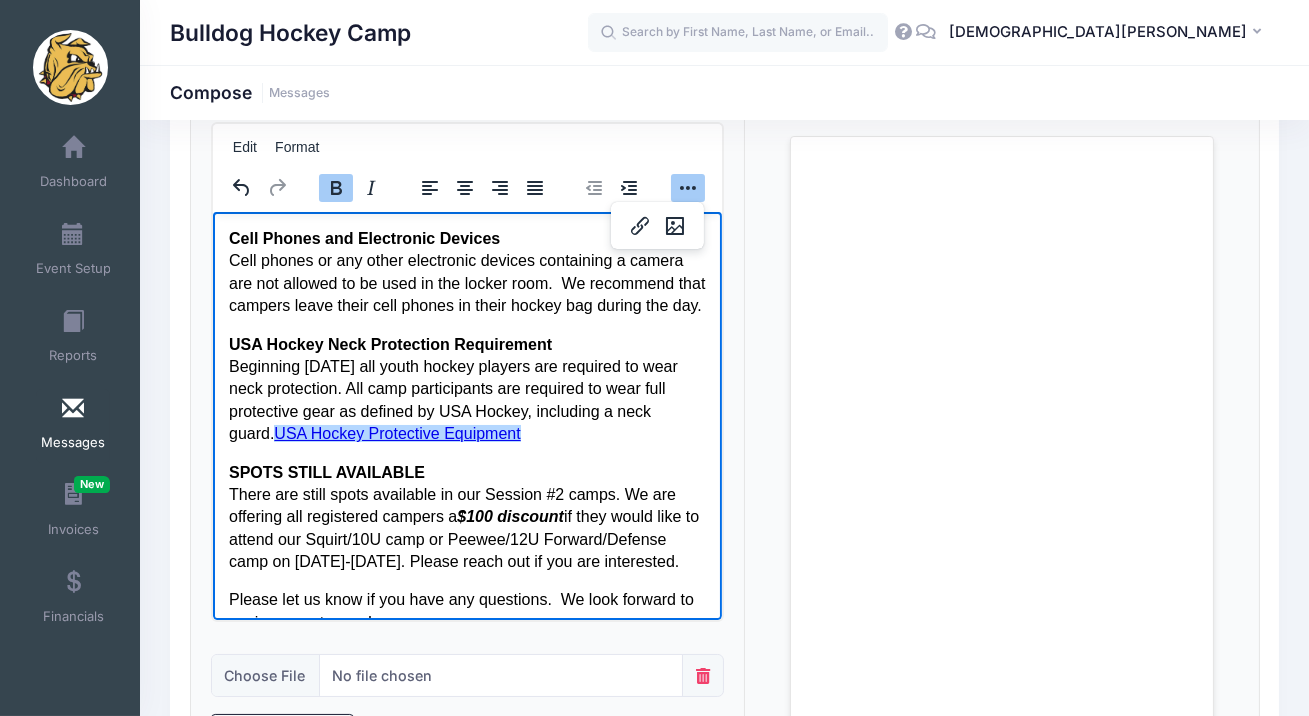 click on "Thank you for registering your hockey player for the Bulldog Hockey Camp - Session #1 (July 21-24). Below is the information you will need in preparation for camp.  Check-In Campers shall check-in on Monday, July 21 upon arriving at the Duluth Heritage Sports Center, 120 S. 30th Avenue W. Check in will be in the main lobby.  Squirts/10U’s may check-in starting at 9:45 a.m., and camp will begin with players on the ice at 10:45 a.m.  Peewees/12U’s may check-in starting at 10:15 a.m., and camp will begin with an off-ice activity at 10:45 a.m. Drop off and Pick up Please do not drop campers off more than 30 minutes prior to their scheduled start time each day. Daily Schedule A daily schedule is attached. The schedule is subject to change due to weather, or other unforeseen variables. The start and end time each day will remain the same. Meals Cell Phones and Electronic Devices USA Hockey Neck Protection Requirement USA Hockey Protective Equipment SPOTS STILL AVAILABLE $100 discount" at bounding box center [467, 116] 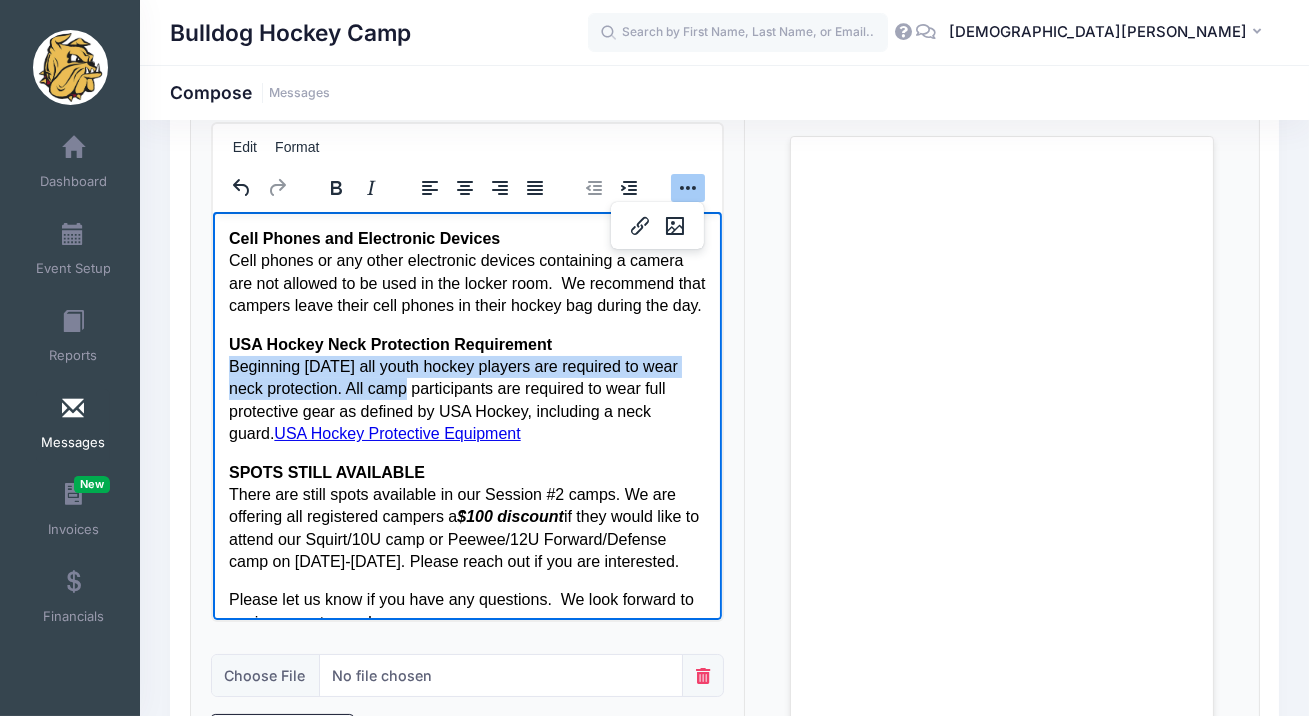drag, startPoint x: 388, startPoint y: 410, endPoint x: 222, endPoint y: 386, distance: 167.72597 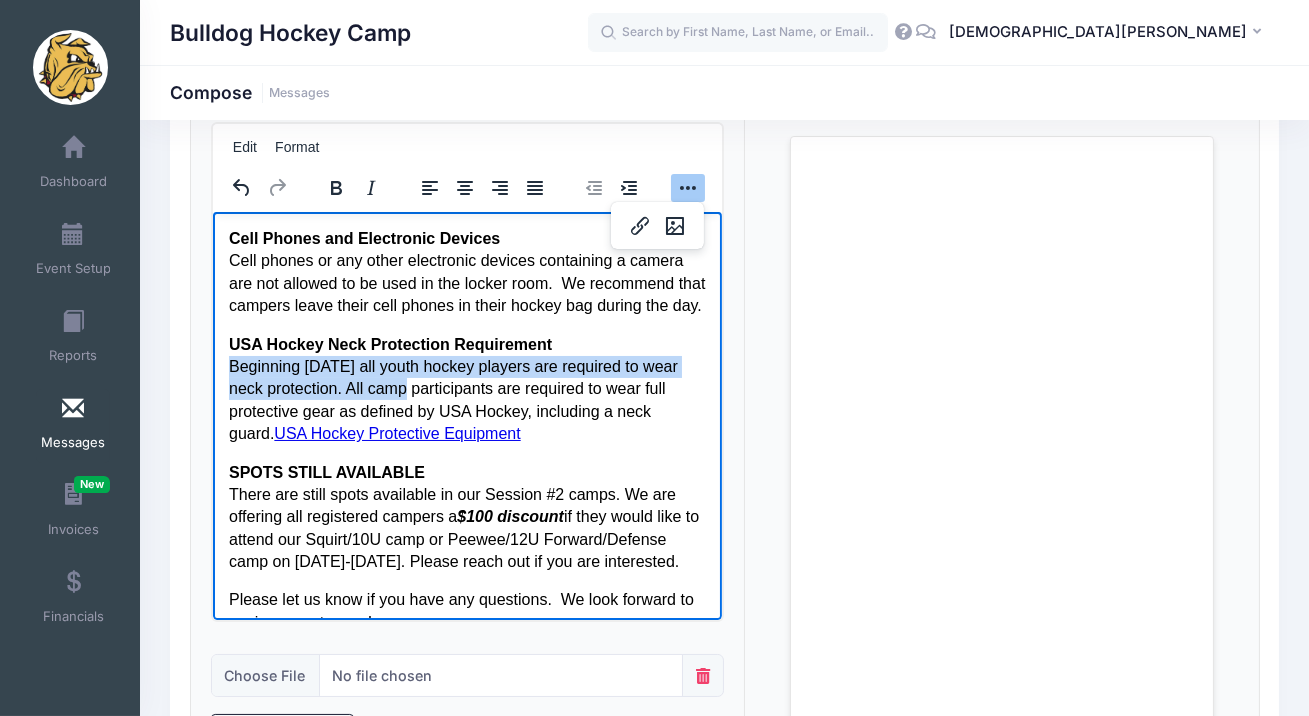 click on "Thank you for registering your hockey player for the Bulldog Hockey Camp - Session #1 (July 21-24). Below is the information you will need in preparation for camp.  Check-In Campers shall check-in on Monday, July 21 upon arriving at the Duluth Heritage Sports Center, 120 S. 30th Avenue W. Check in will be in the main lobby.  Squirts/10U’s may check-in starting at 9:45 a.m., and camp will begin with players on the ice at 10:45 a.m.  Peewees/12U’s may check-in starting at 10:15 a.m., and camp will begin with an off-ice activity at 10:45 a.m. Drop off and Pick up Please do not drop campers off more than 30 minutes prior to their scheduled start time each day. Daily Schedule A daily schedule is attached. The schedule is subject to change due to weather, or other unforeseen variables. The start and end time each day will remain the same. Meals Cell Phones and Electronic Devices USA Hockey Neck Protection Requirement USA Hockey Protective Equipment SPOTS STILL AVAILABLE $100 discount" at bounding box center (467, 116) 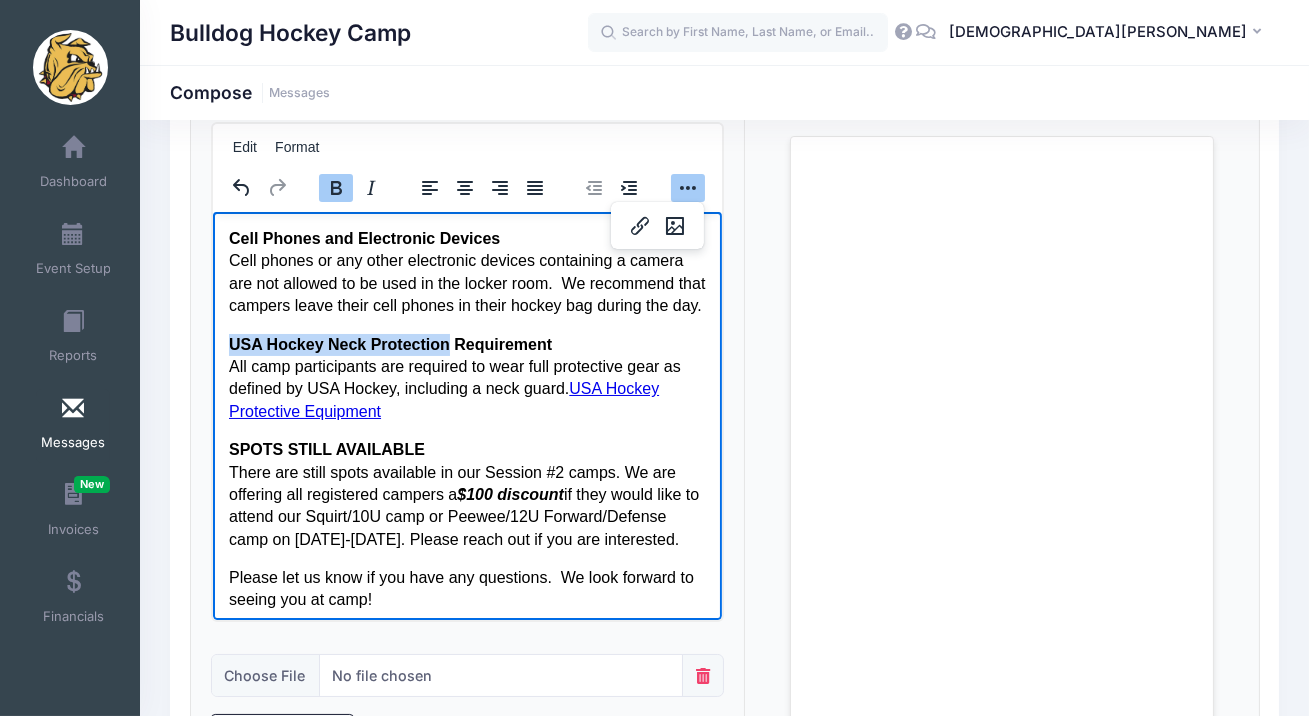 drag, startPoint x: 451, startPoint y: 366, endPoint x: 267, endPoint y: 346, distance: 185.08377 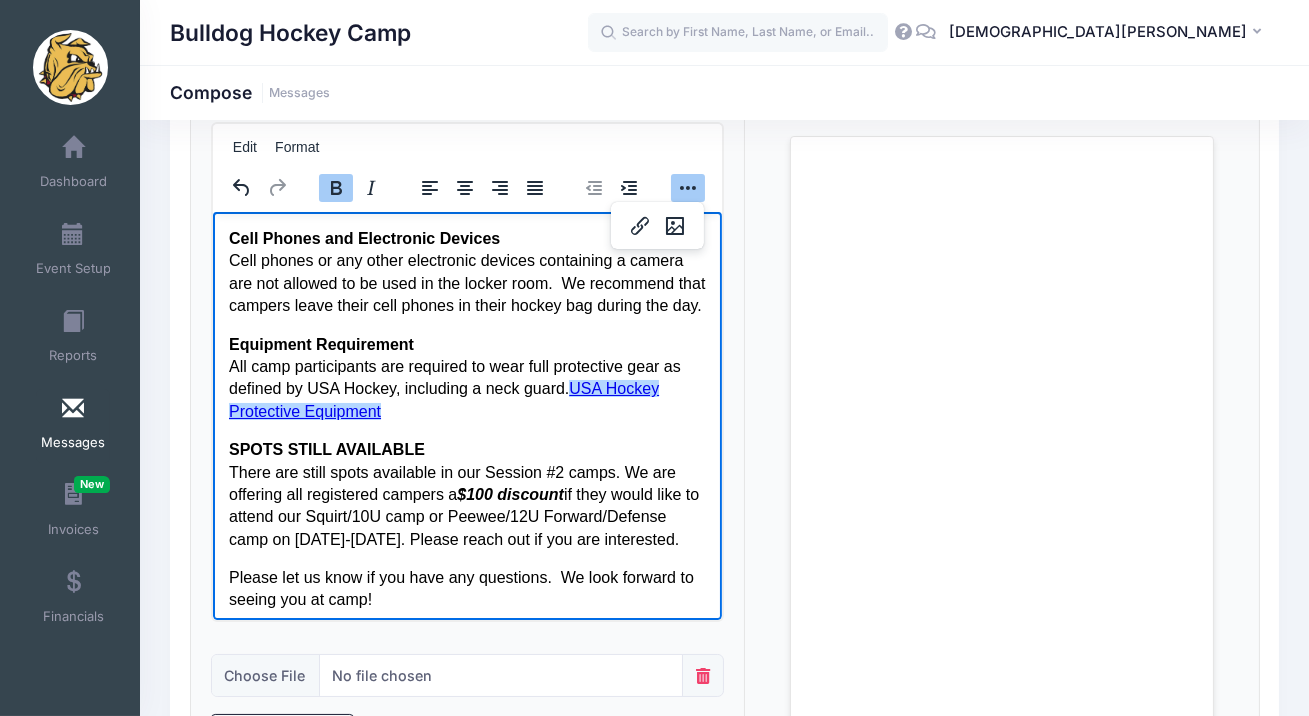 click on "Equipment Requirement All camp participants are required to wear full protective gear as defined by USA Hockey, including a neck guard.  USA Hockey Protective Equipment﻿" at bounding box center (467, 378) 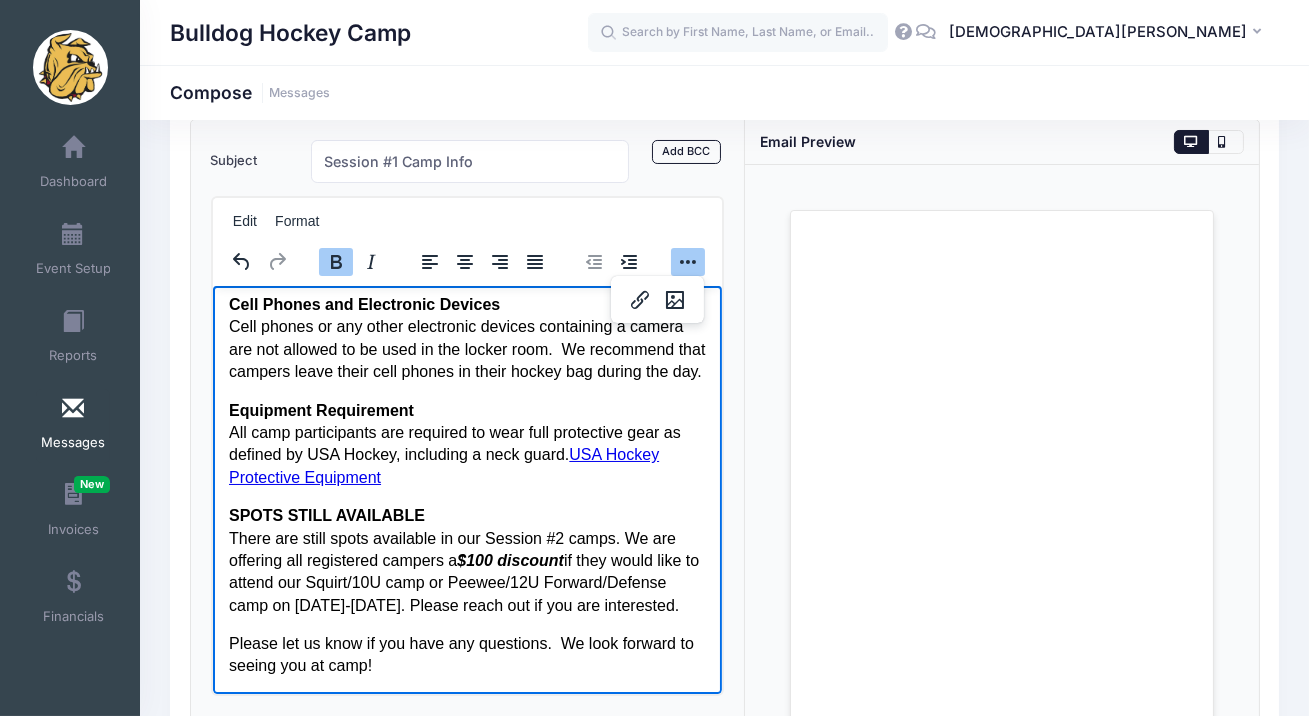 scroll, scrollTop: 656, scrollLeft: 0, axis: vertical 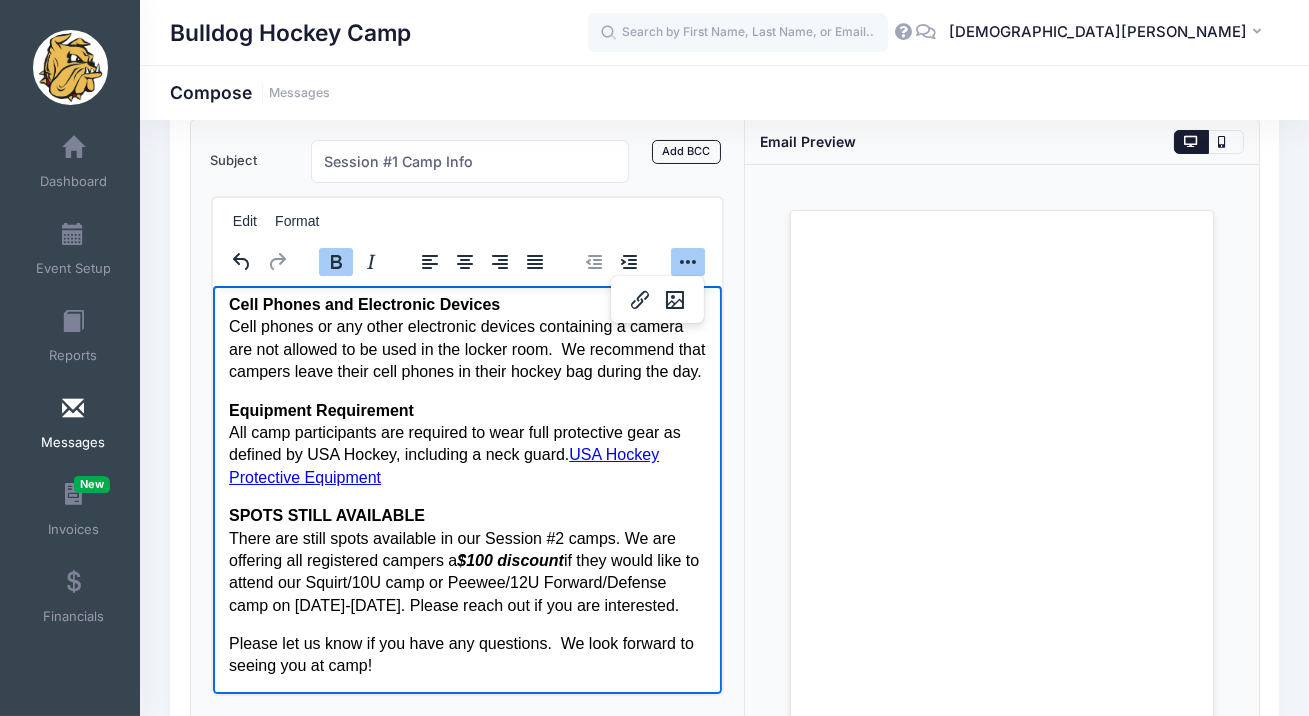 click on "Edit Format" at bounding box center (462, 221) 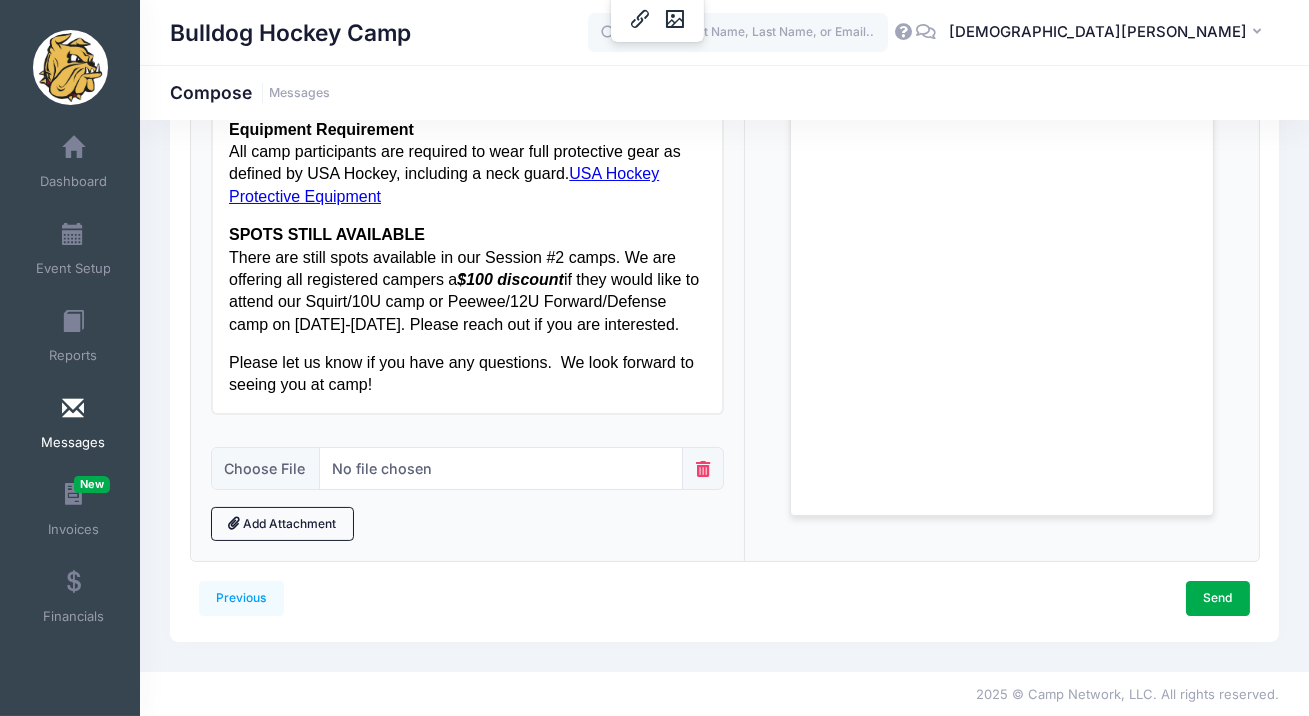 scroll, scrollTop: 656, scrollLeft: 0, axis: vertical 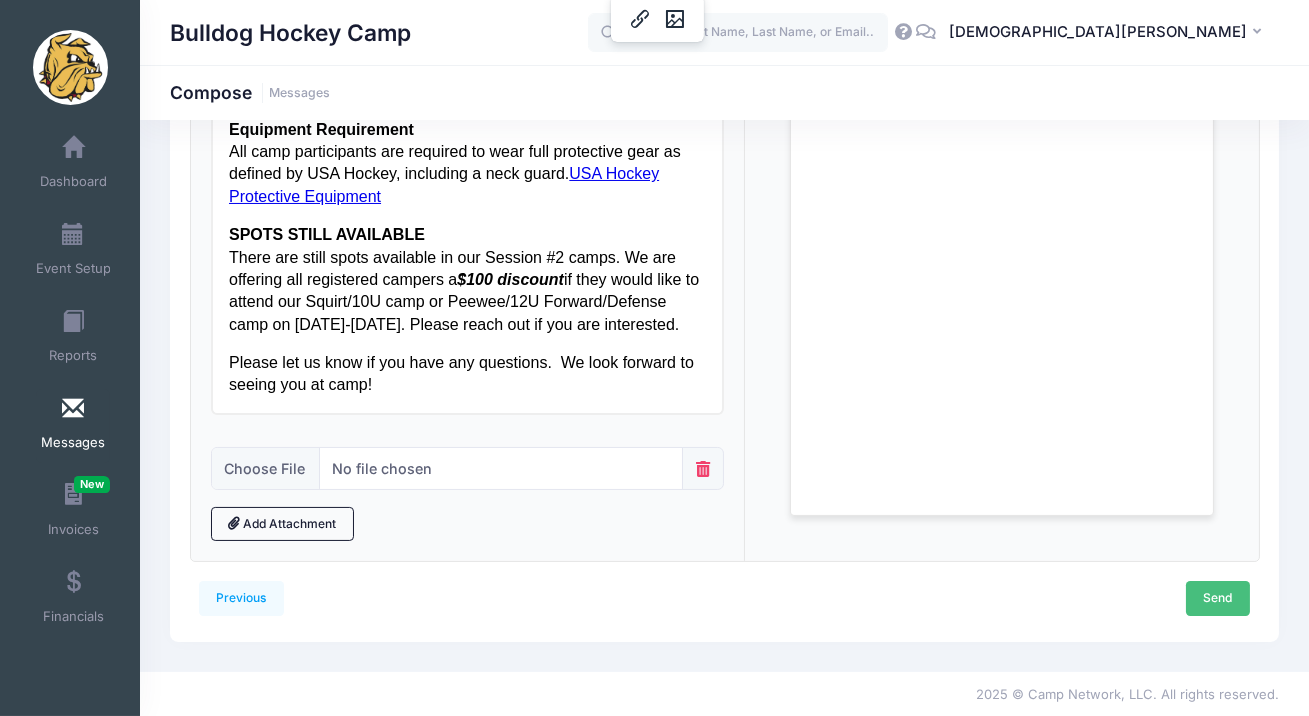 click on "Send" at bounding box center (1218, 598) 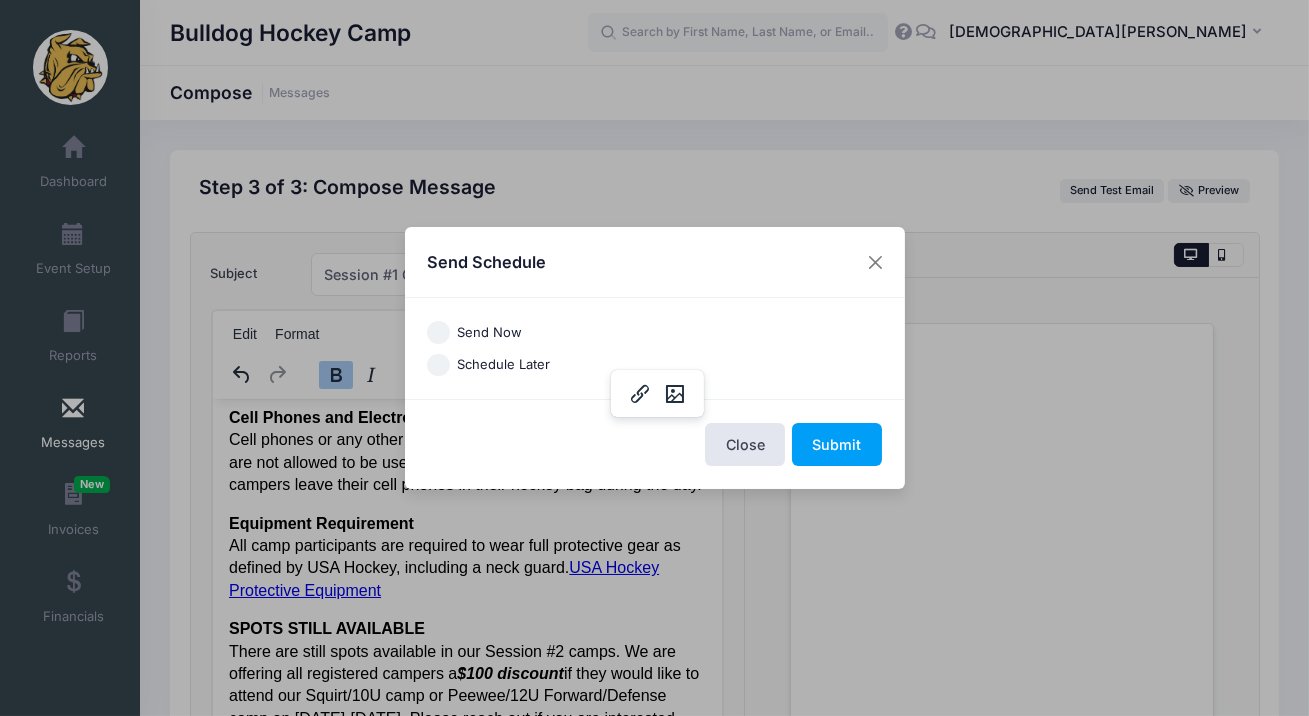 click on "Send Now" at bounding box center (438, 332) 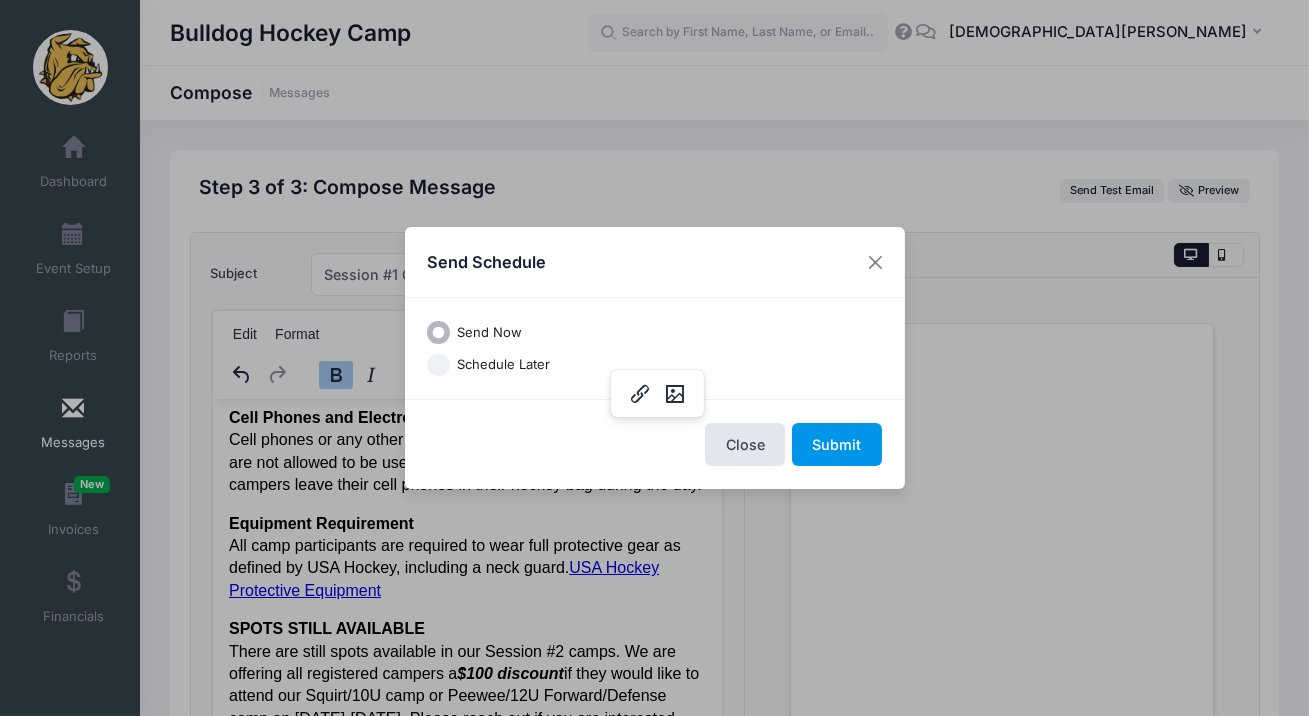 click on "Submit" at bounding box center (837, 444) 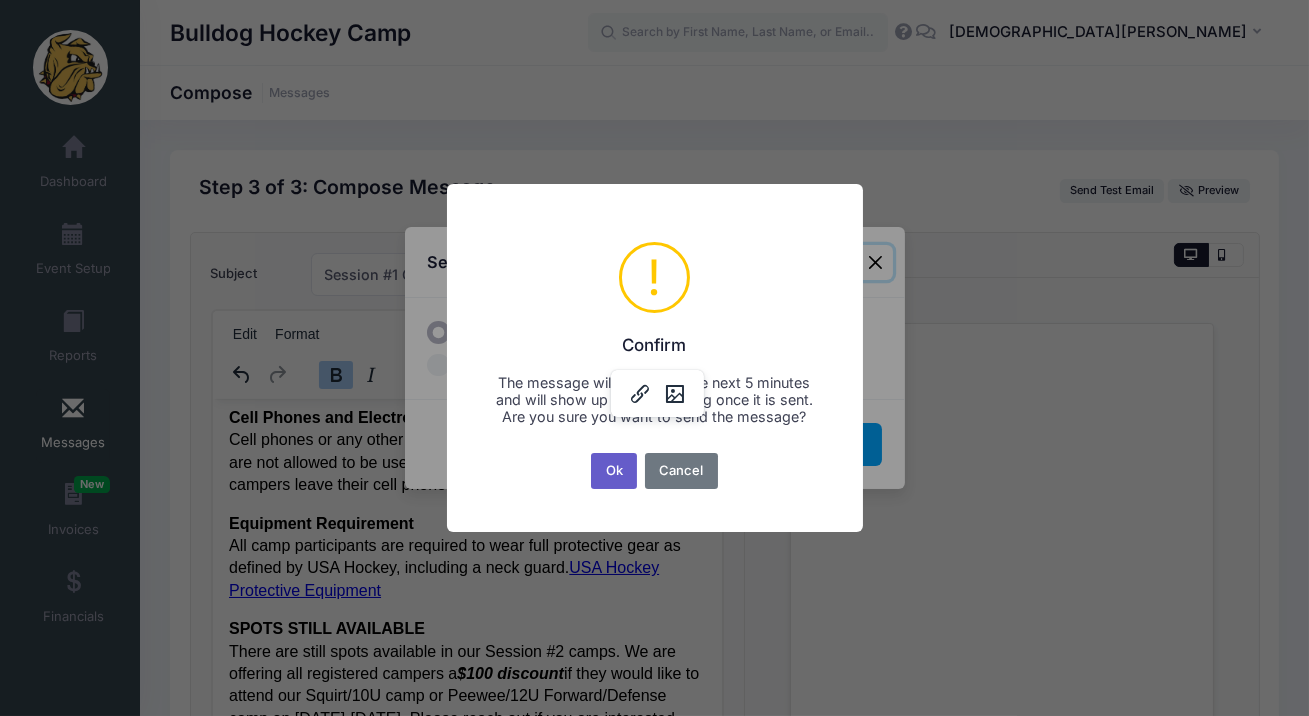 click on "Ok" at bounding box center (614, 471) 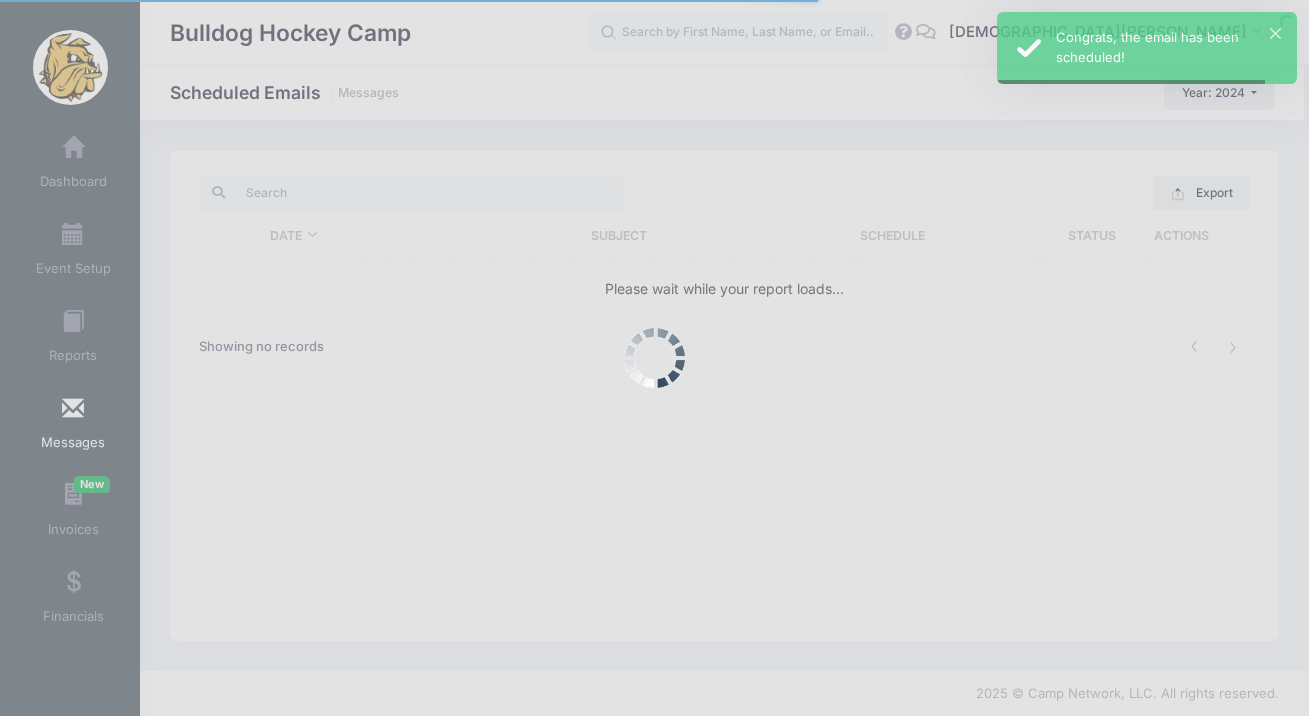 scroll, scrollTop: 0, scrollLeft: 0, axis: both 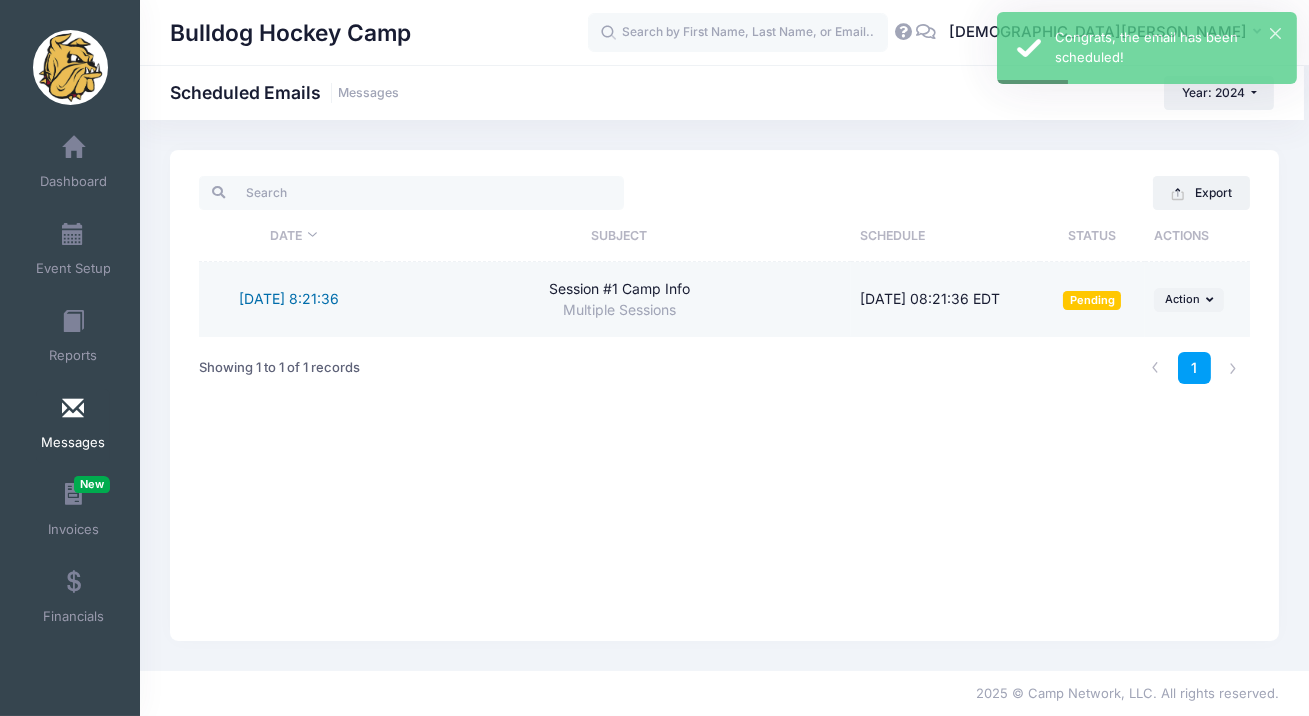 click on "7/12/2025 8:21:36" at bounding box center [289, 298] 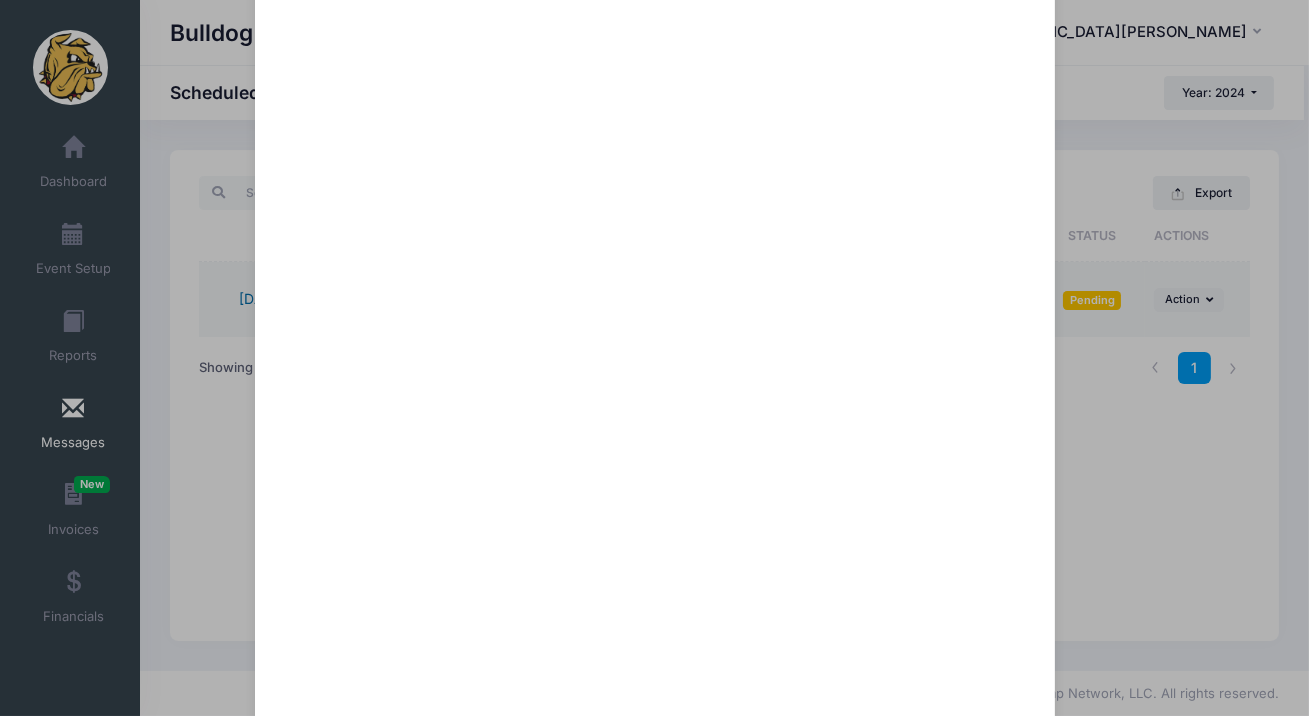 scroll, scrollTop: 490, scrollLeft: 0, axis: vertical 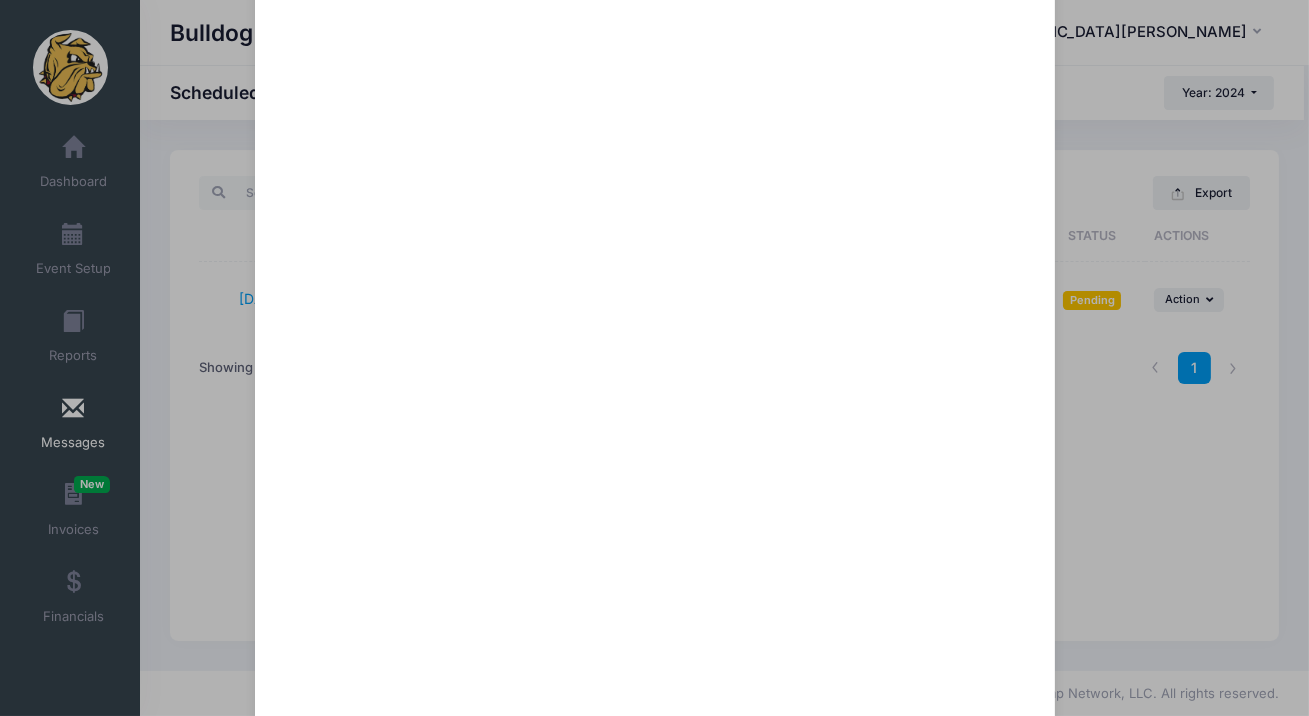 click on "Session #1 Camp Info
Scheduled for:  7/12/2025 8:21:36
To:  Multiple Sessions
Close" at bounding box center [654, 358] 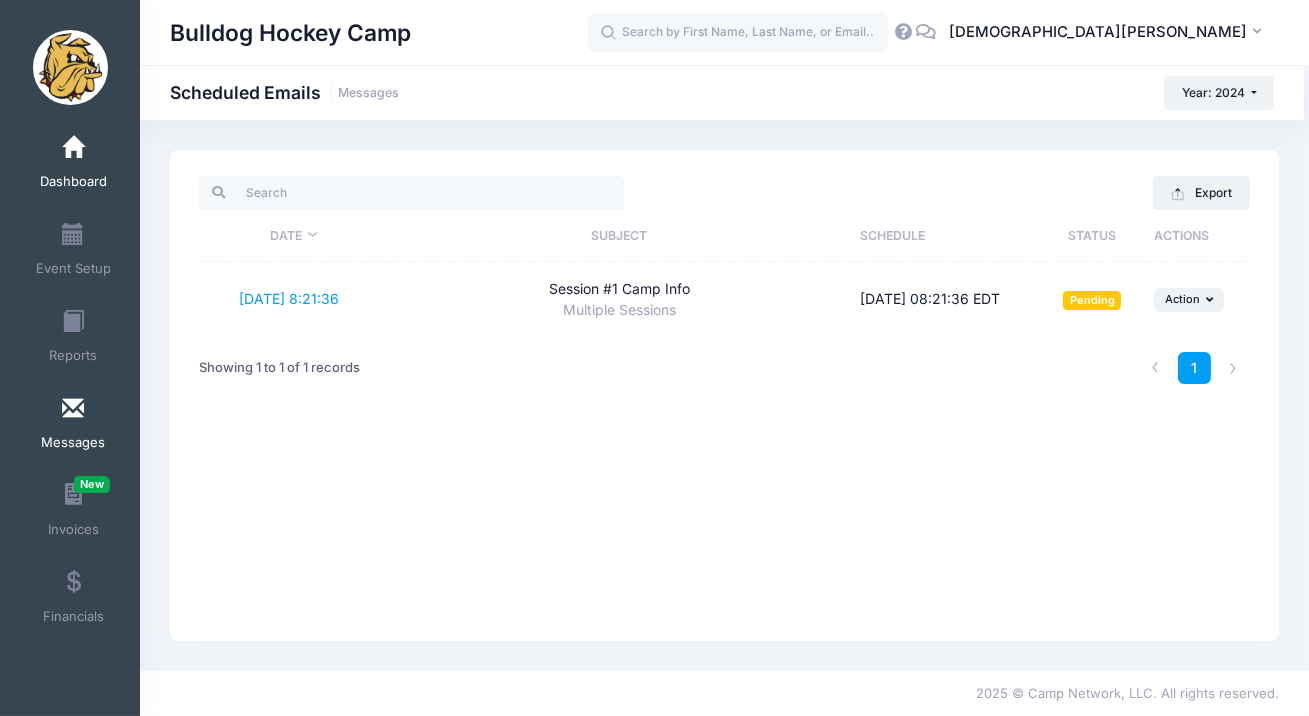 click at bounding box center (73, 148) 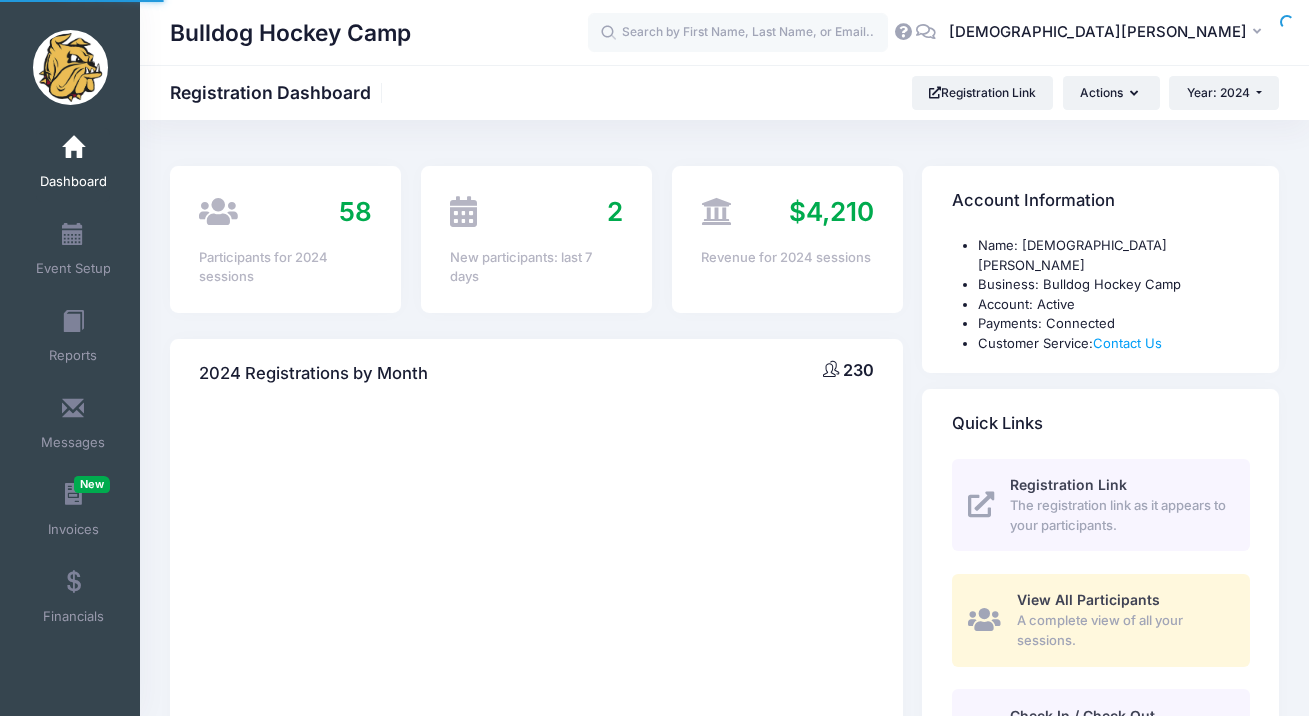 scroll, scrollTop: 0, scrollLeft: 0, axis: both 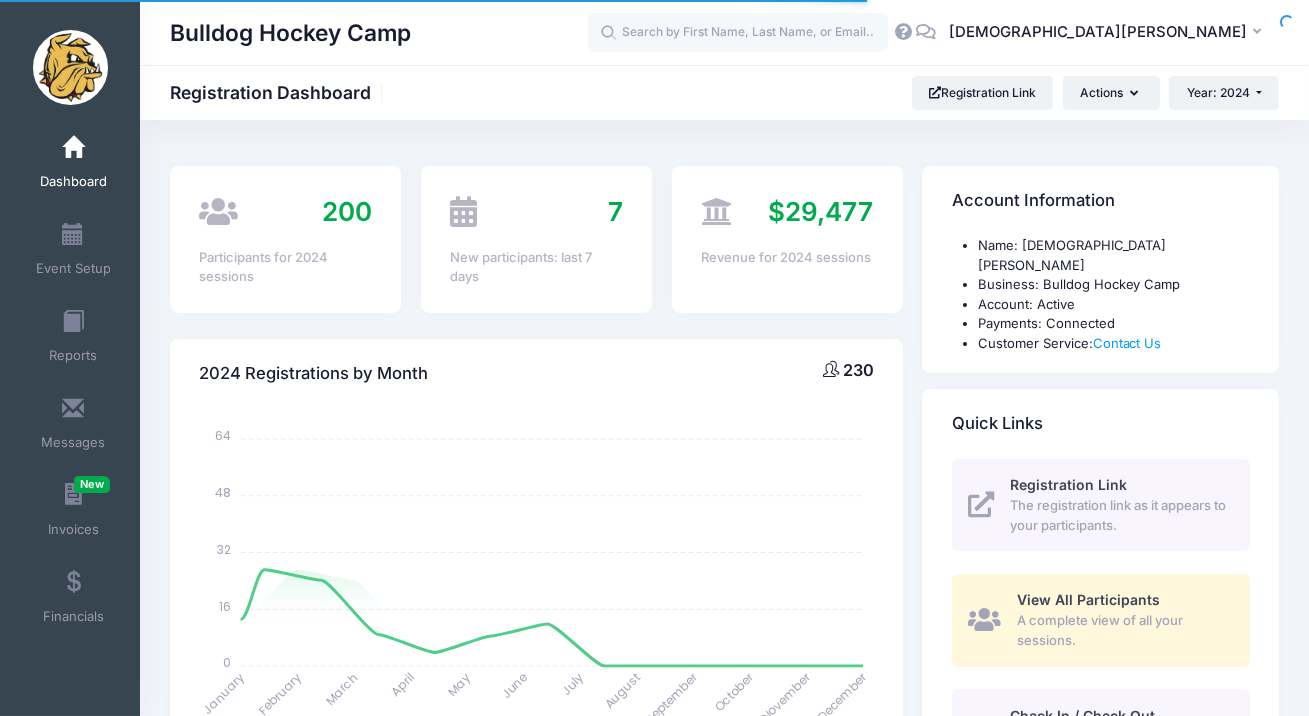 select 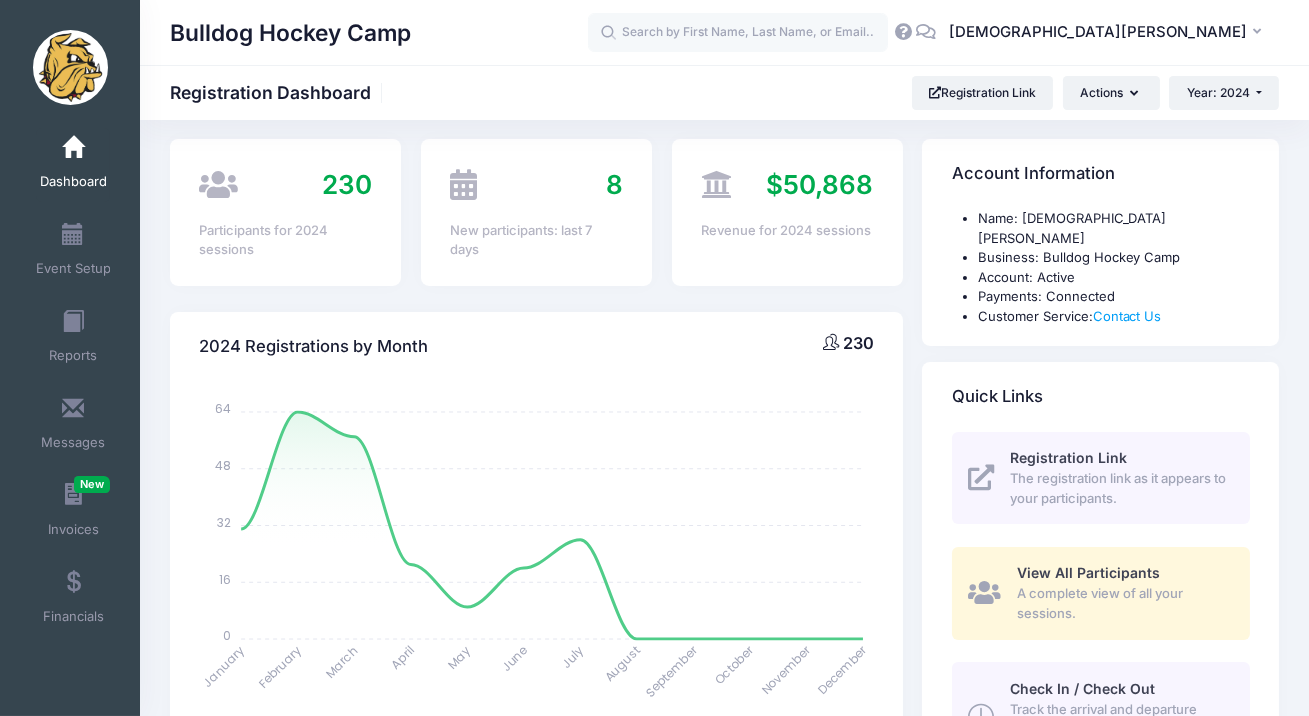 scroll, scrollTop: 0, scrollLeft: 0, axis: both 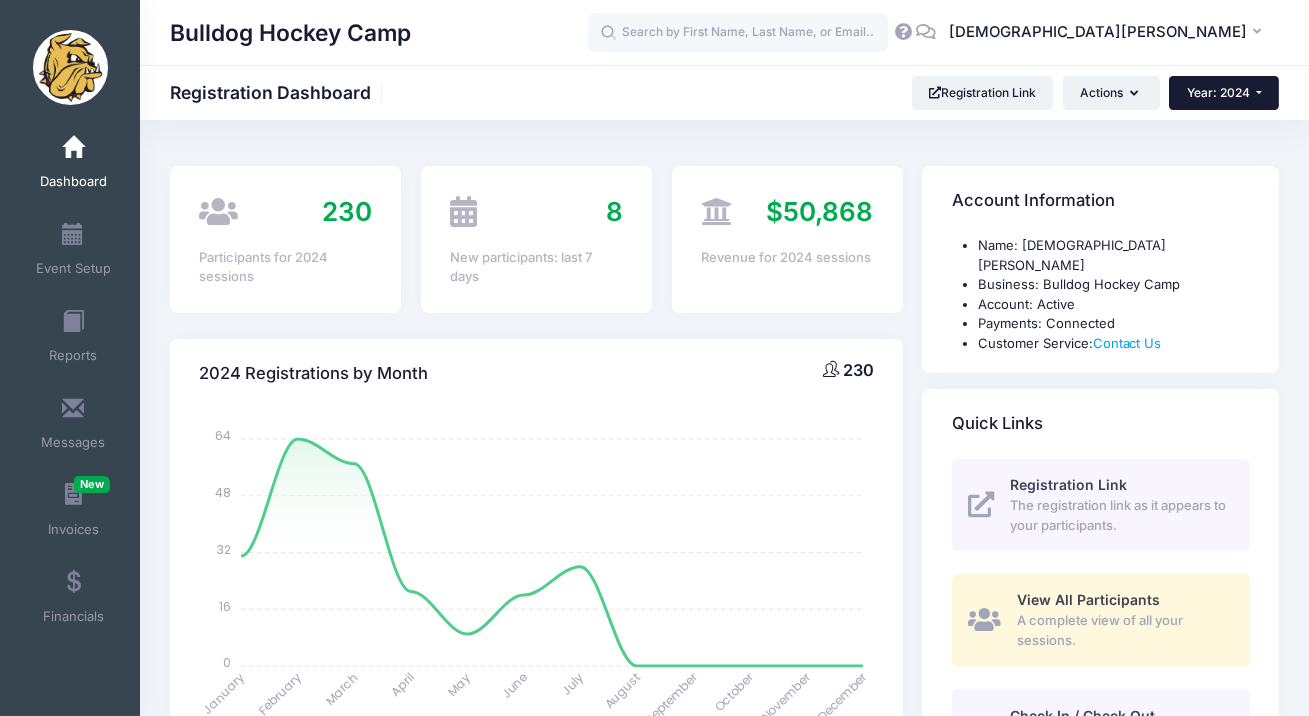 click on "Year: 2024" at bounding box center [1224, 93] 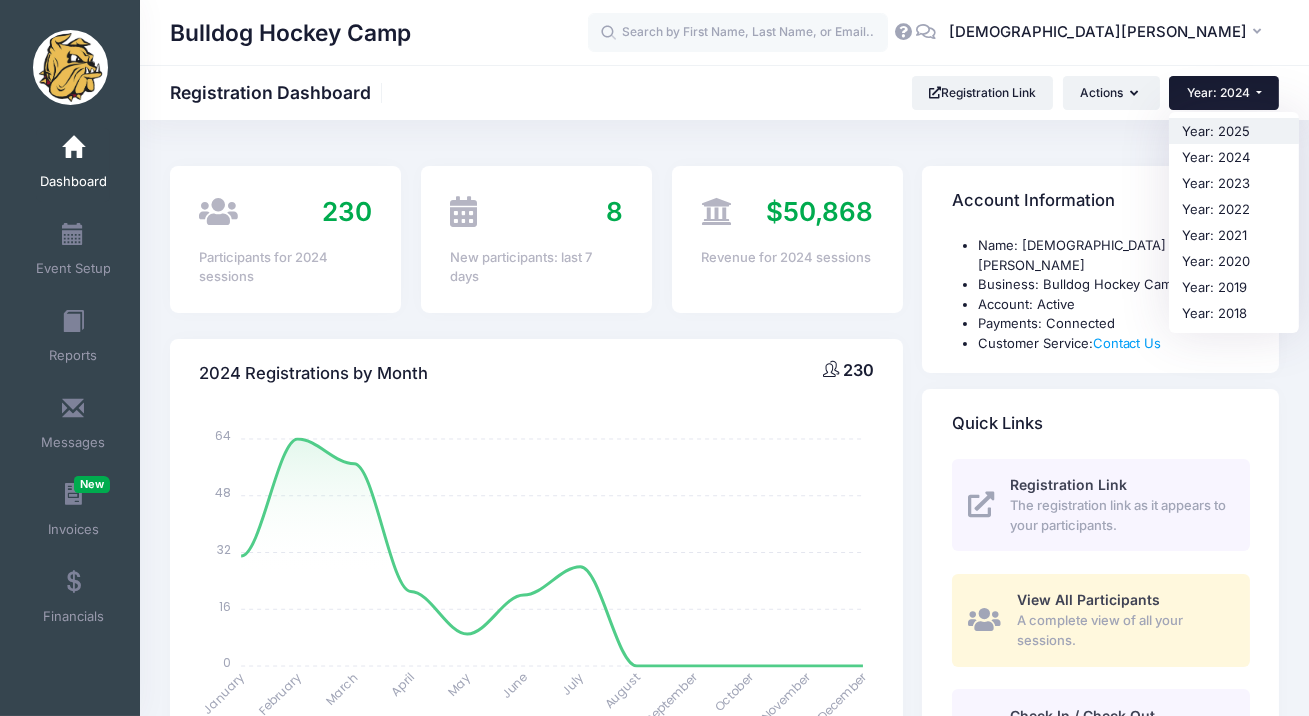 click on "Year: 2025" at bounding box center (1234, 131) 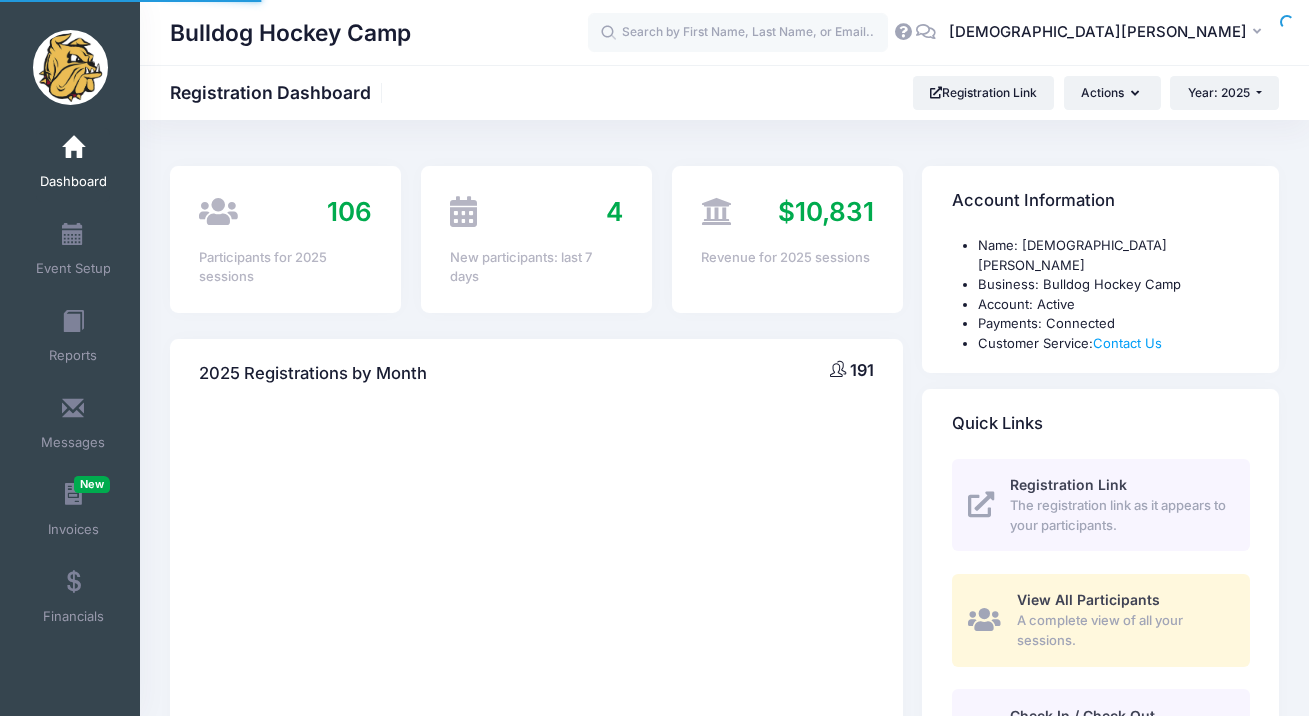 scroll, scrollTop: 0, scrollLeft: 0, axis: both 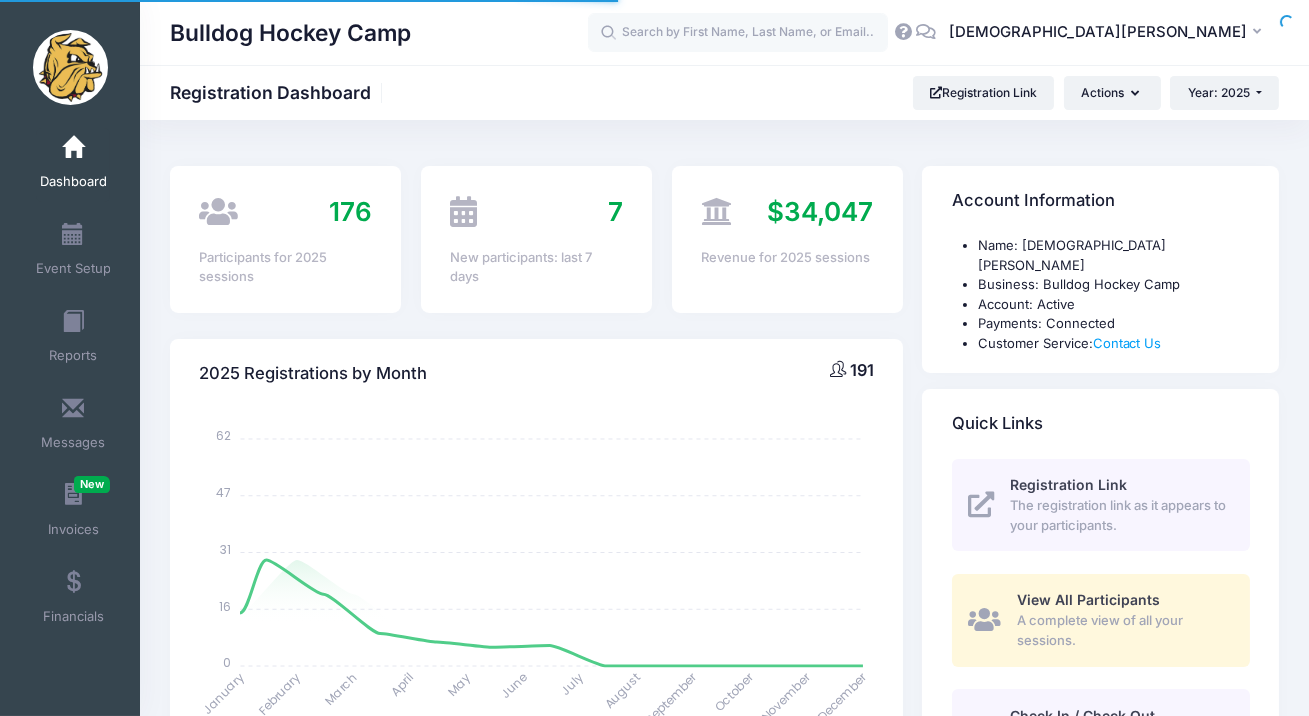 select 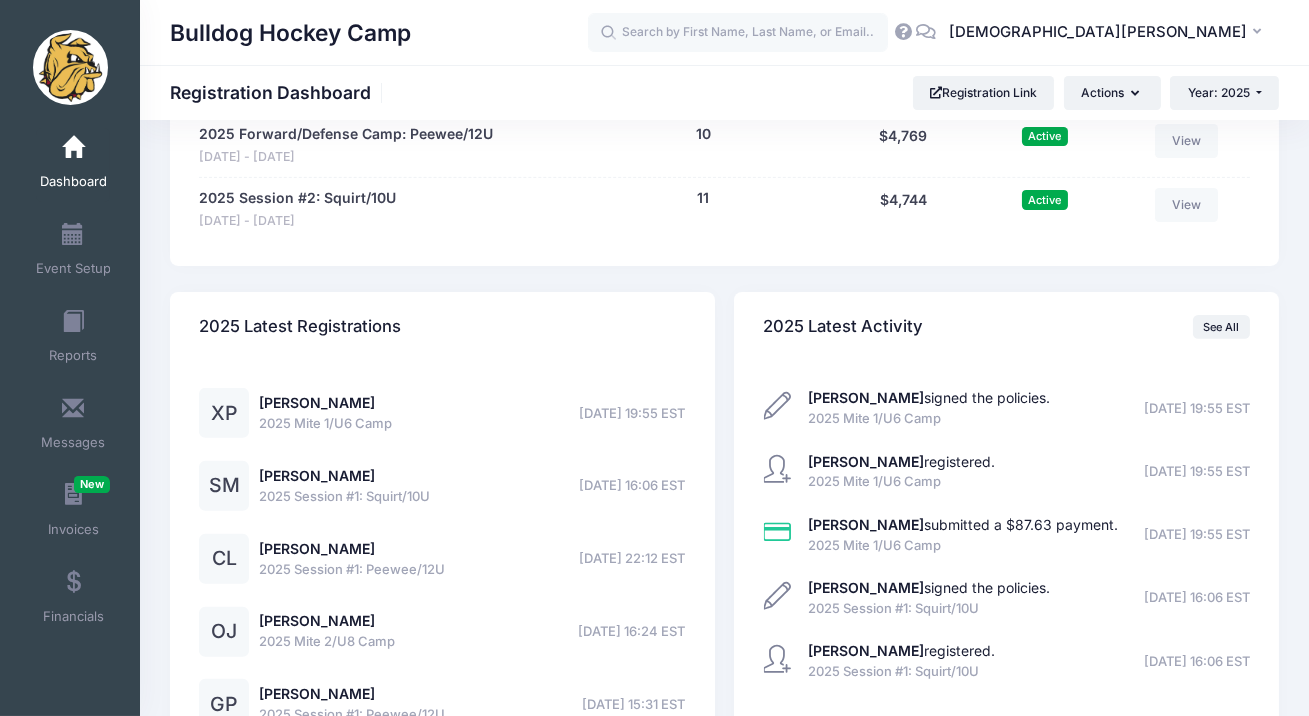 scroll, scrollTop: 1480, scrollLeft: 0, axis: vertical 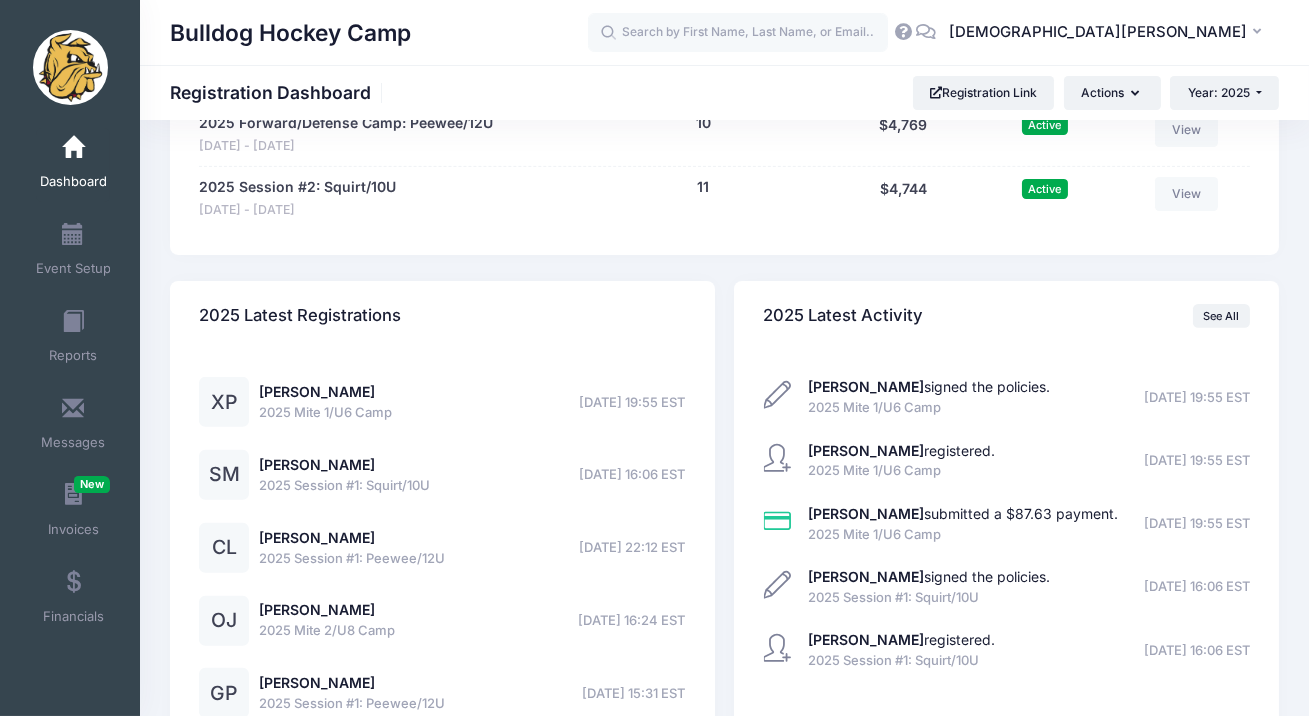 click at bounding box center (73, 148) 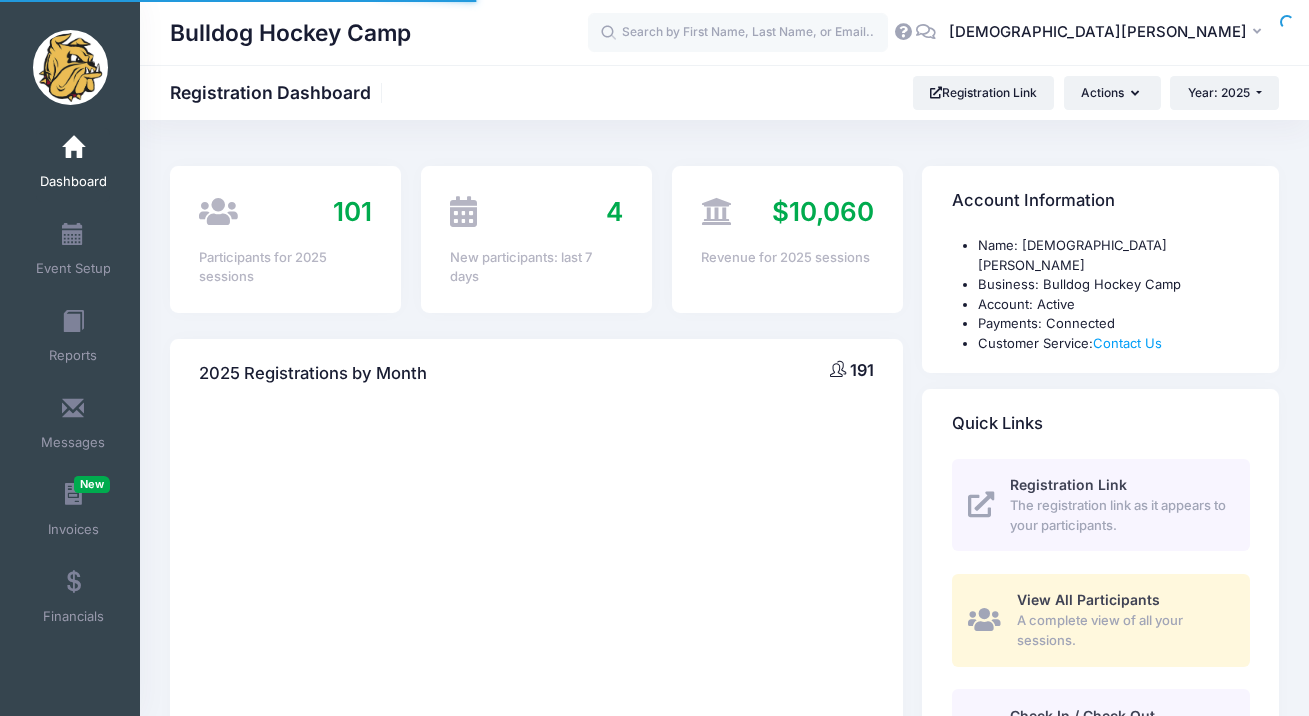 scroll, scrollTop: 0, scrollLeft: 0, axis: both 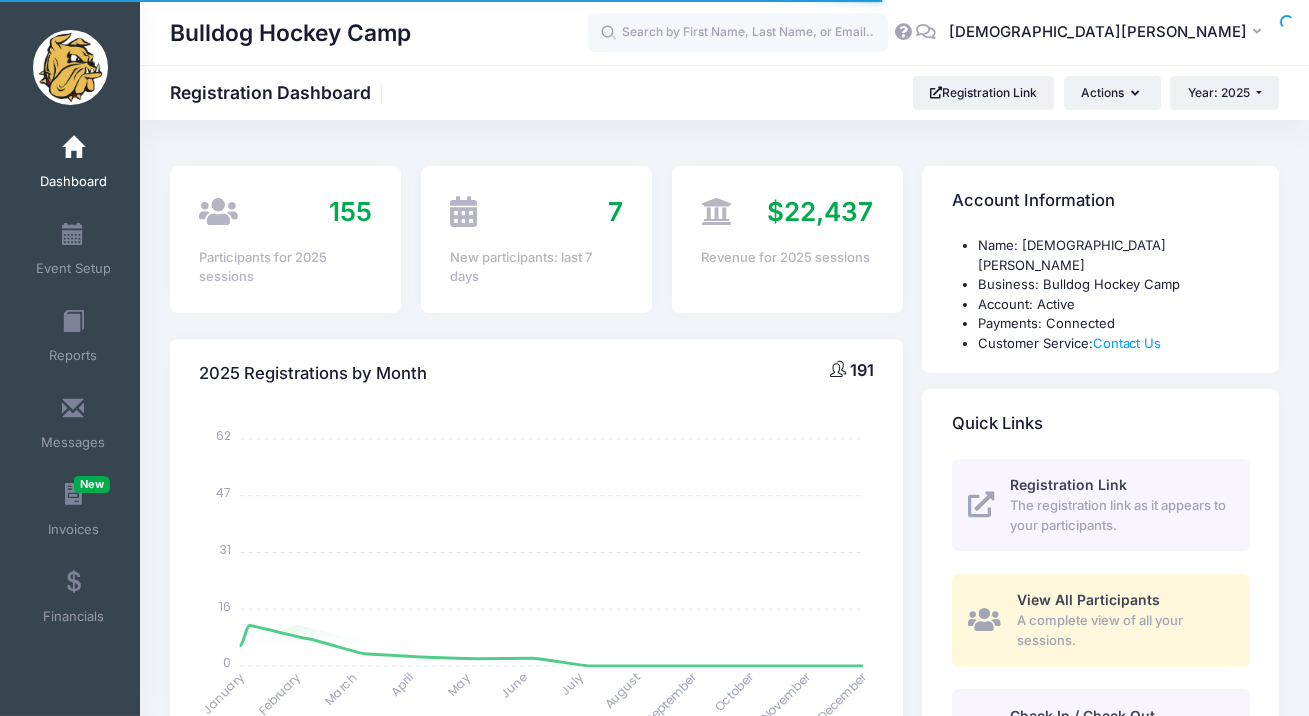 select 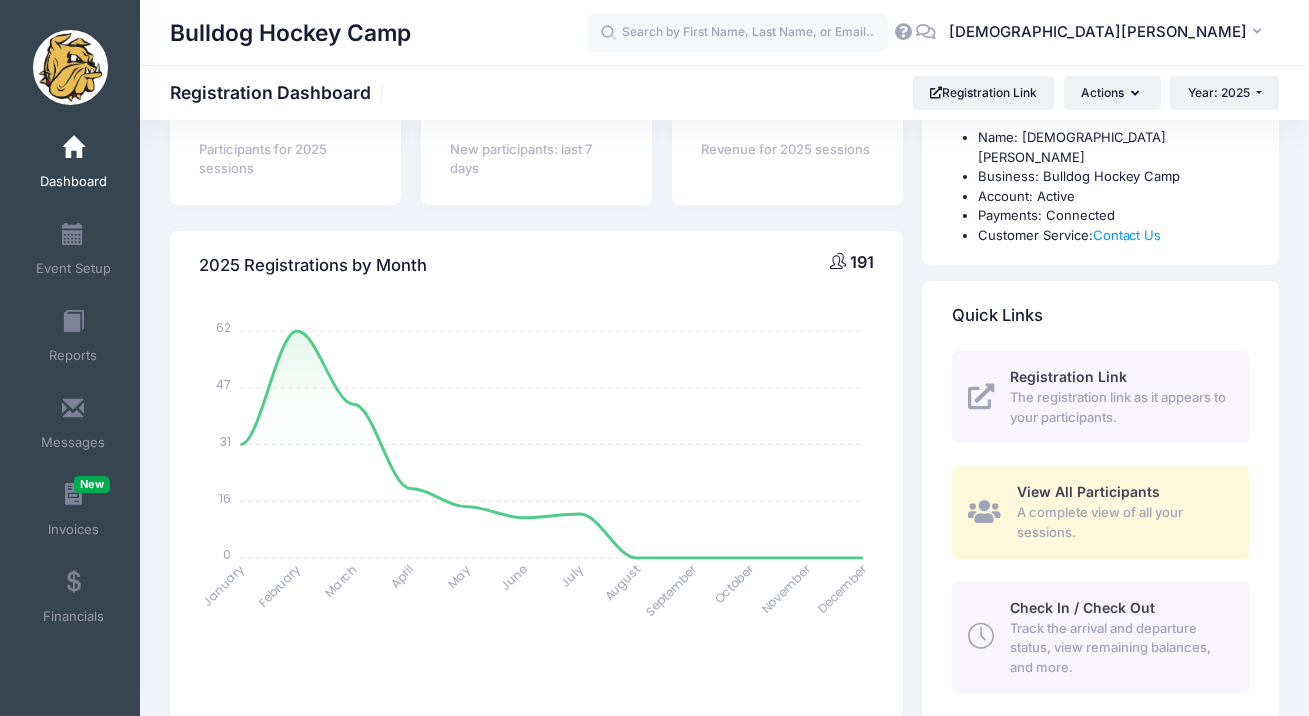 scroll, scrollTop: 0, scrollLeft: 0, axis: both 